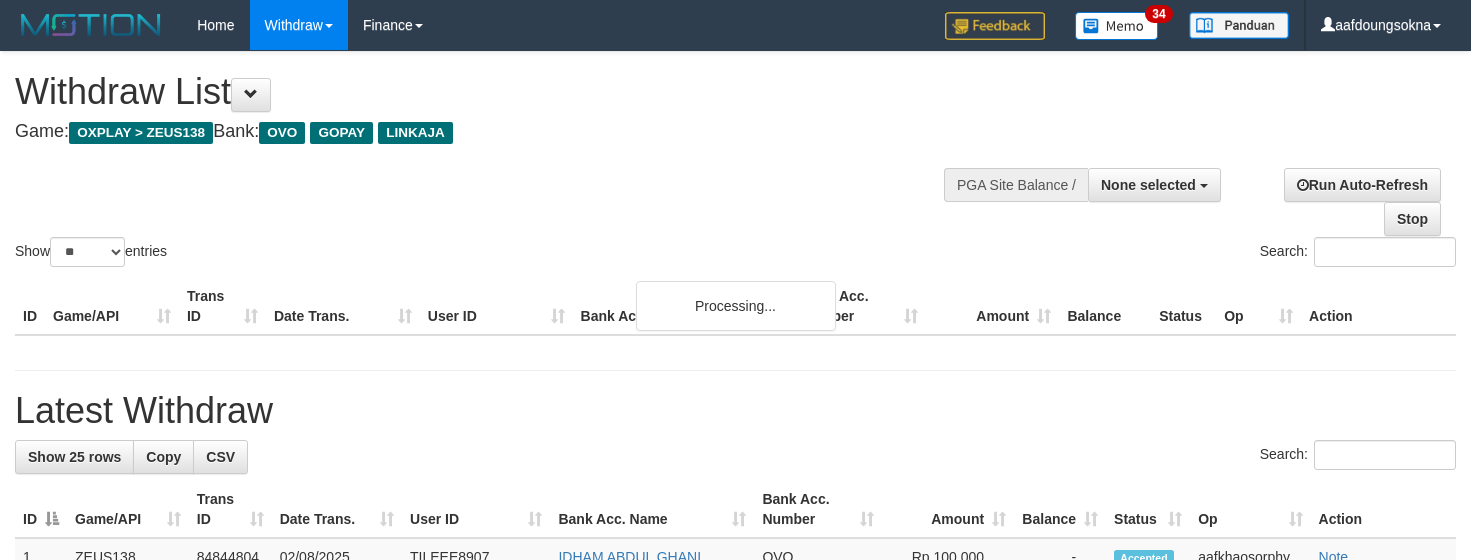 select 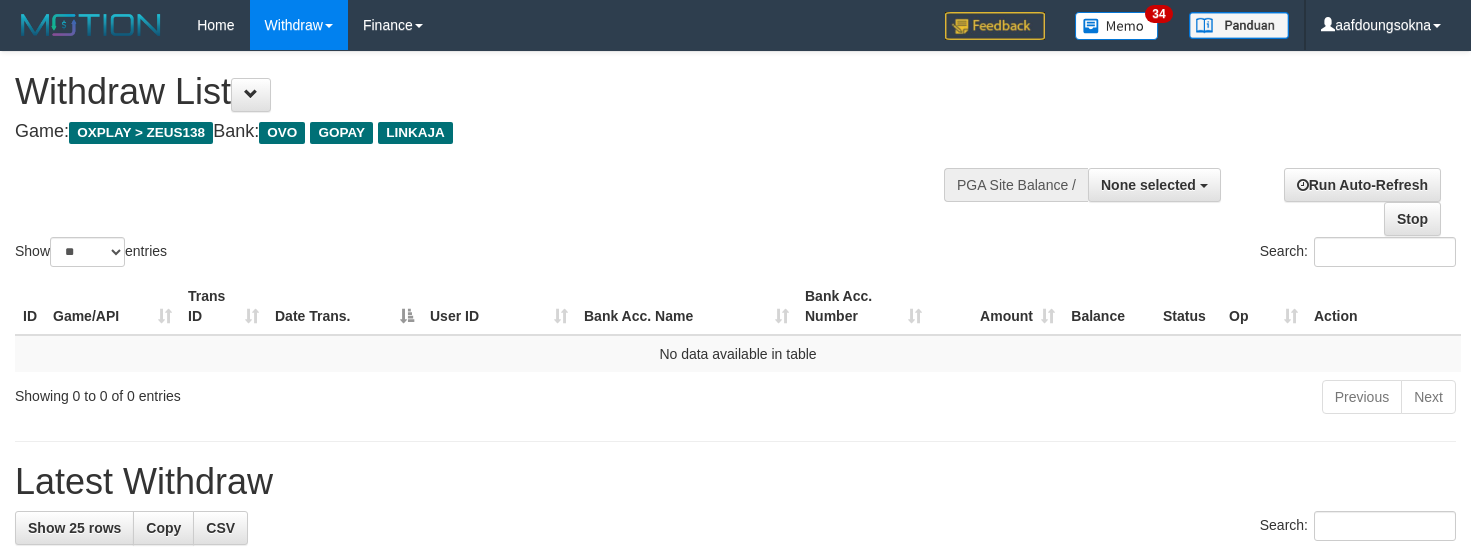 select 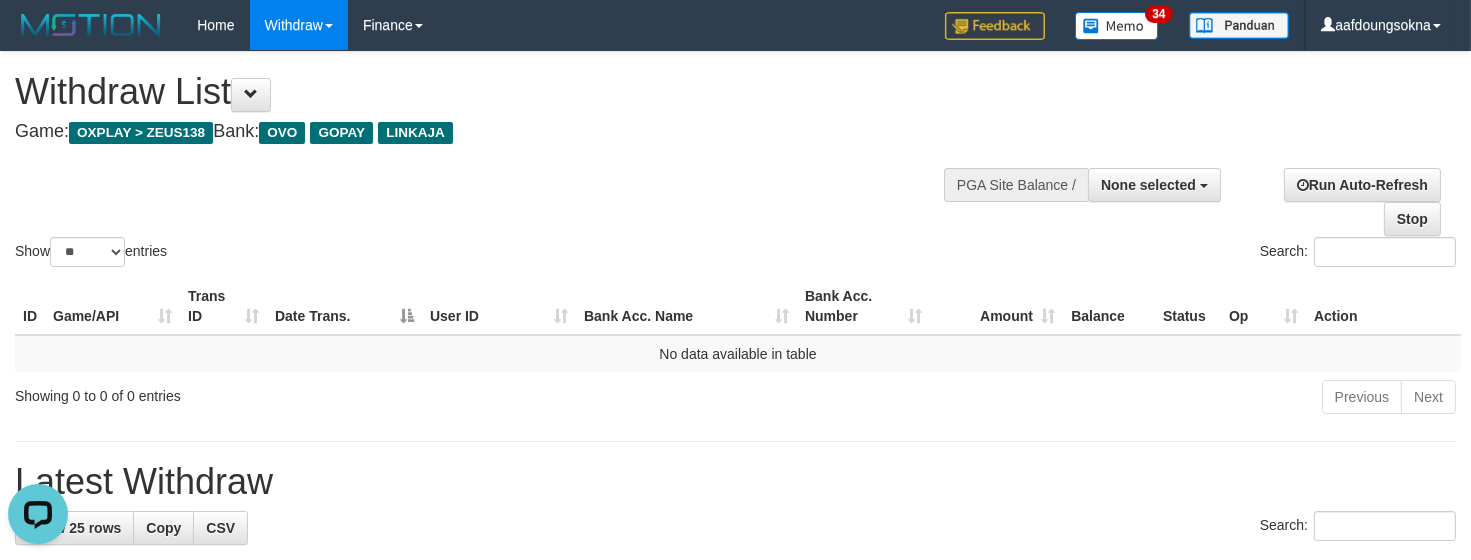 scroll, scrollTop: 0, scrollLeft: 0, axis: both 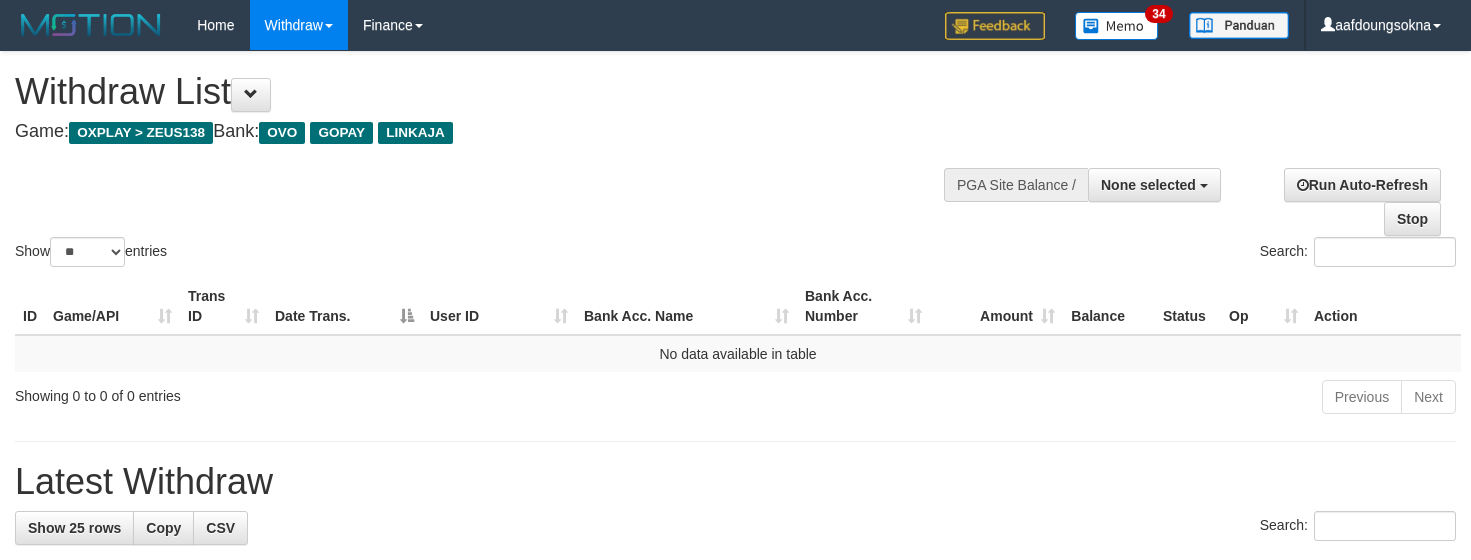 select 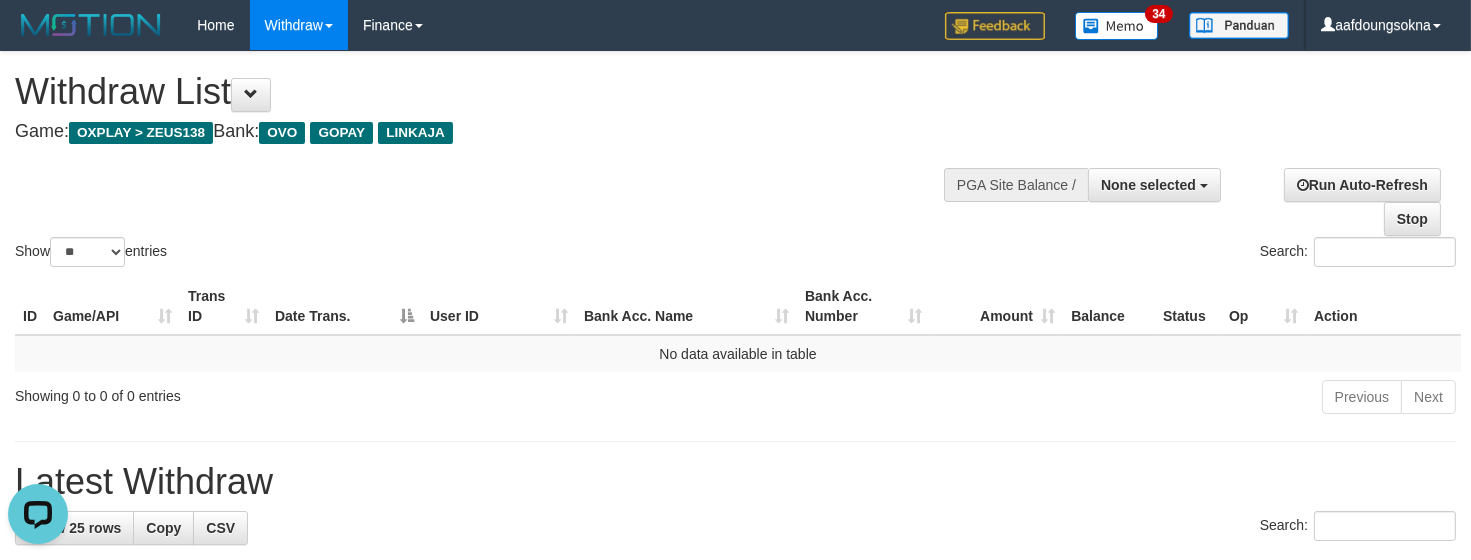 scroll, scrollTop: 0, scrollLeft: 0, axis: both 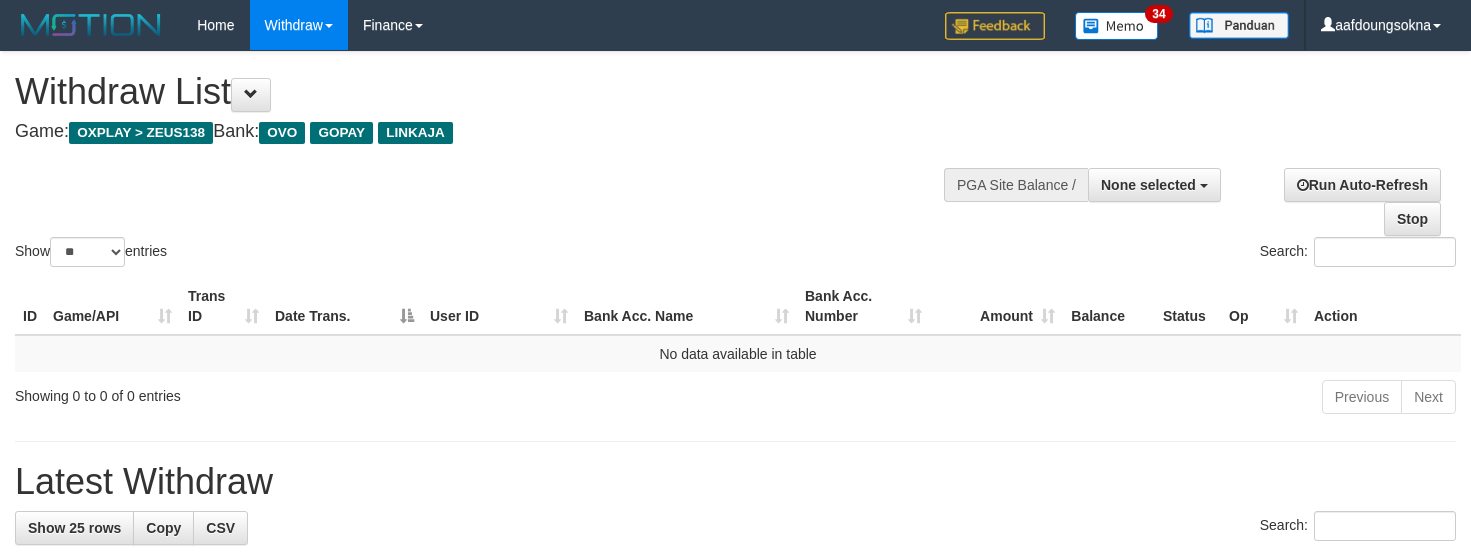 select 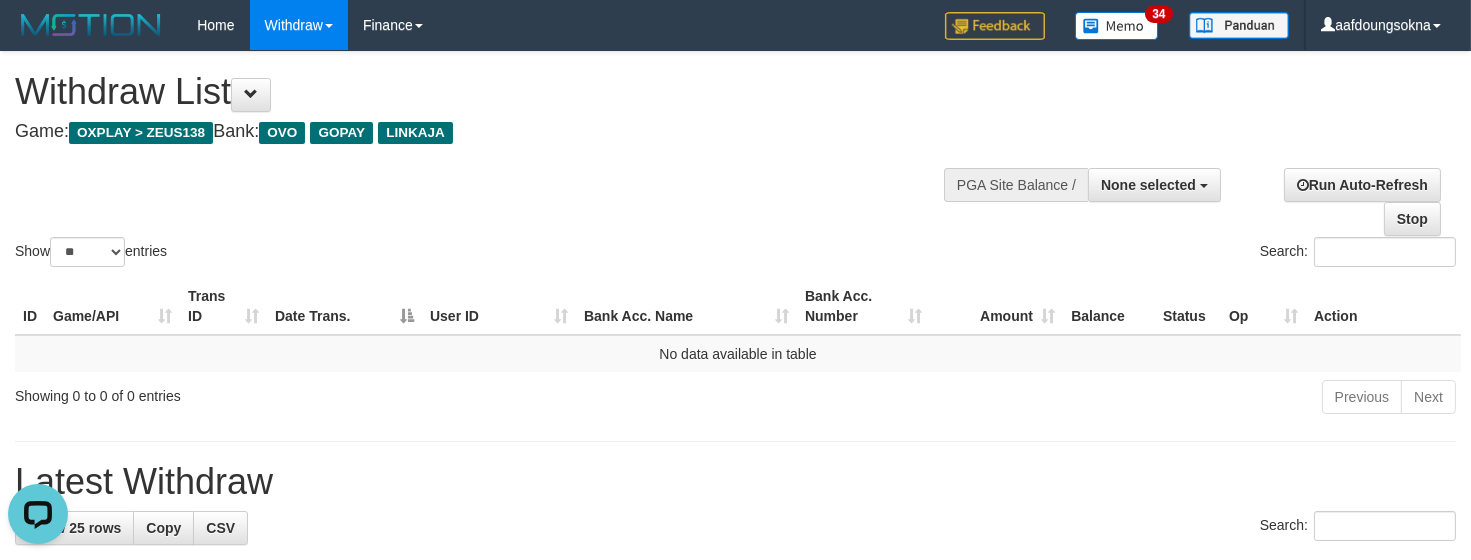 scroll, scrollTop: 0, scrollLeft: 0, axis: both 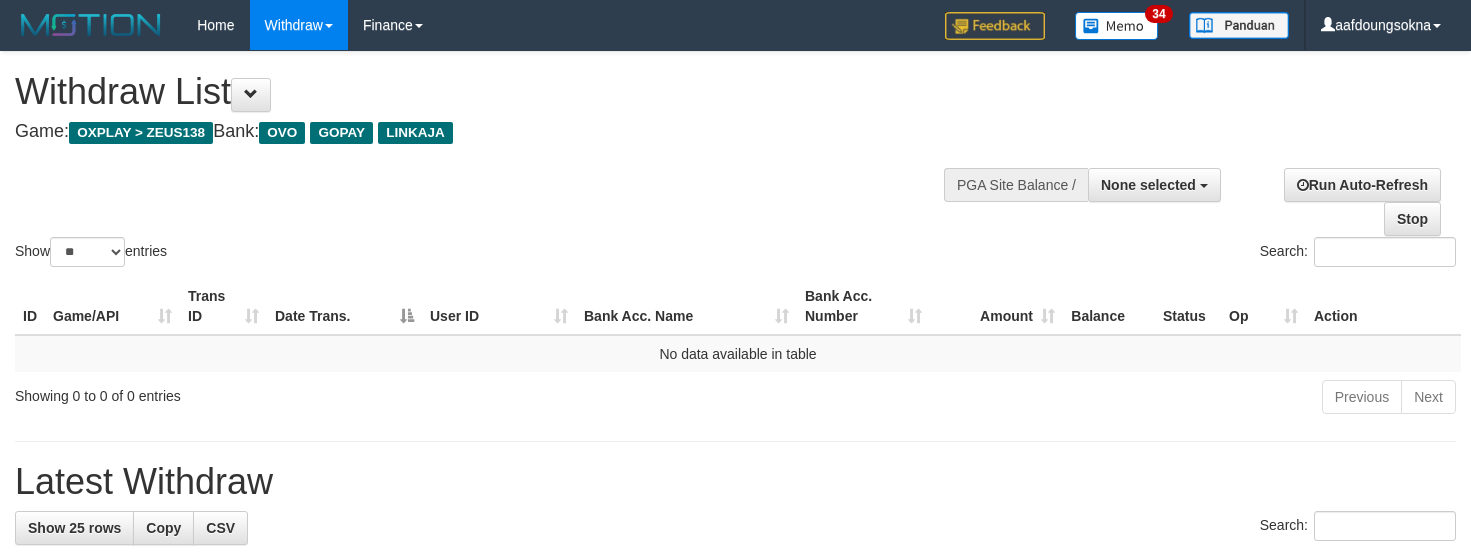 select 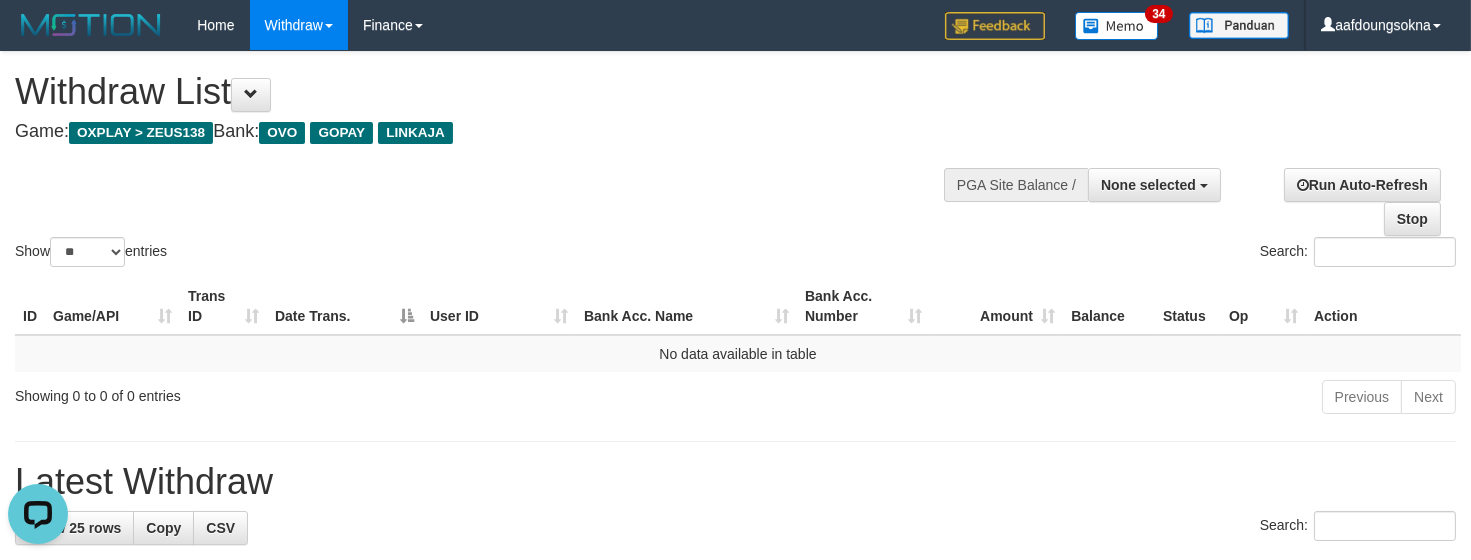 scroll, scrollTop: 0, scrollLeft: 0, axis: both 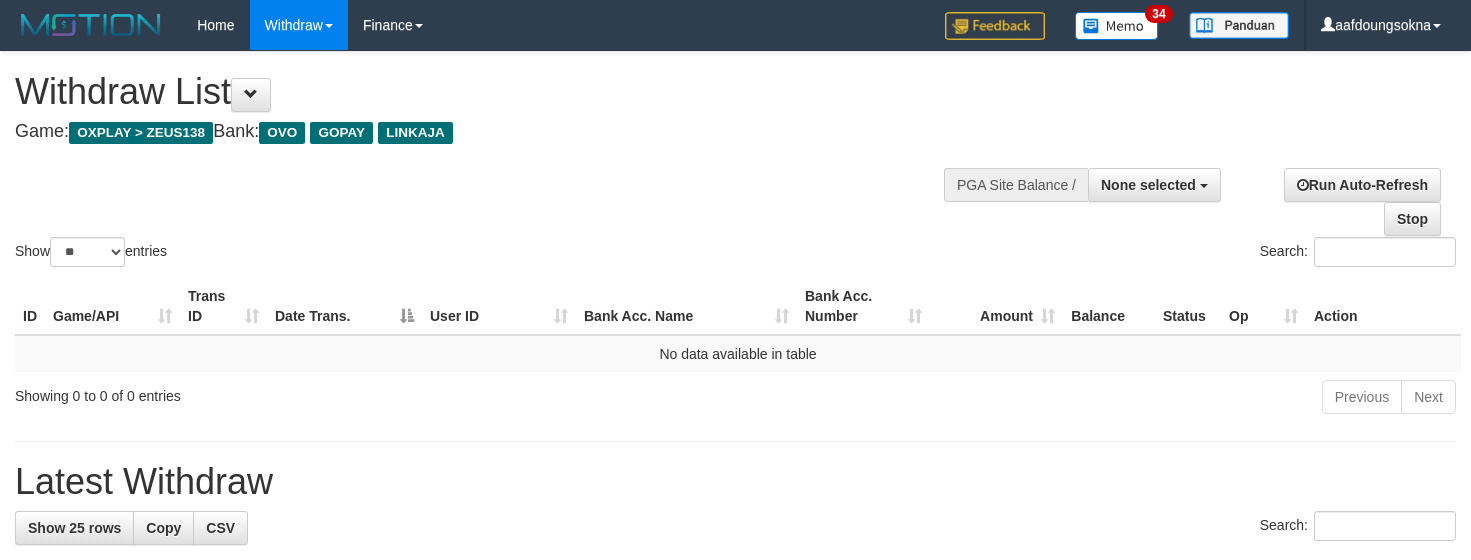 select 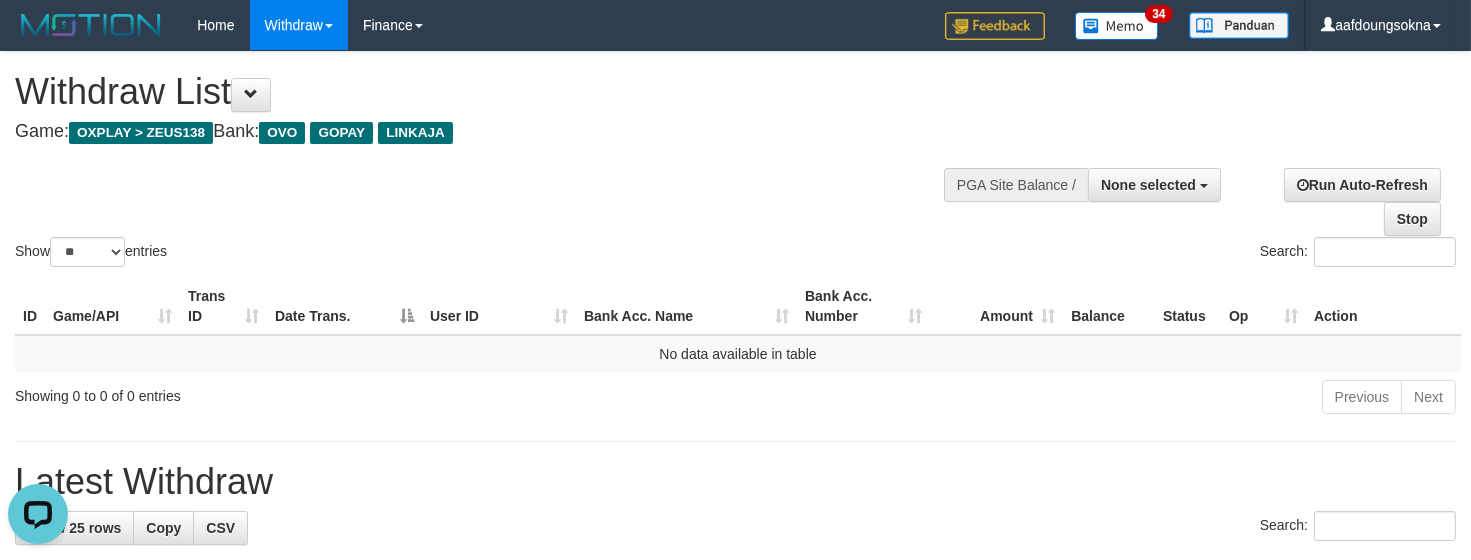 scroll, scrollTop: 0, scrollLeft: 0, axis: both 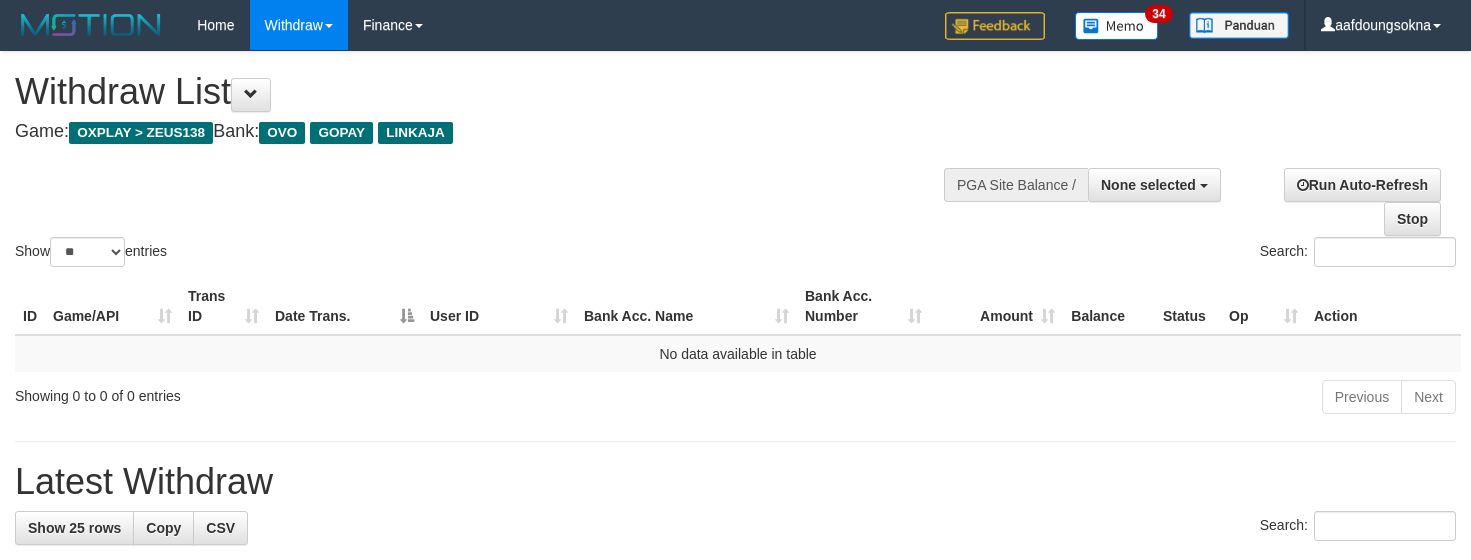 select 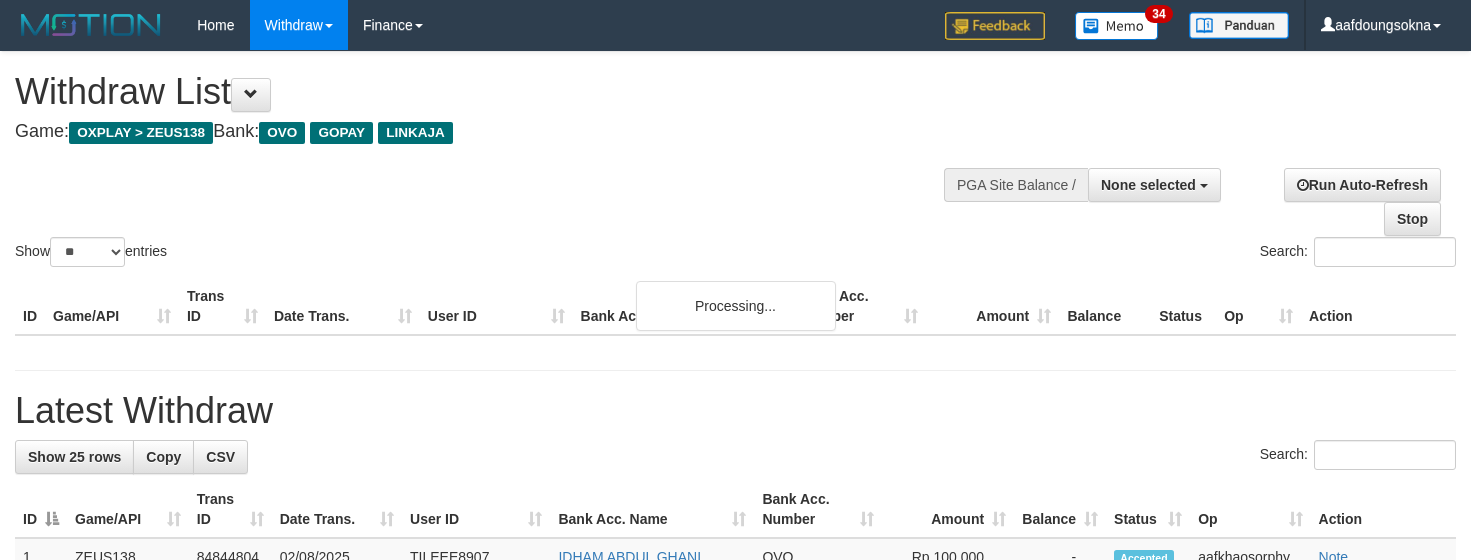 select 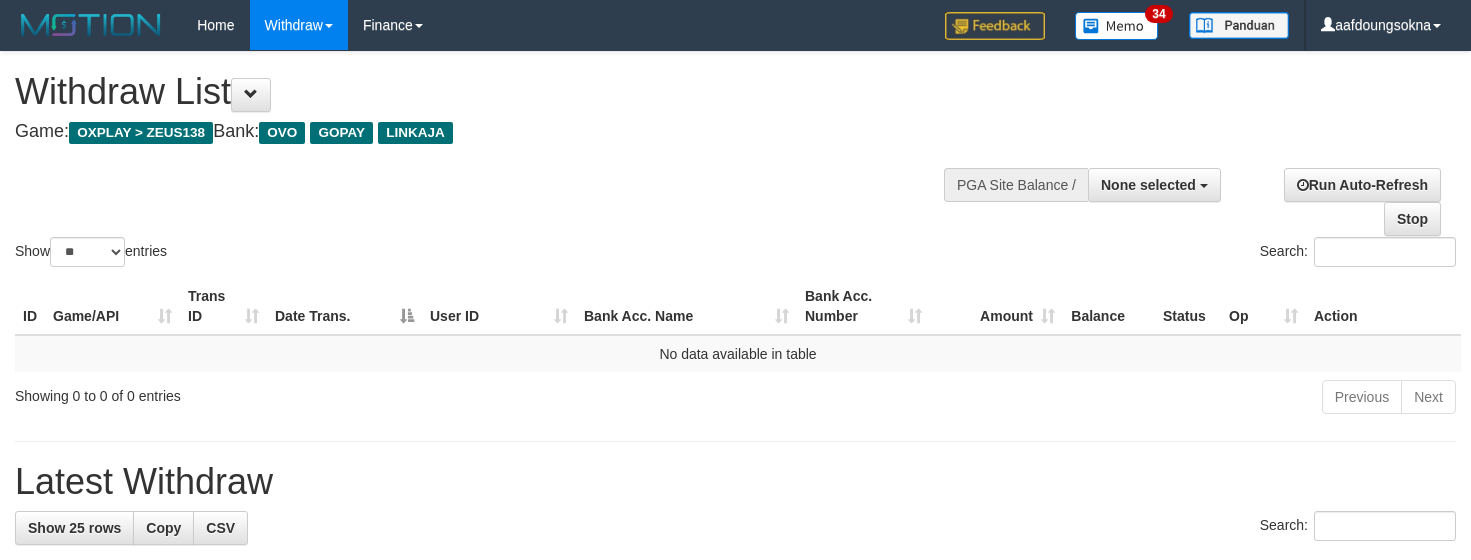 select 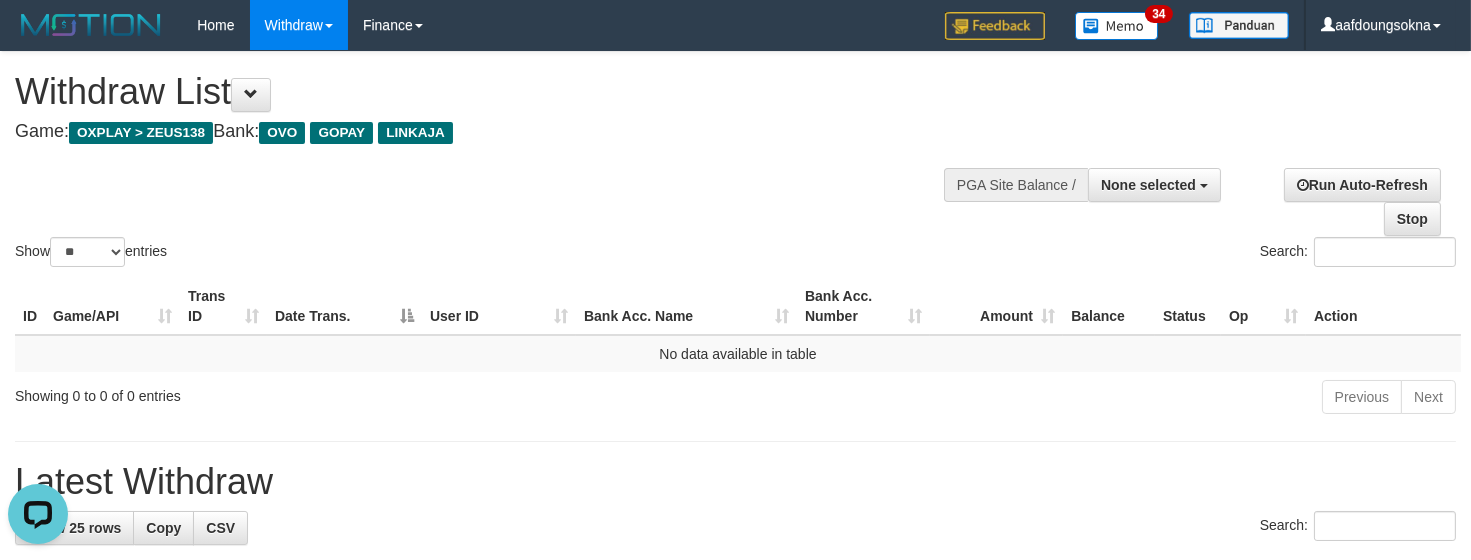 scroll, scrollTop: 0, scrollLeft: 0, axis: both 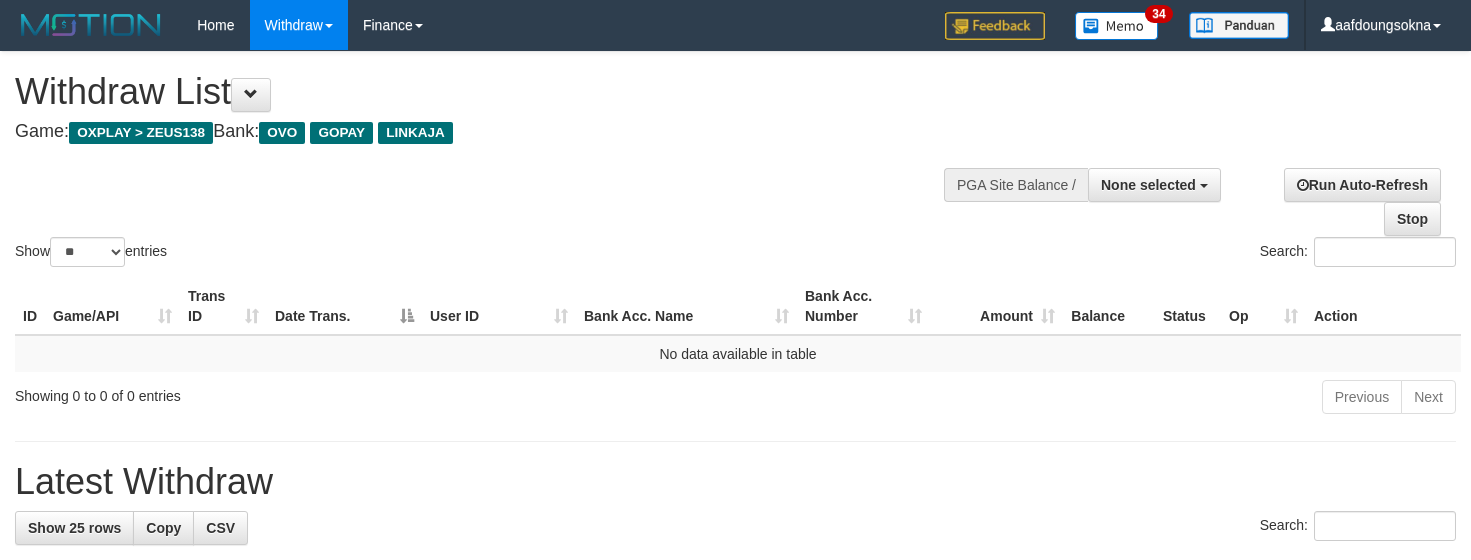 select 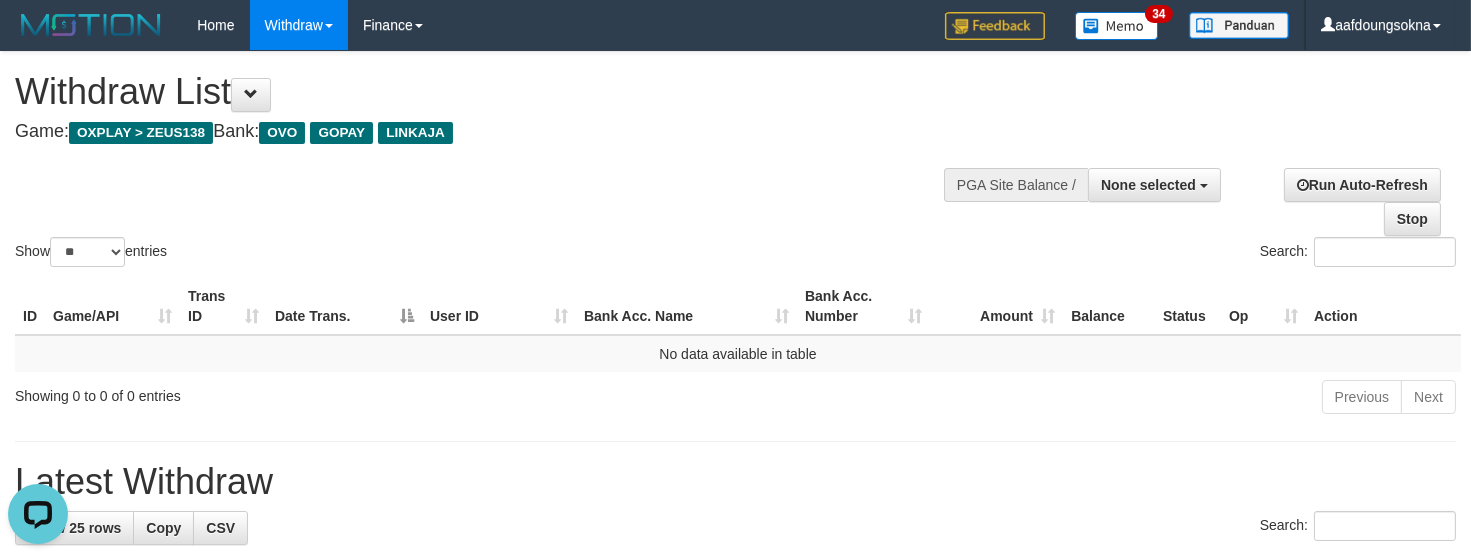 scroll, scrollTop: 0, scrollLeft: 0, axis: both 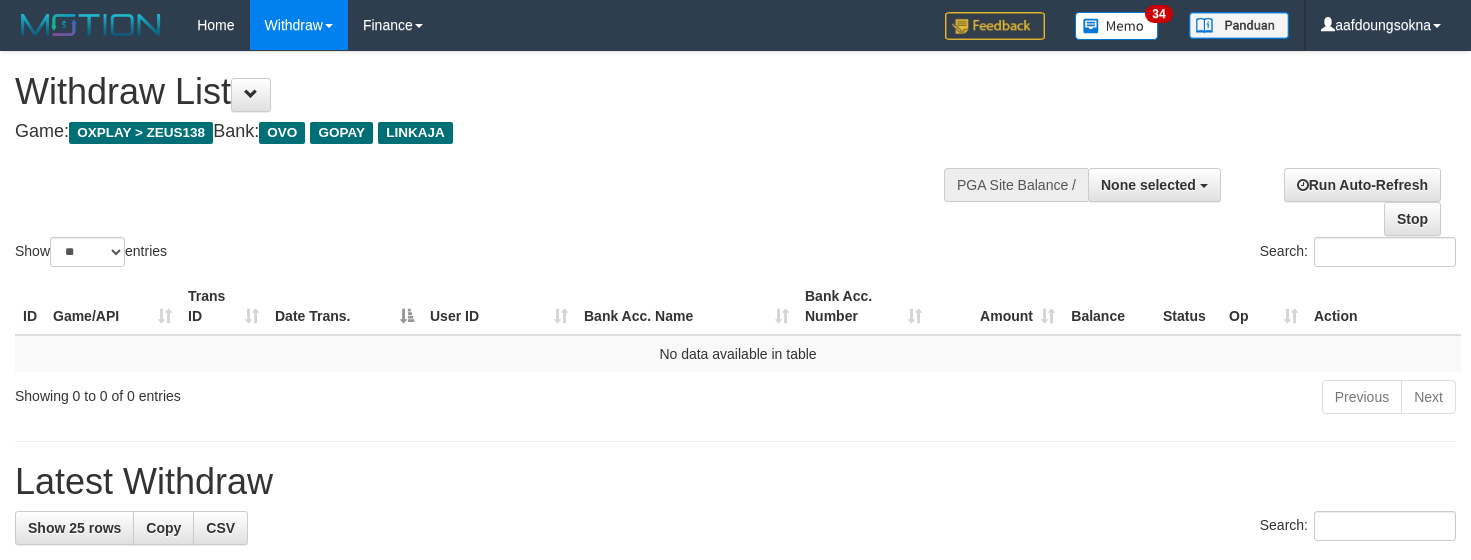 select 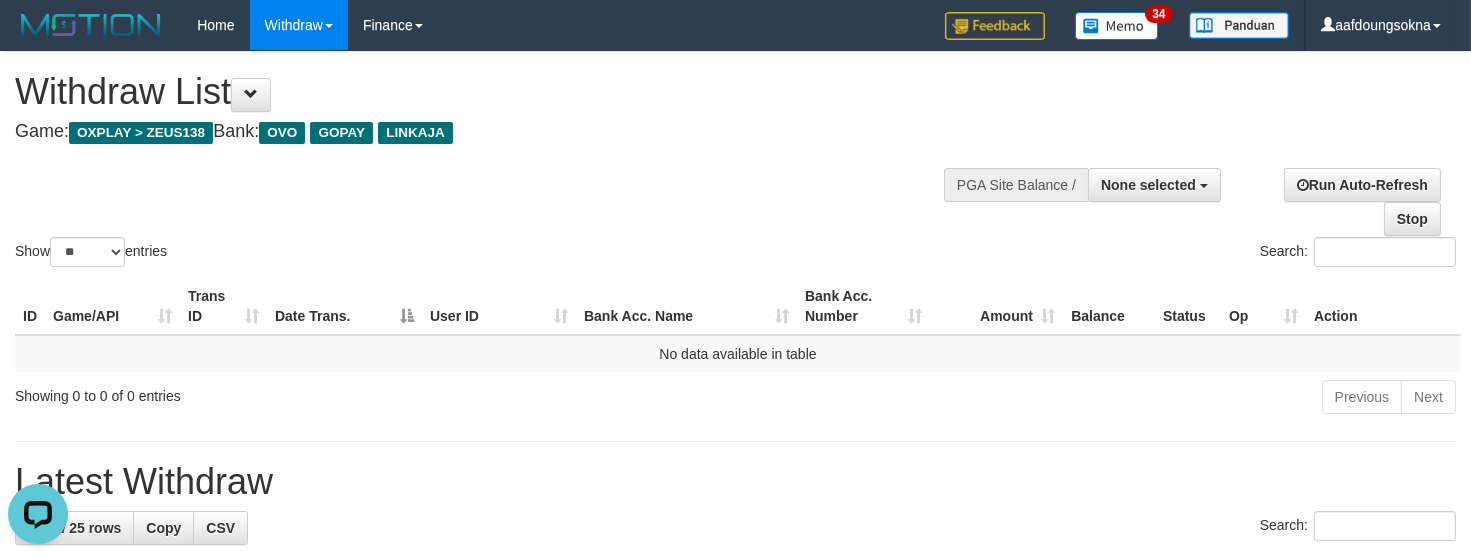 scroll, scrollTop: 0, scrollLeft: 0, axis: both 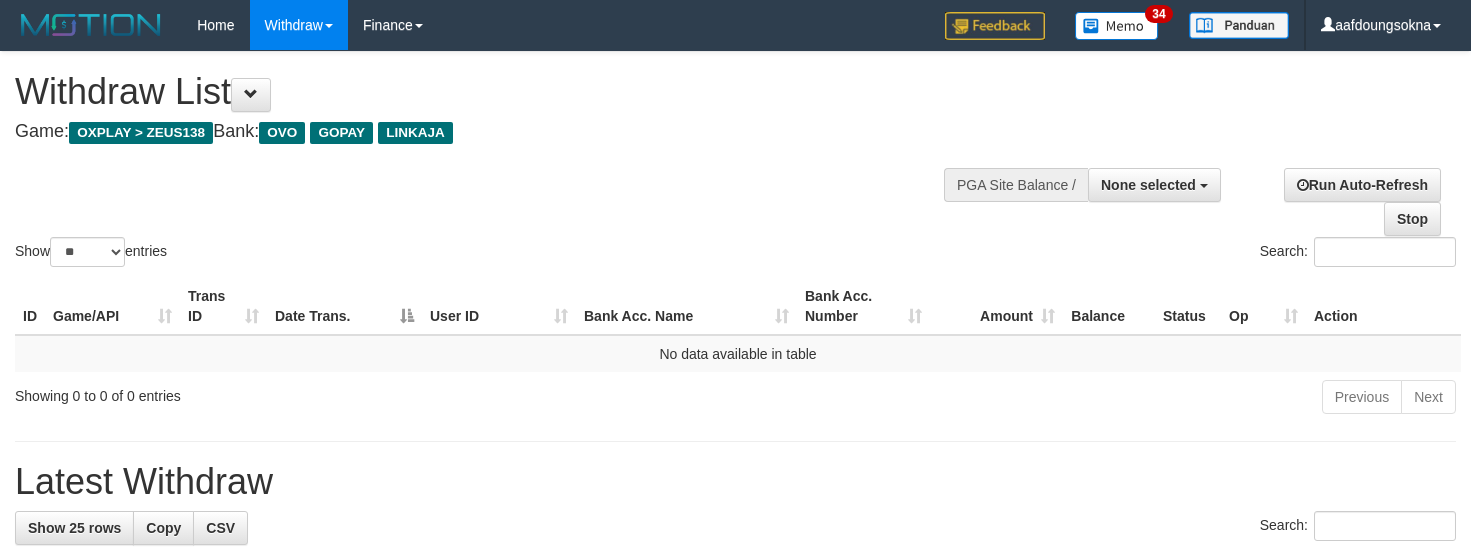 select 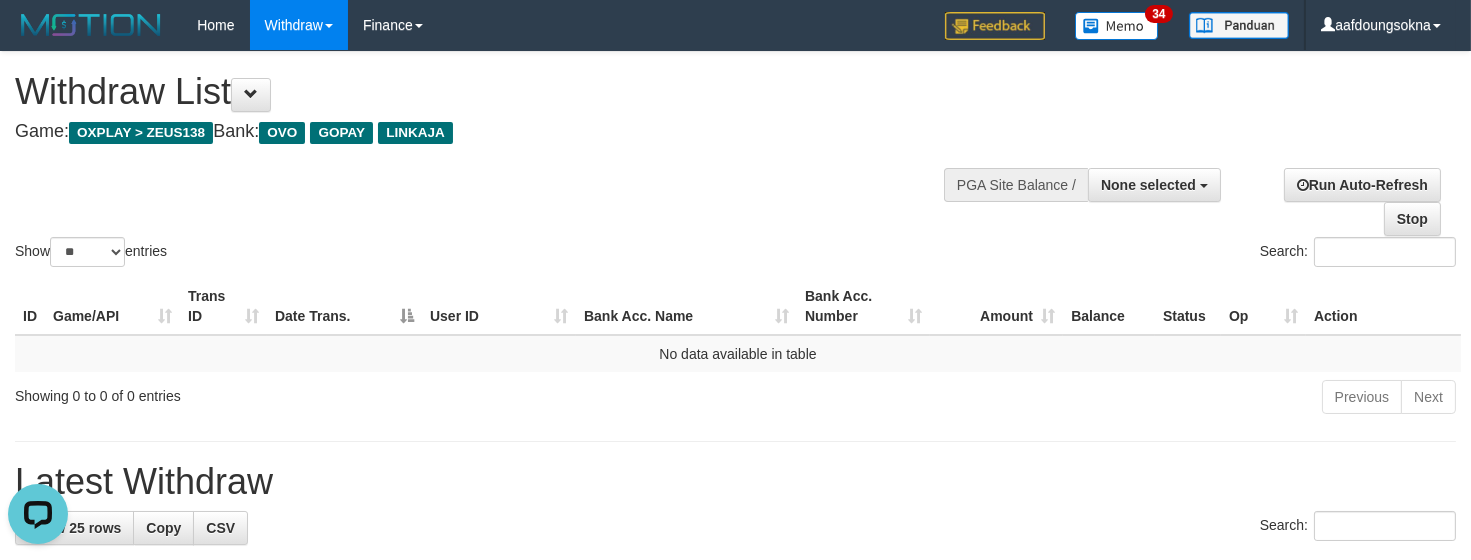 scroll, scrollTop: 0, scrollLeft: 0, axis: both 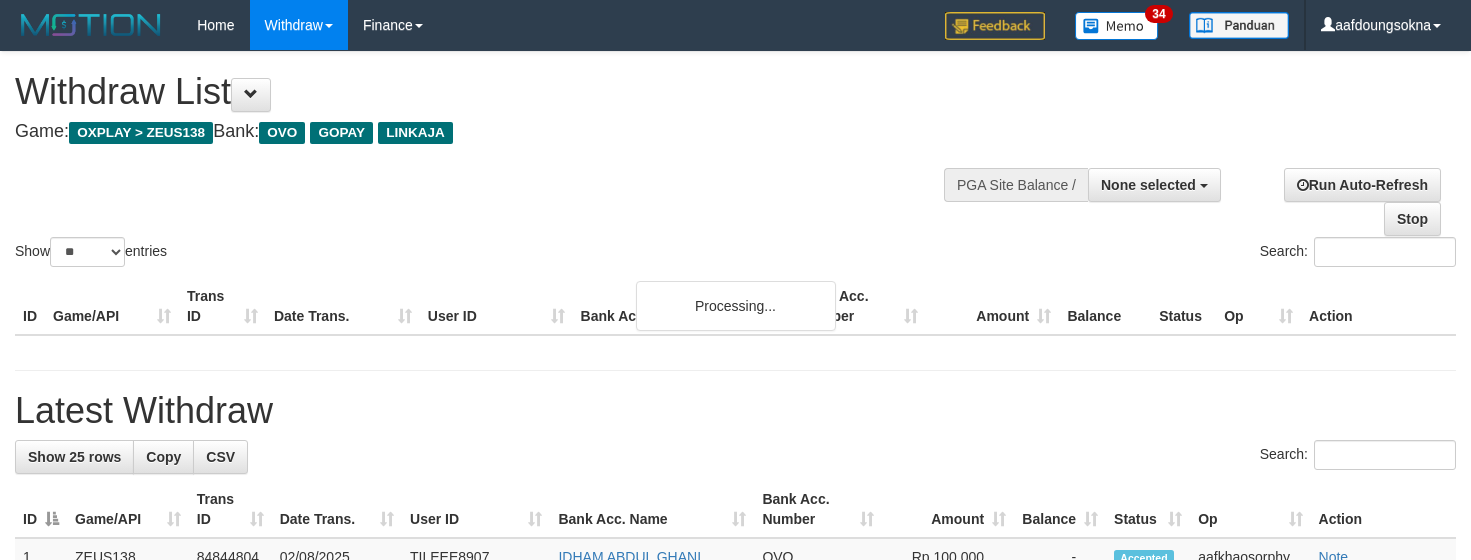 select 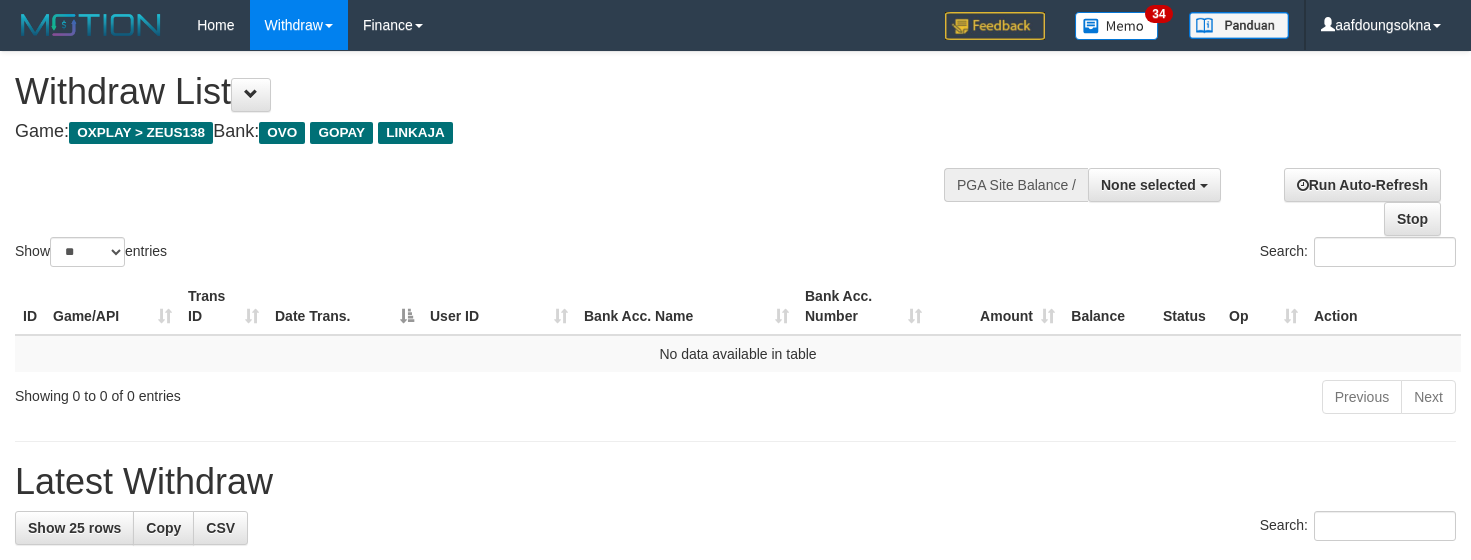 select 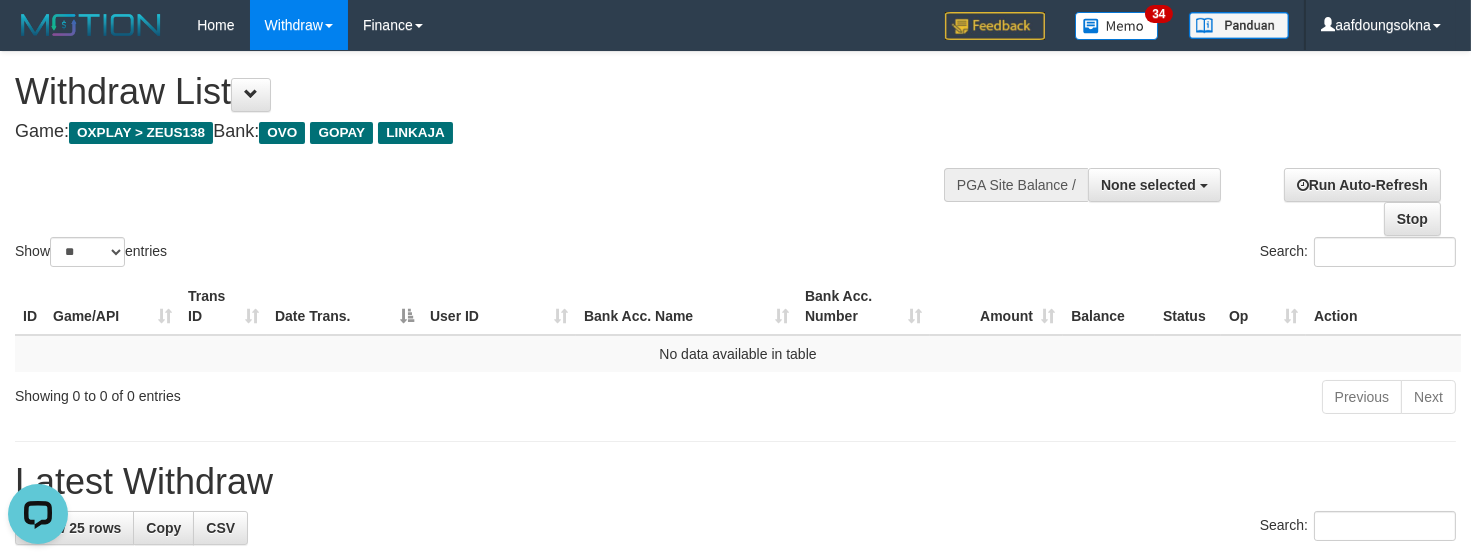 scroll, scrollTop: 0, scrollLeft: 0, axis: both 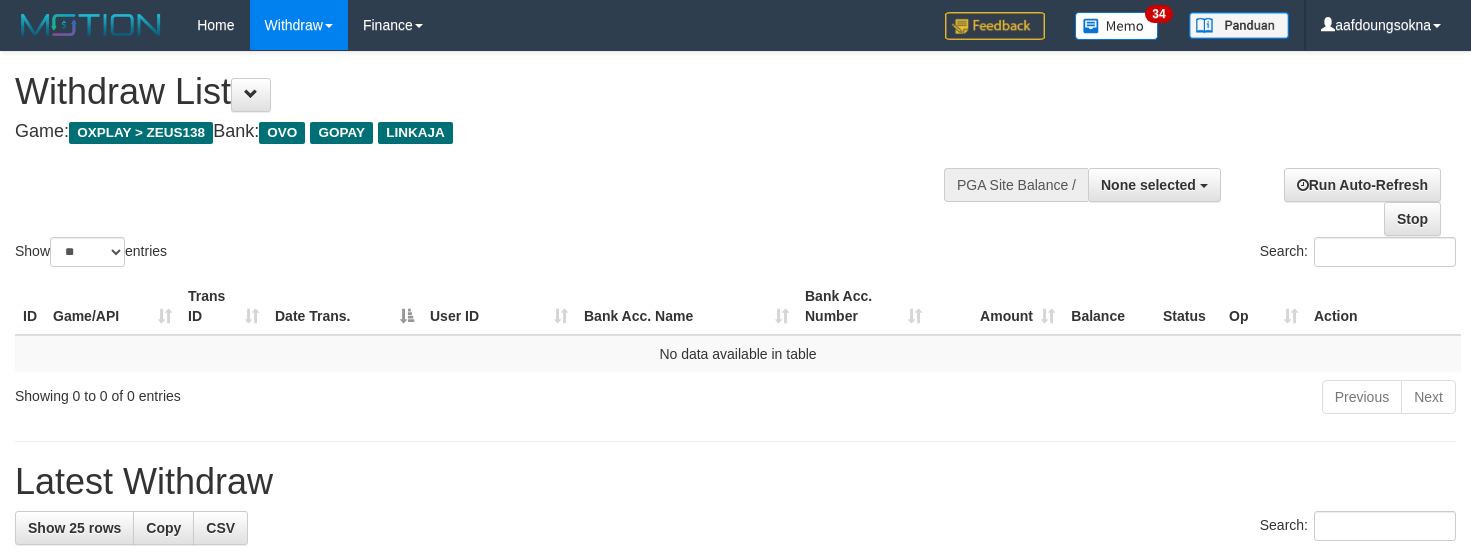 select 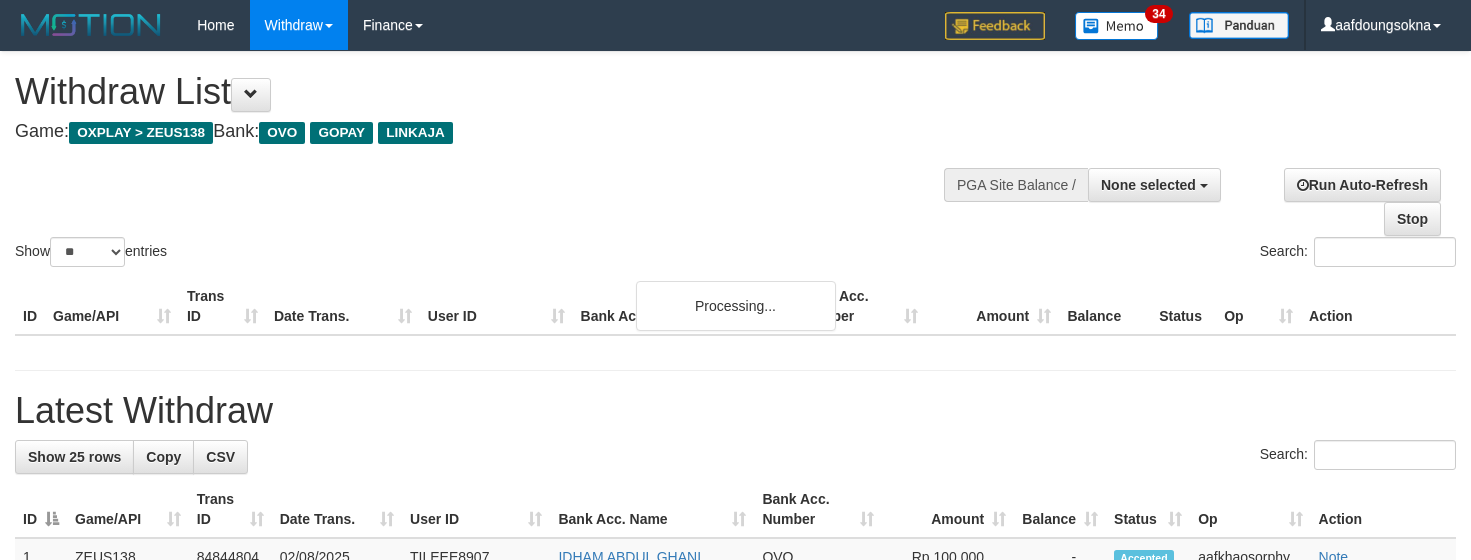 select 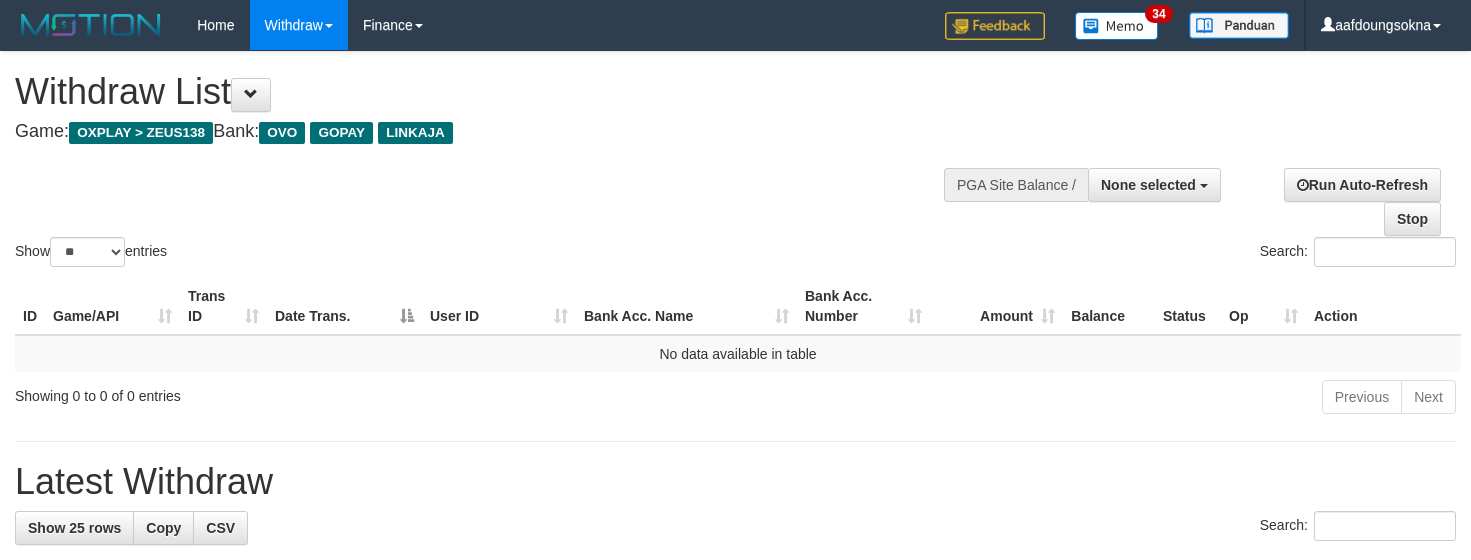 select 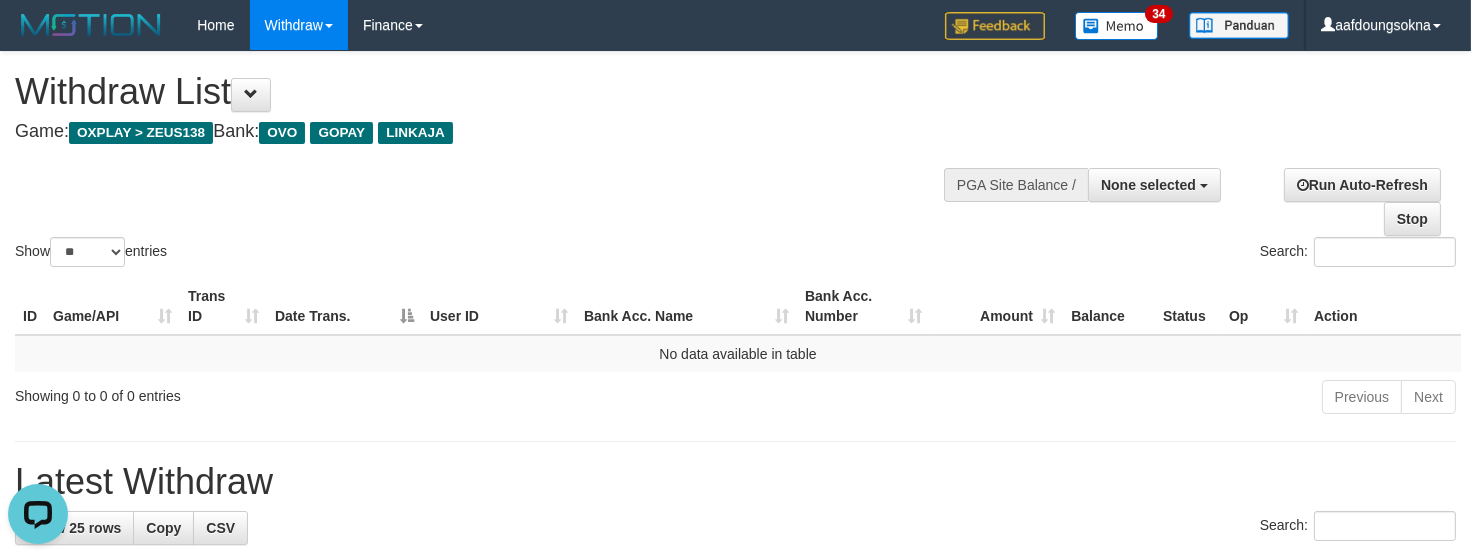 scroll, scrollTop: 0, scrollLeft: 0, axis: both 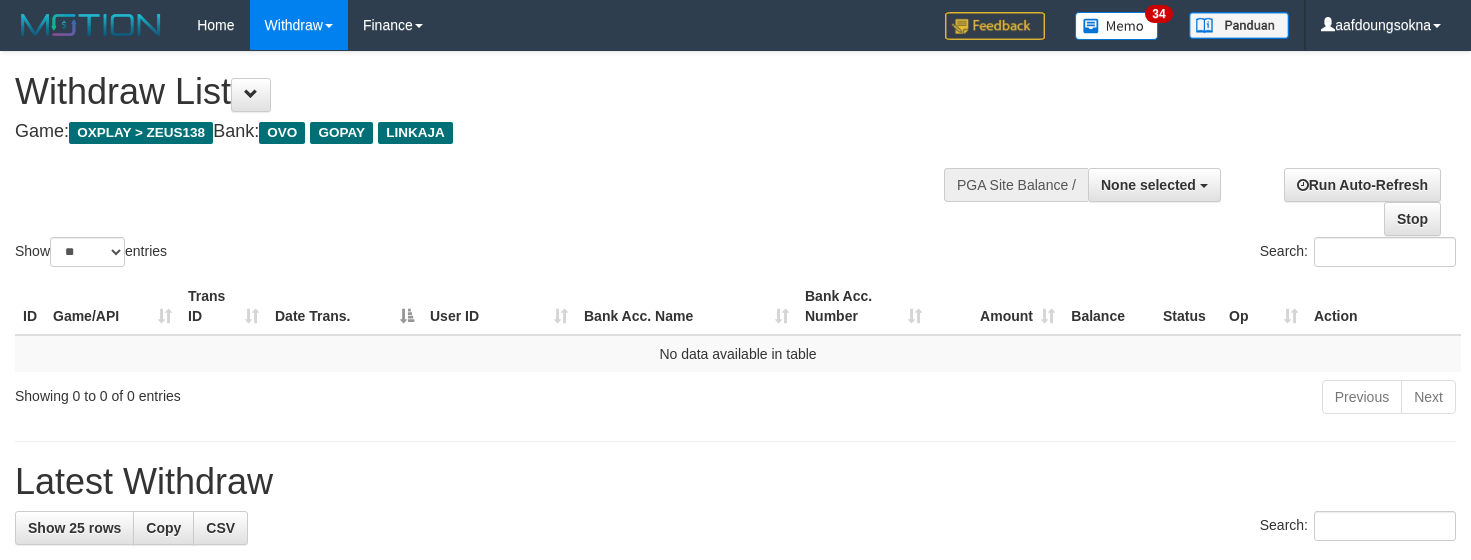 select 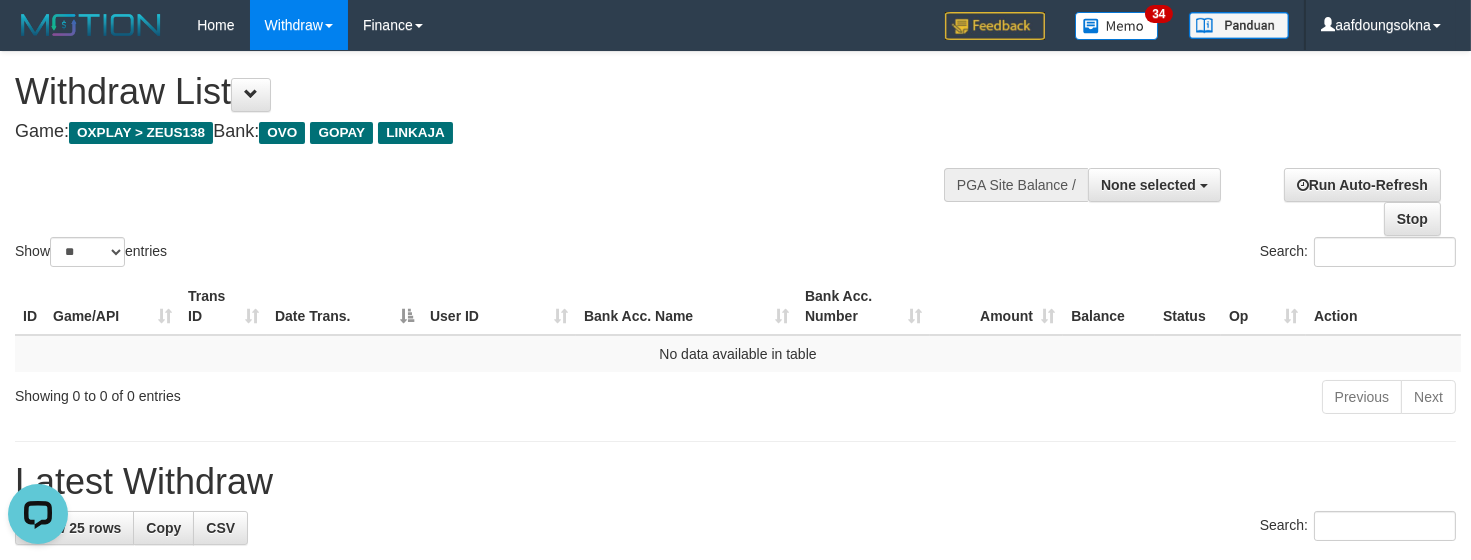 scroll, scrollTop: 0, scrollLeft: 0, axis: both 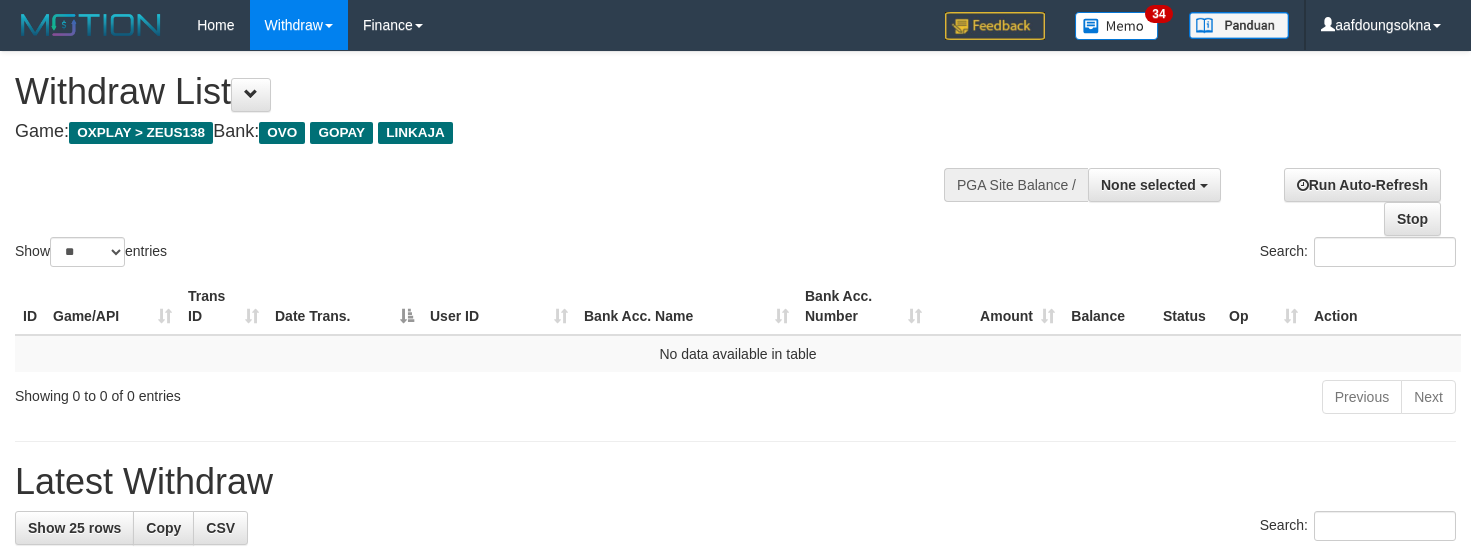 select 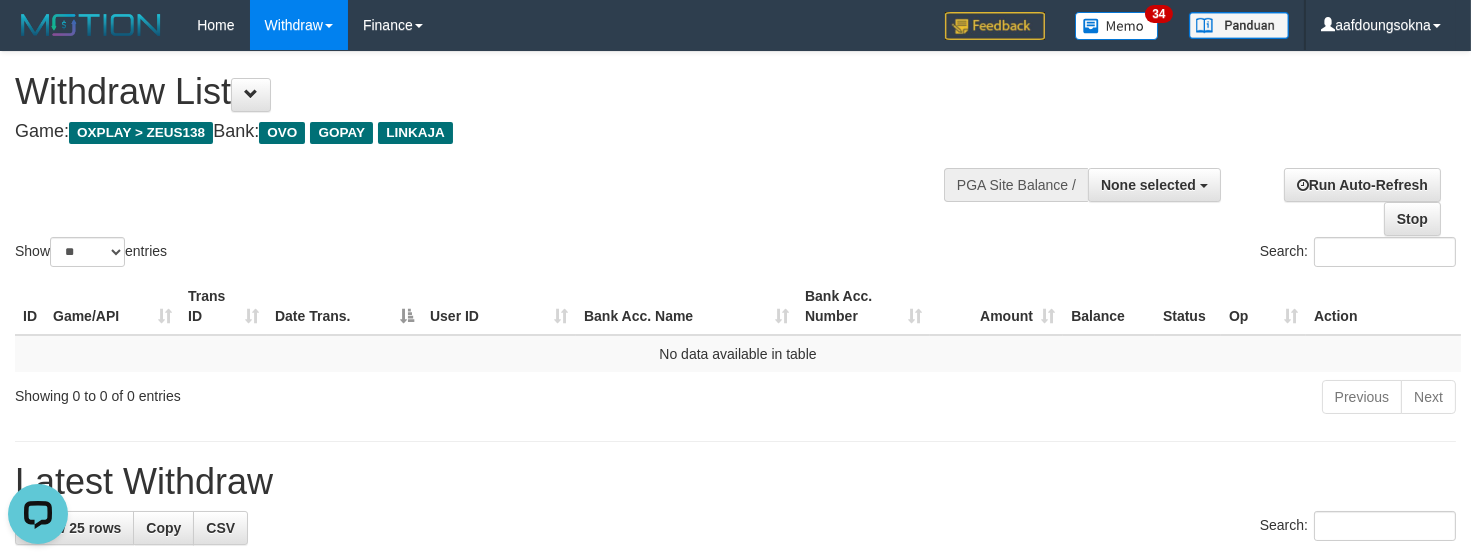 scroll, scrollTop: 0, scrollLeft: 0, axis: both 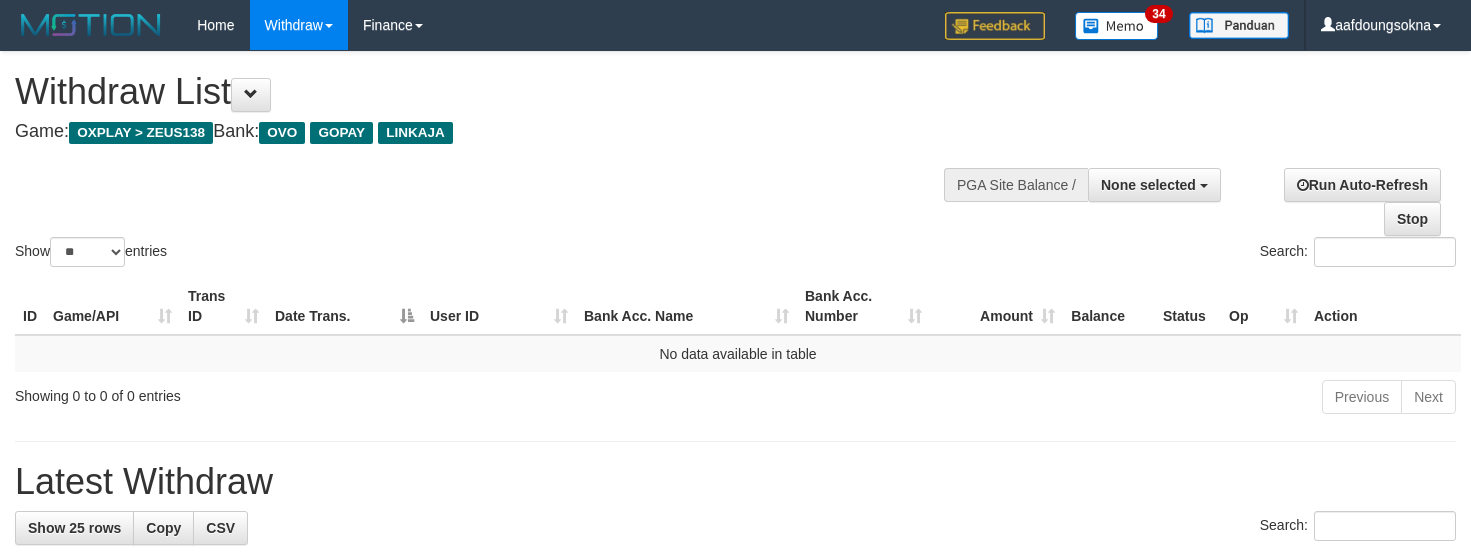 select 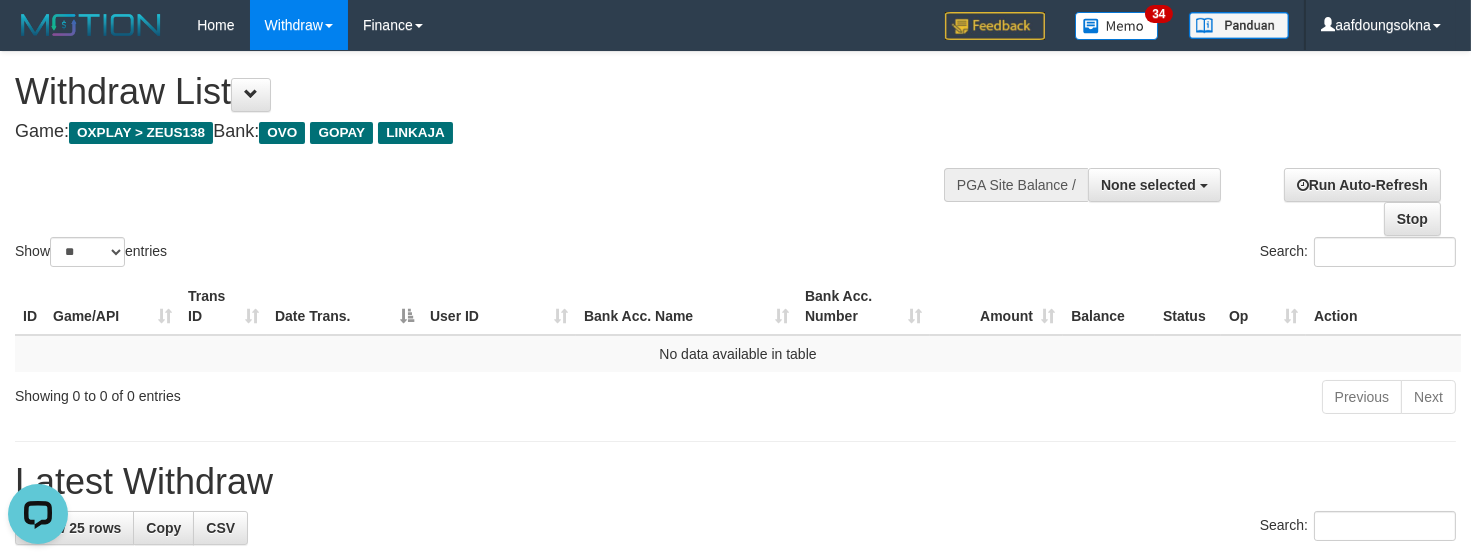 scroll, scrollTop: 0, scrollLeft: 0, axis: both 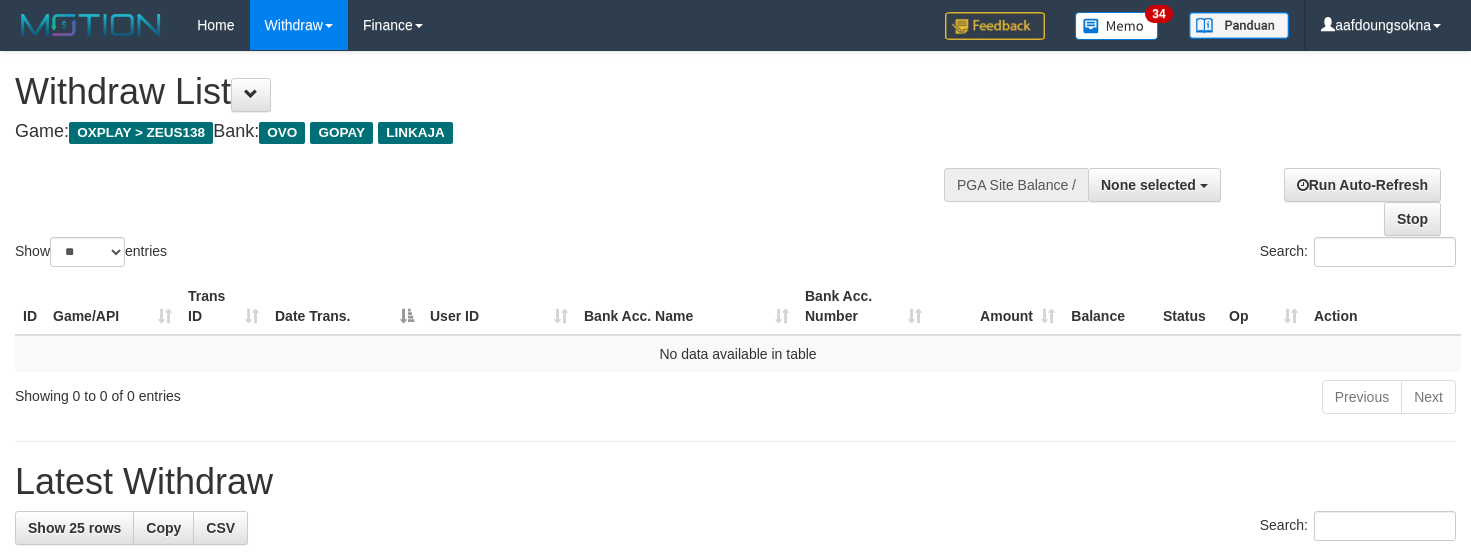 select 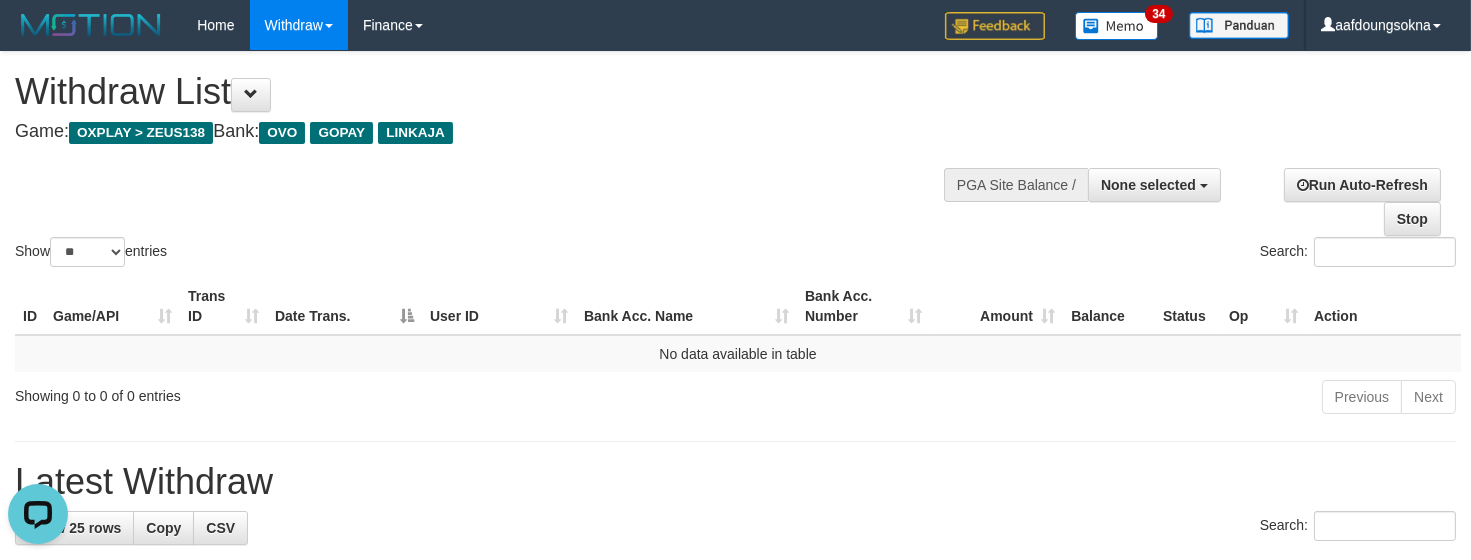 scroll, scrollTop: 0, scrollLeft: 0, axis: both 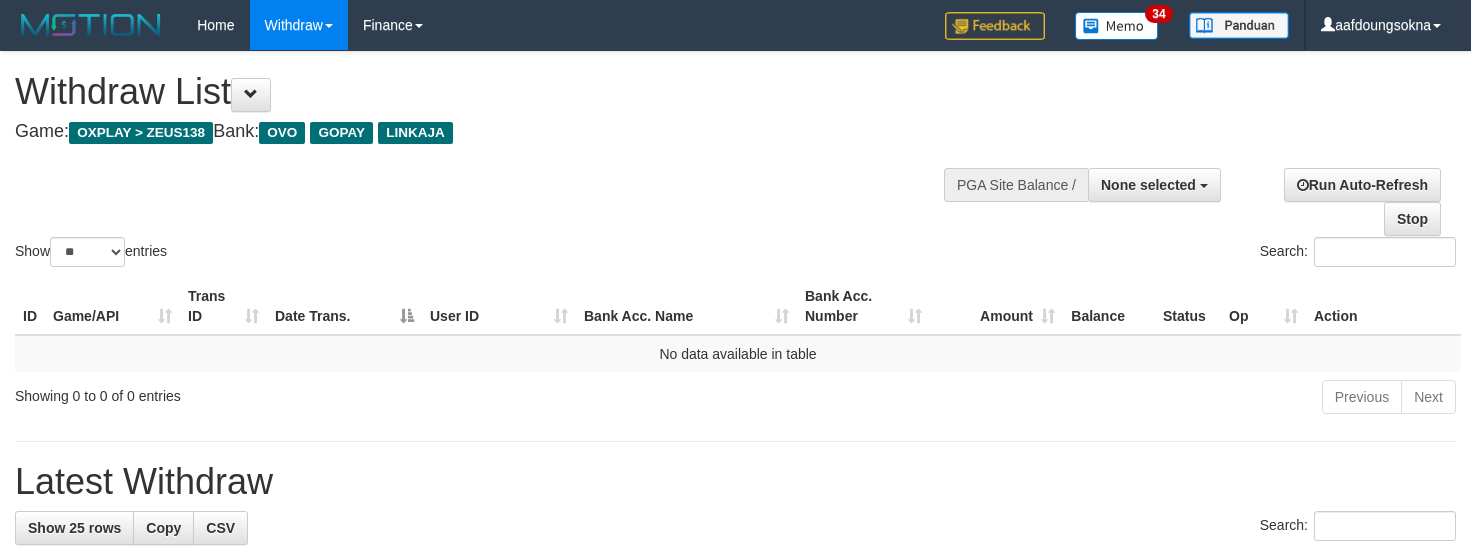select 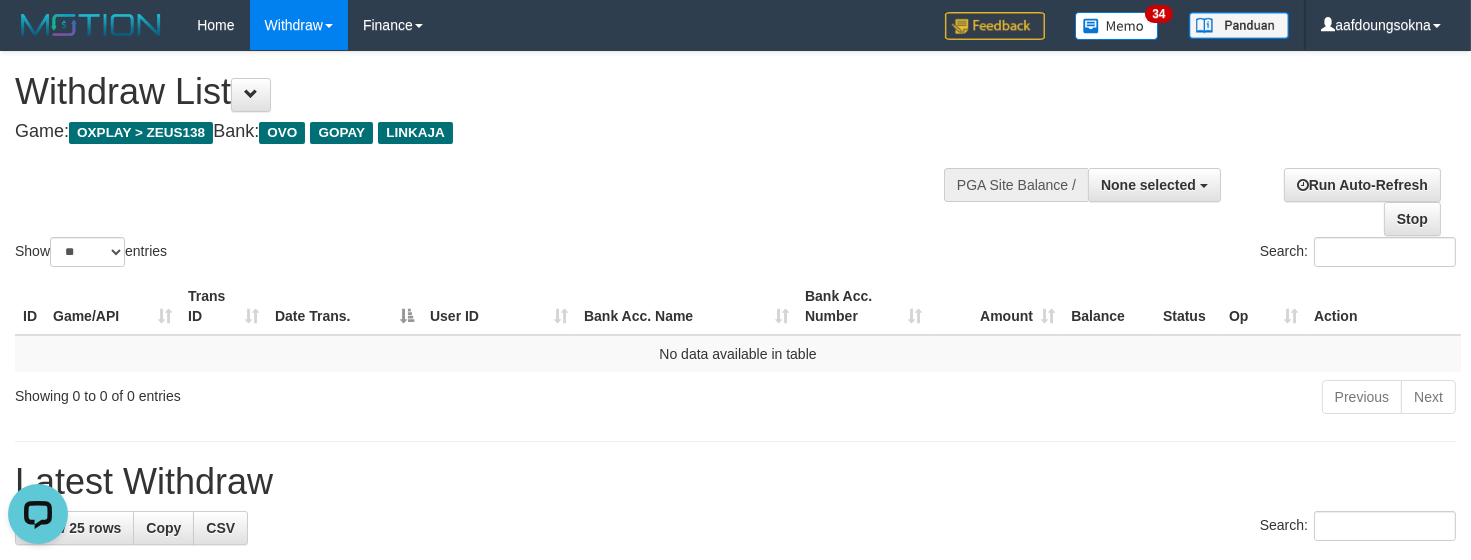 scroll, scrollTop: 0, scrollLeft: 0, axis: both 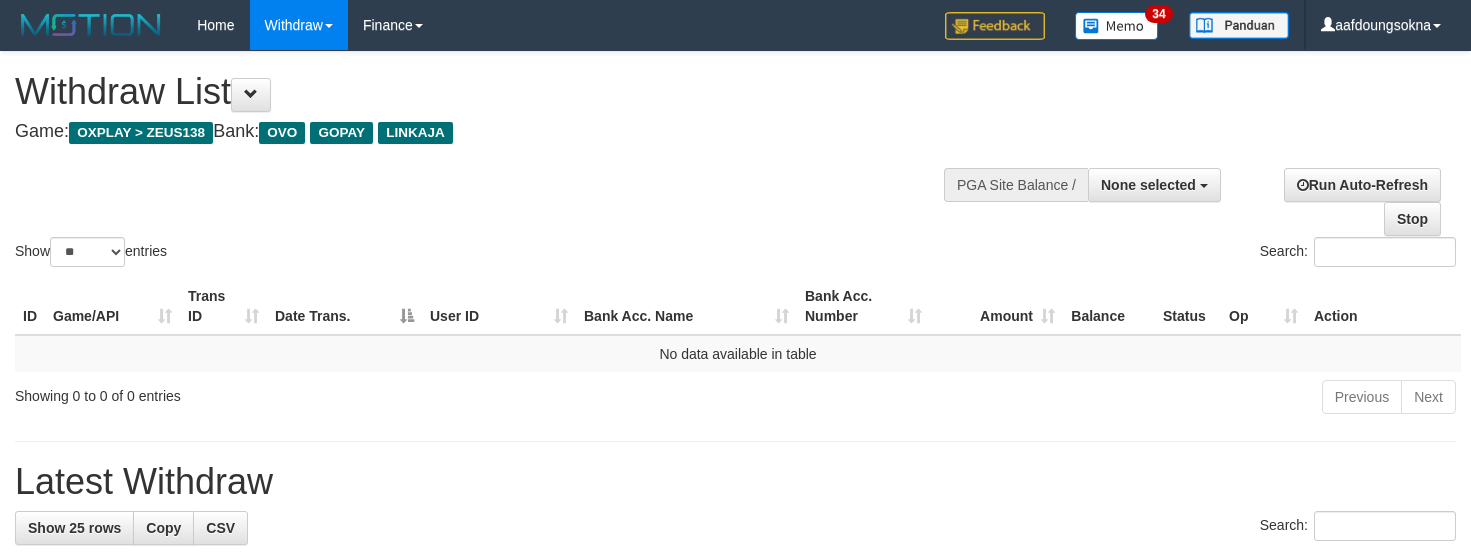 select 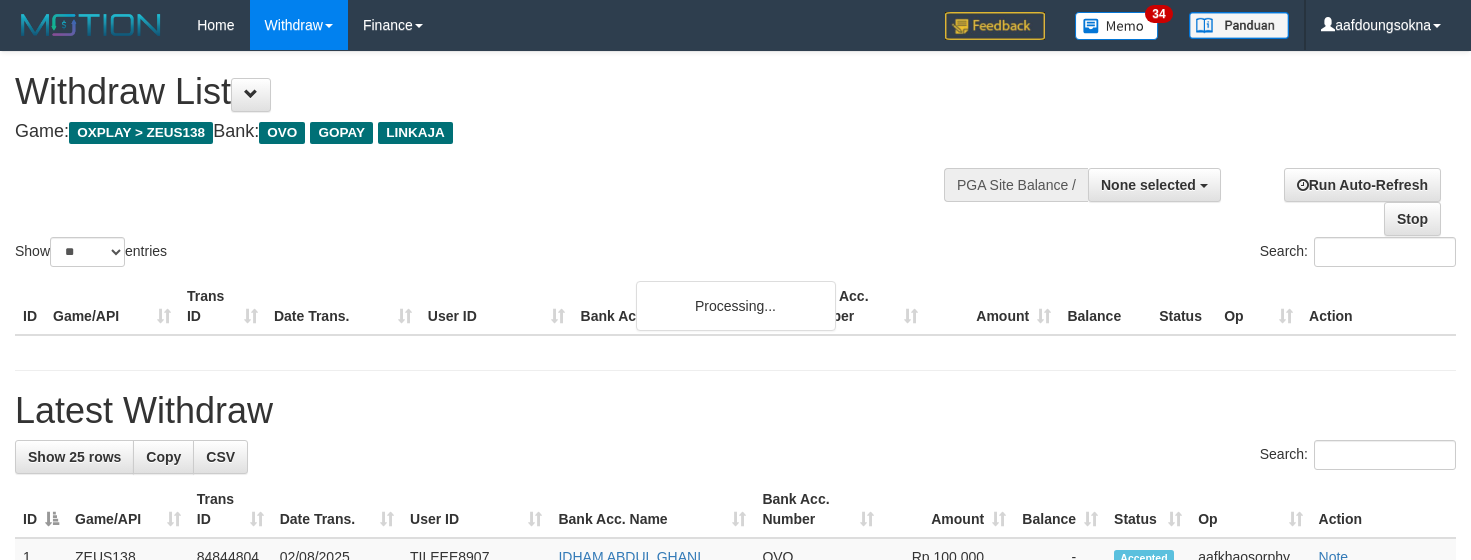 select 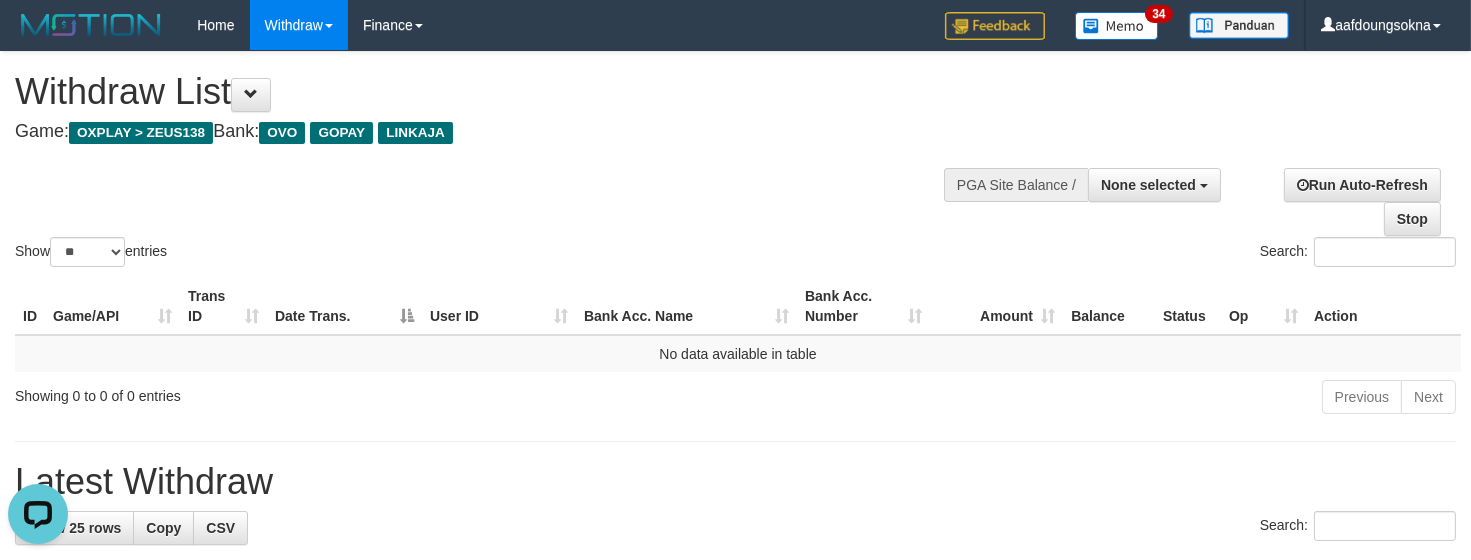 scroll, scrollTop: 0, scrollLeft: 0, axis: both 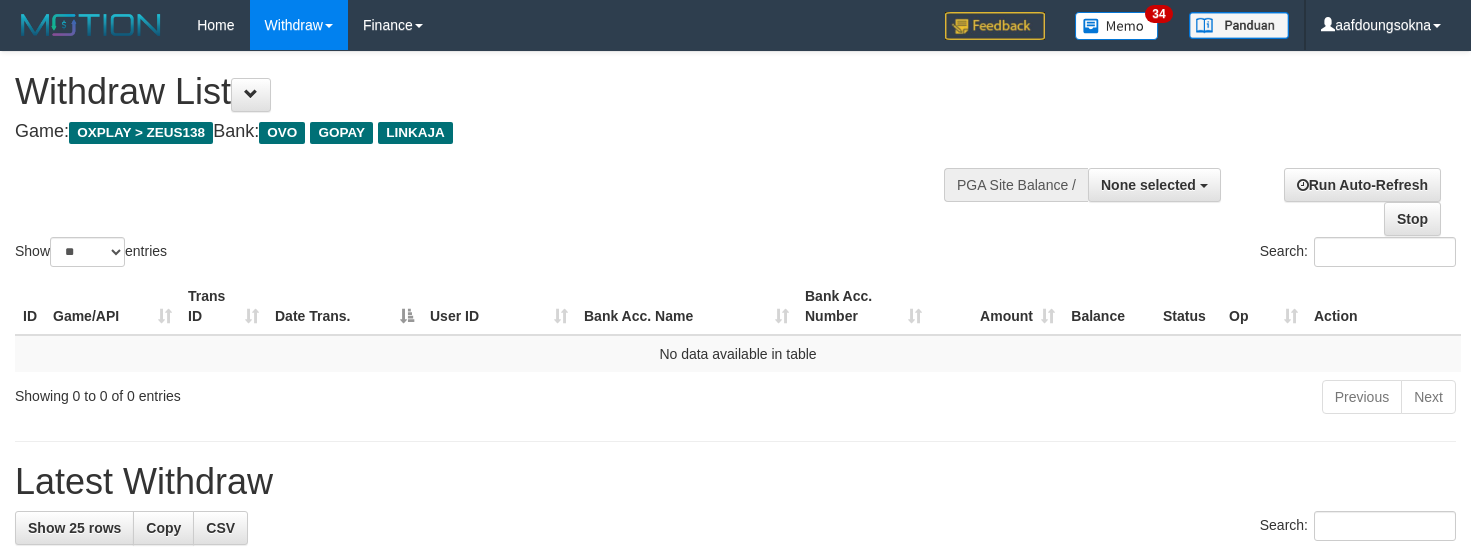select 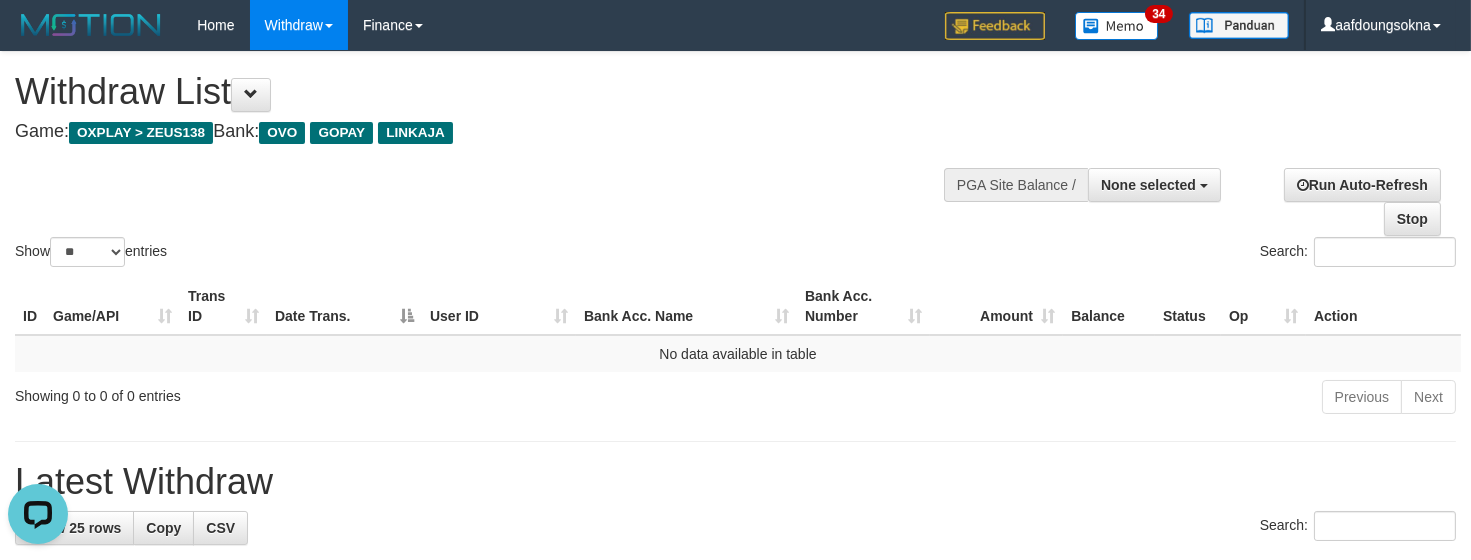 scroll, scrollTop: 0, scrollLeft: 0, axis: both 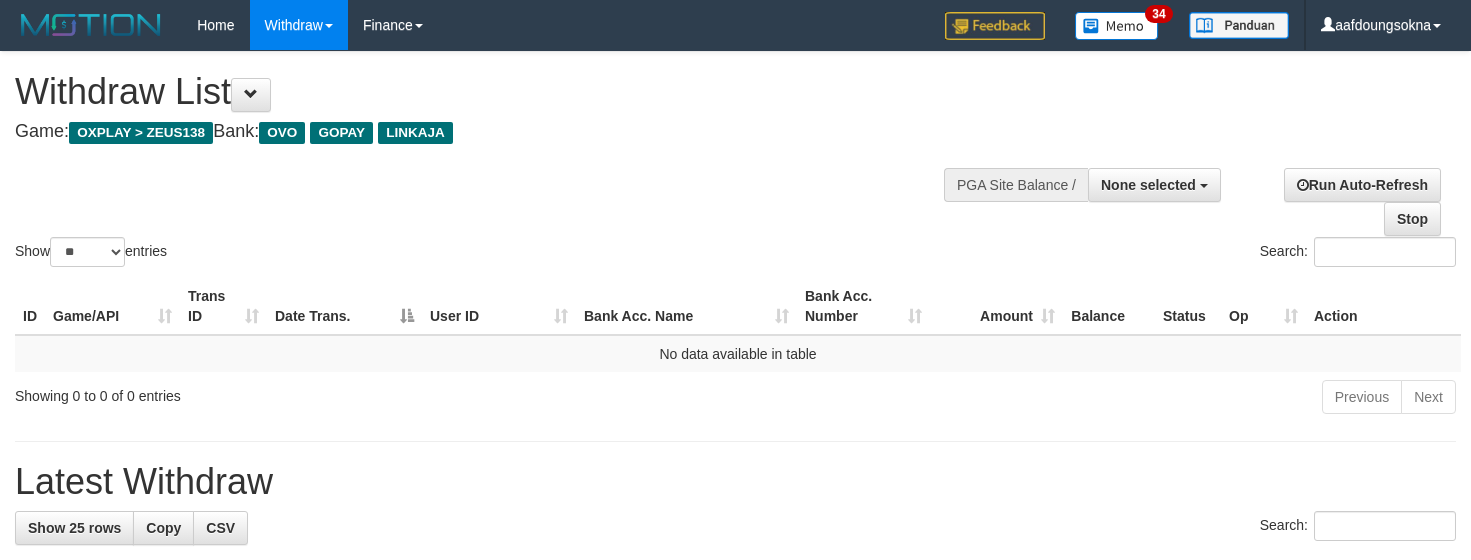 select 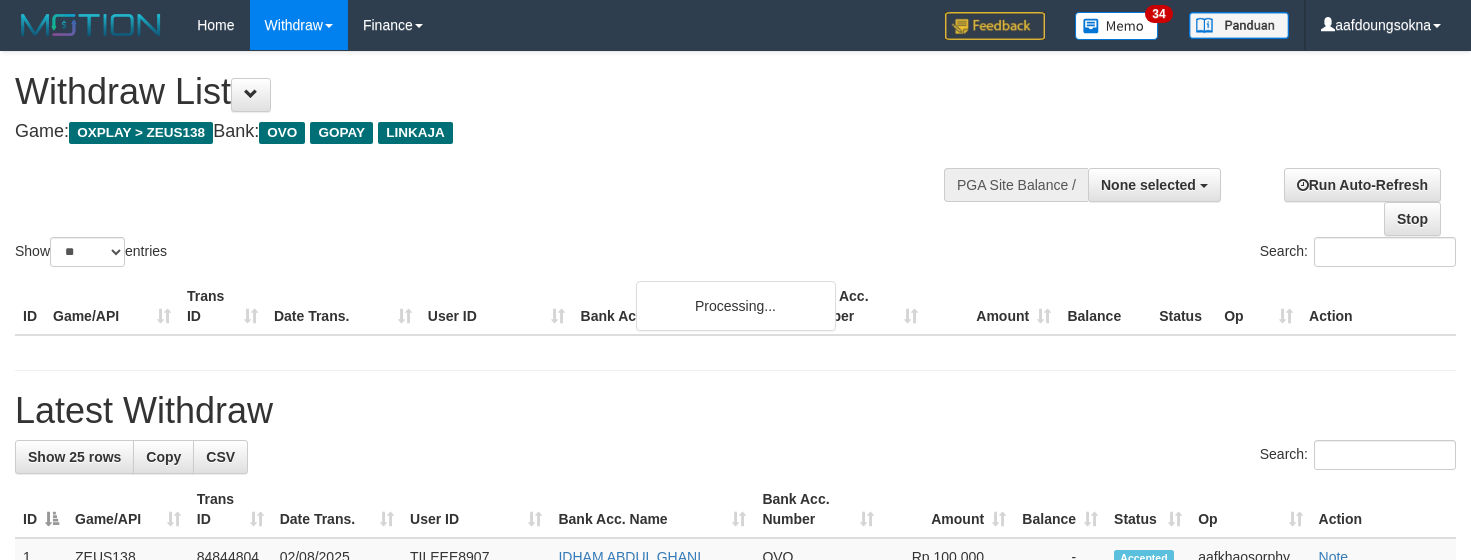 select 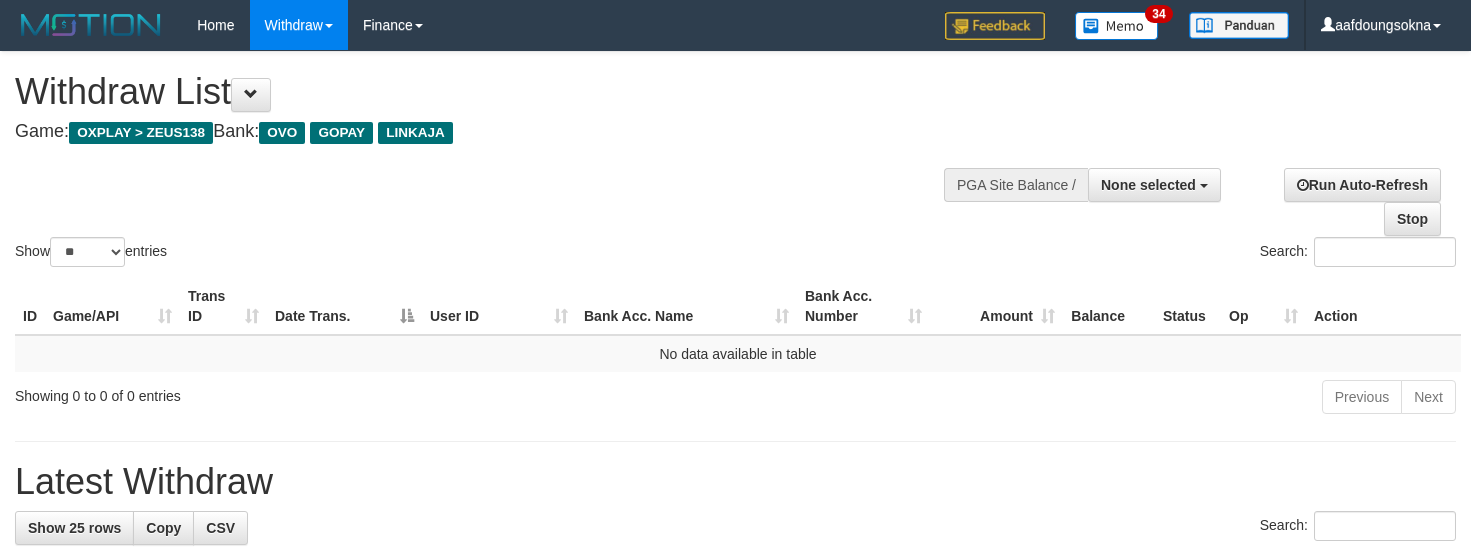 select 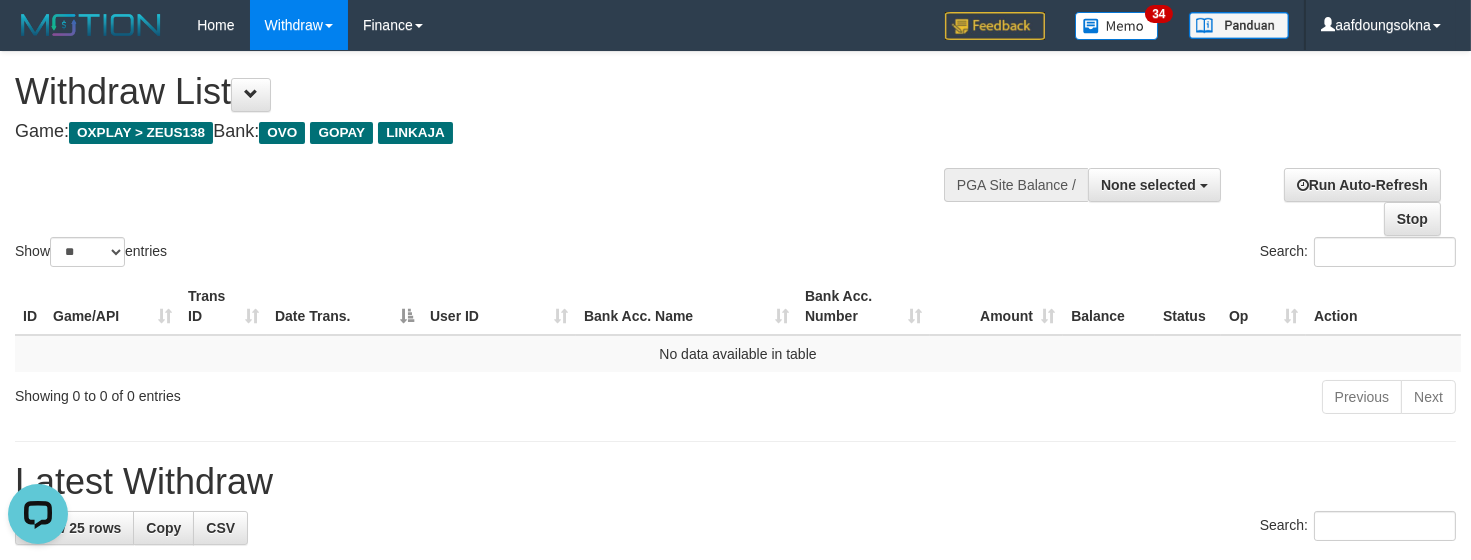 scroll, scrollTop: 0, scrollLeft: 0, axis: both 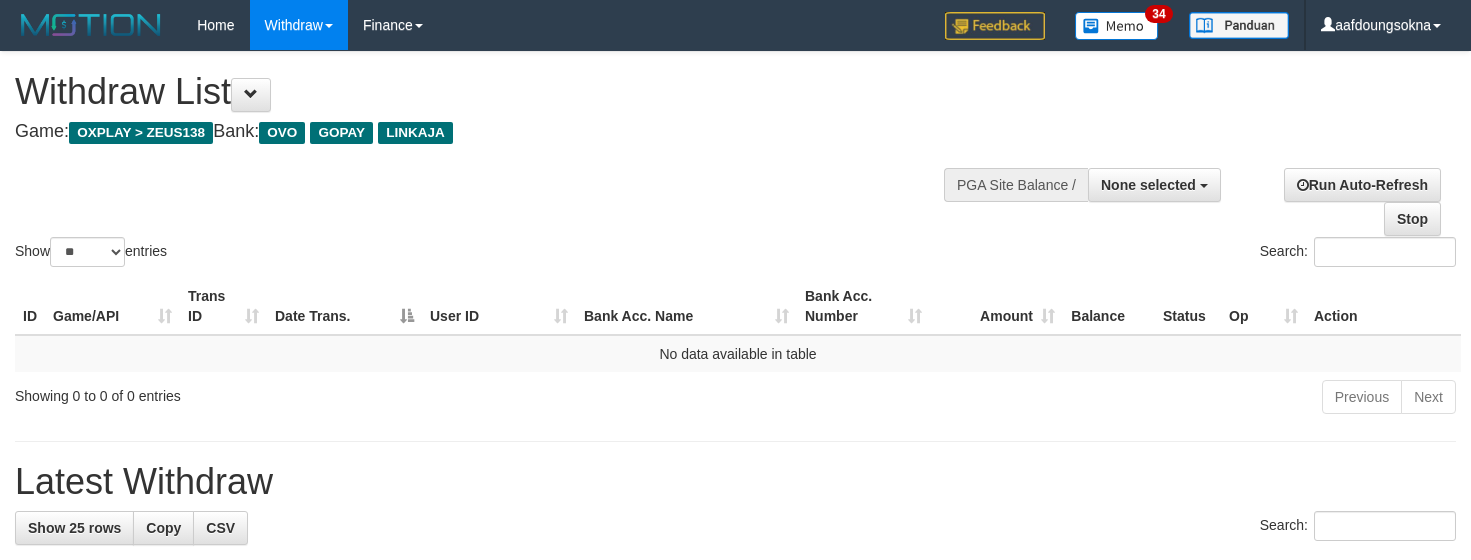 select 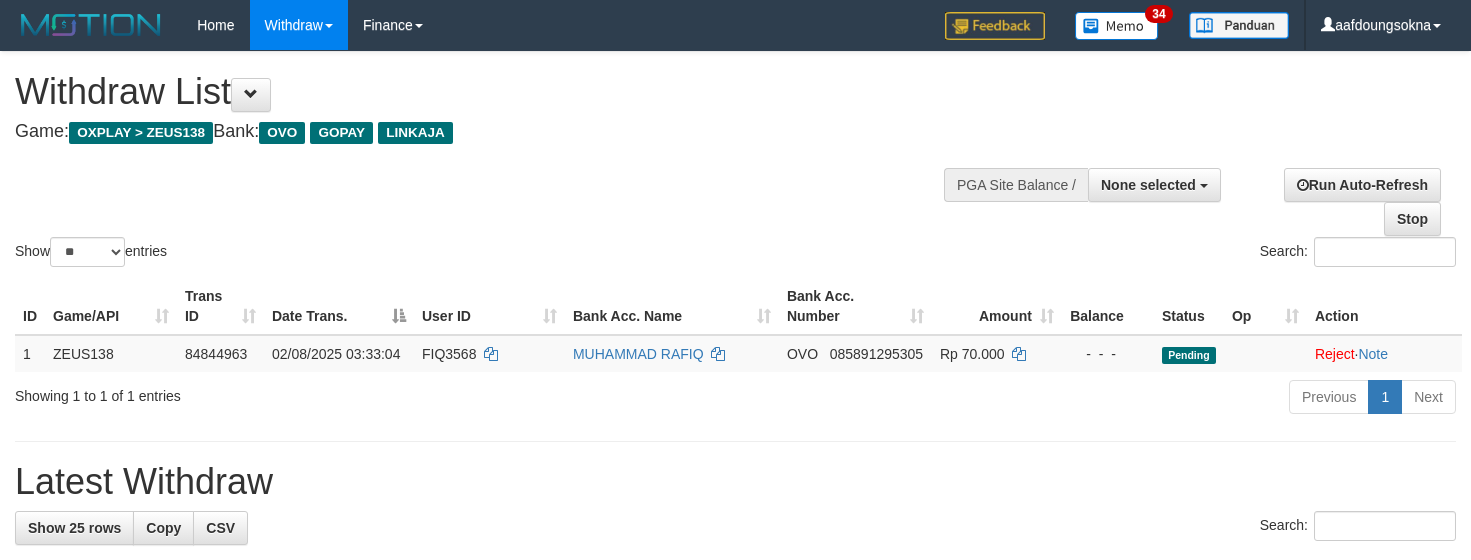 select 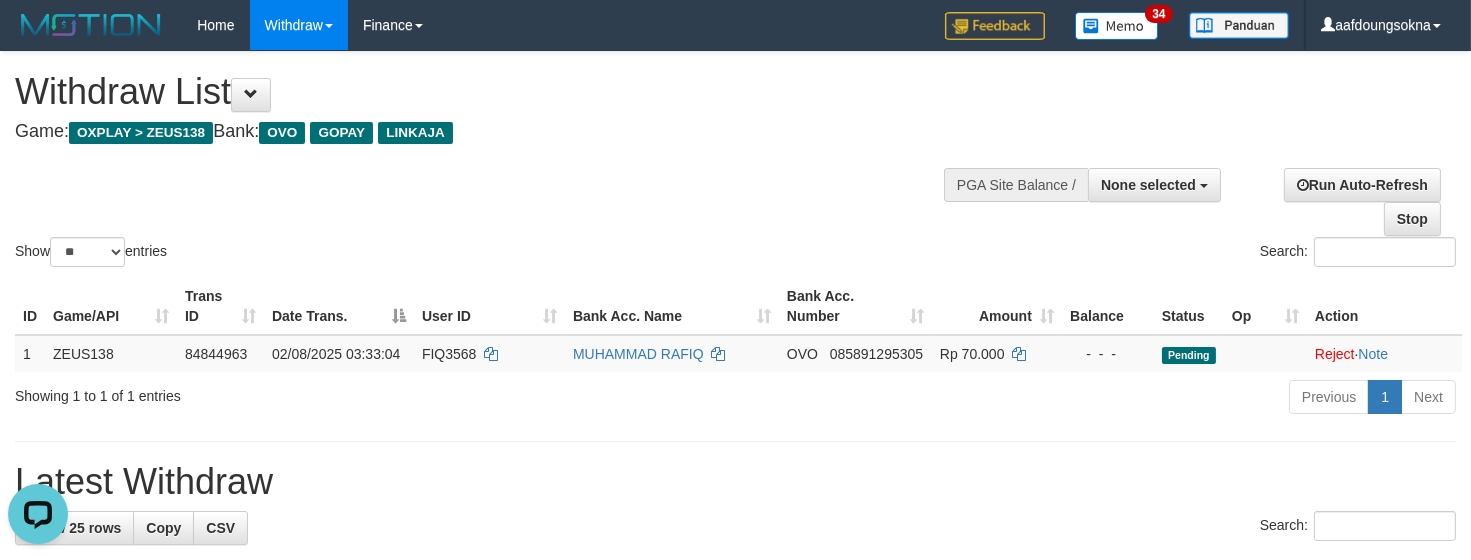 scroll, scrollTop: 0, scrollLeft: 0, axis: both 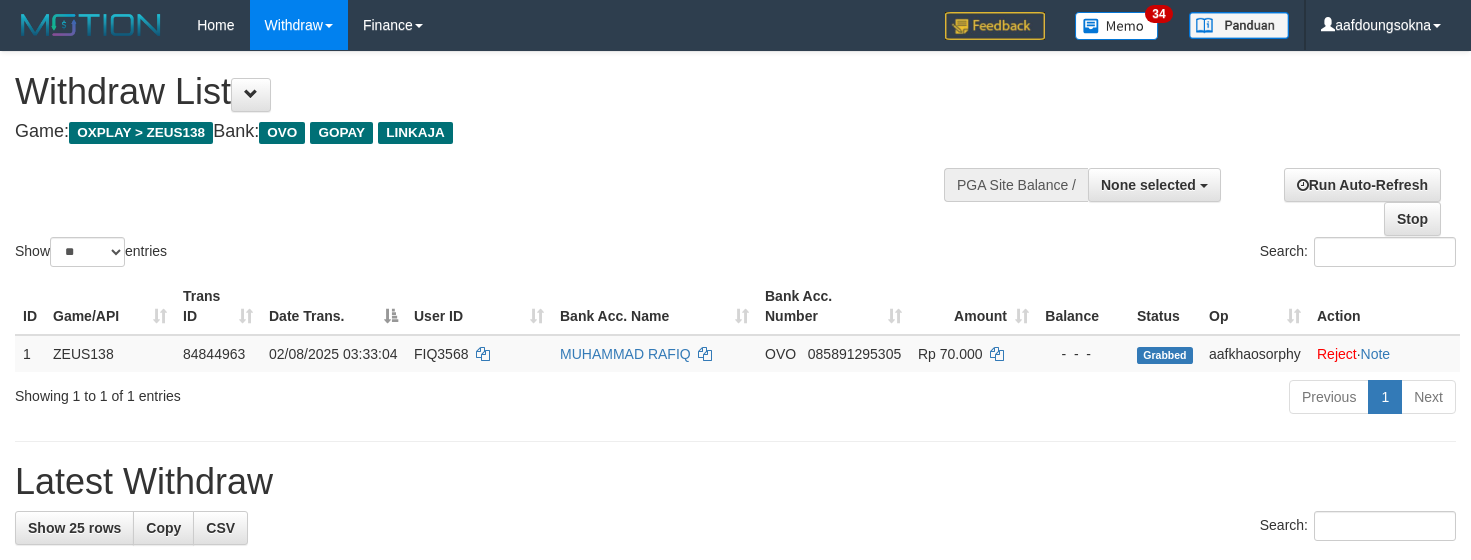 select 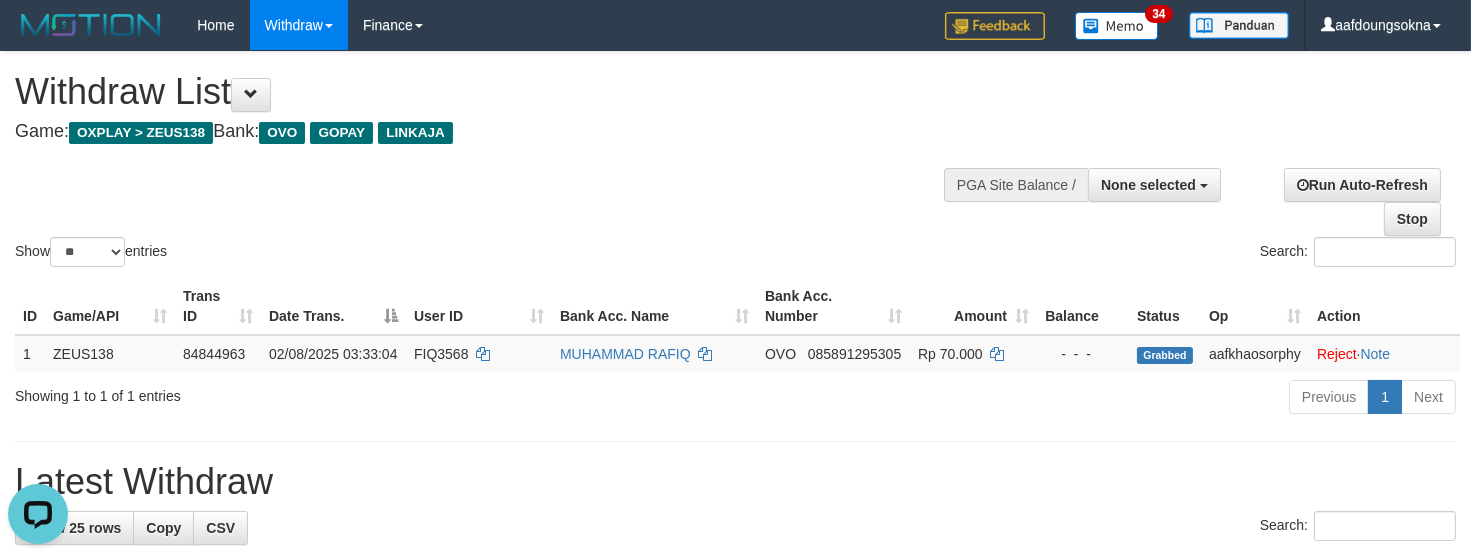 scroll, scrollTop: 0, scrollLeft: 0, axis: both 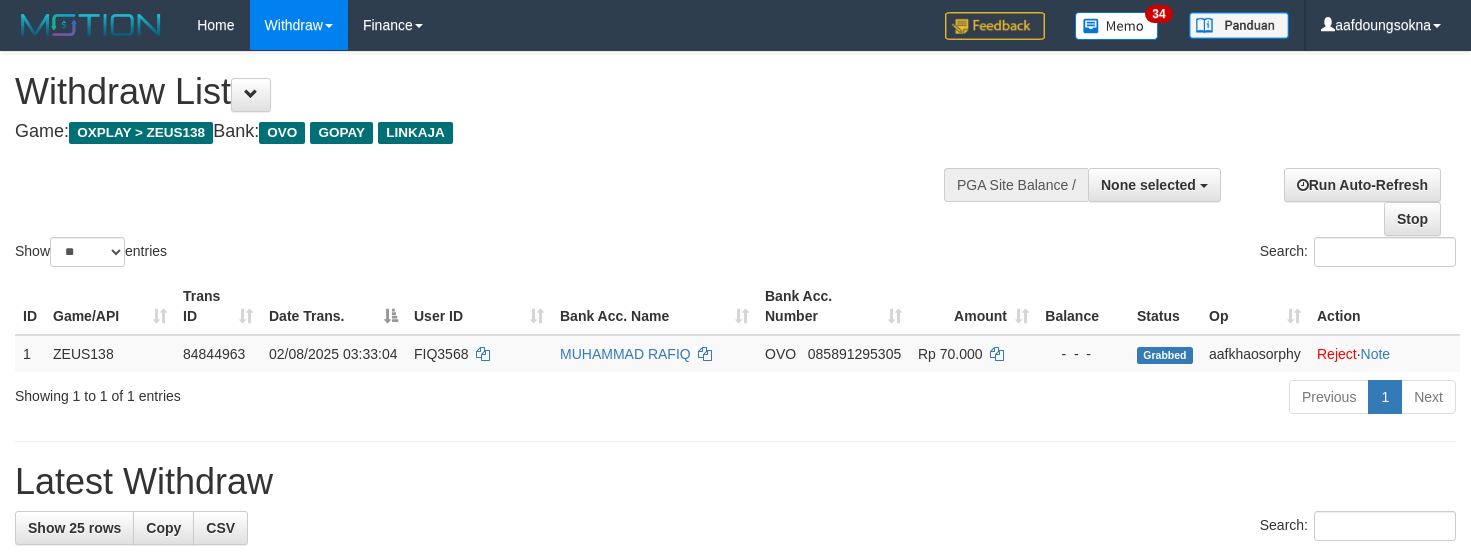select 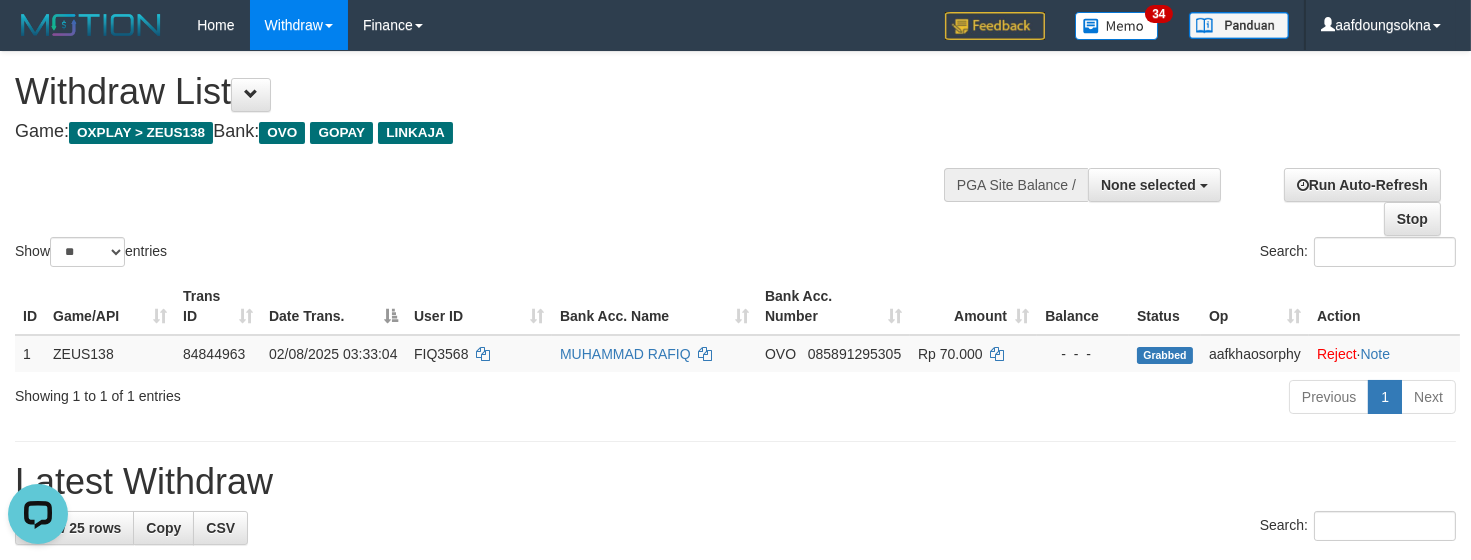 scroll, scrollTop: 0, scrollLeft: 0, axis: both 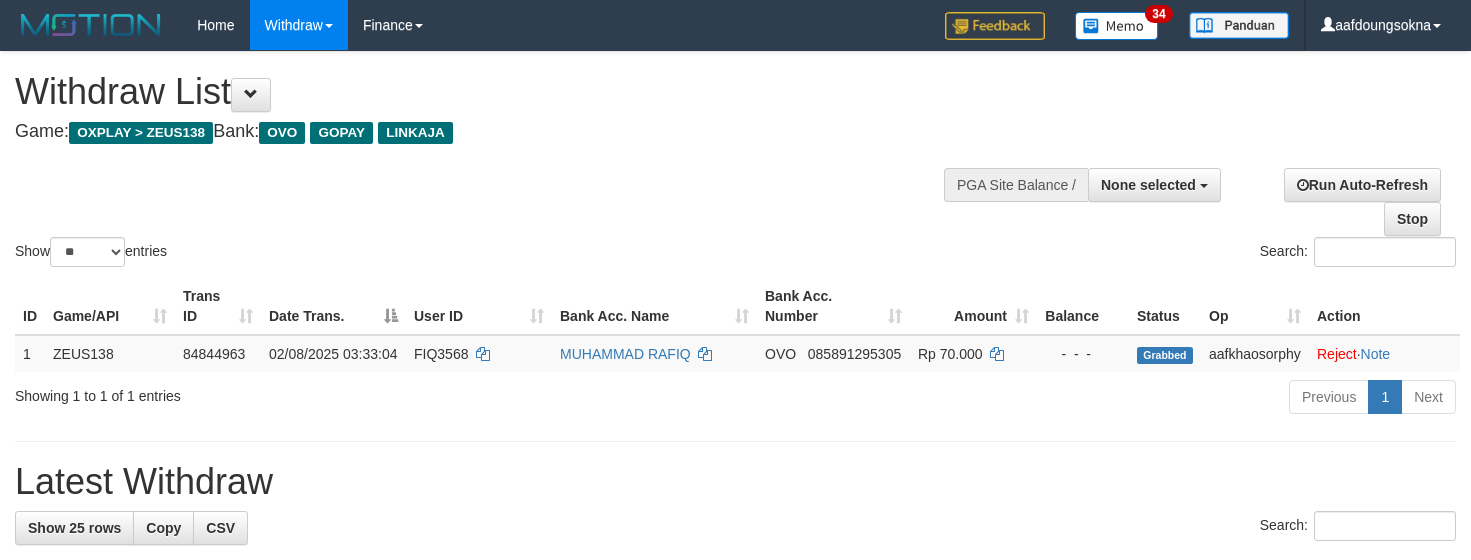 select 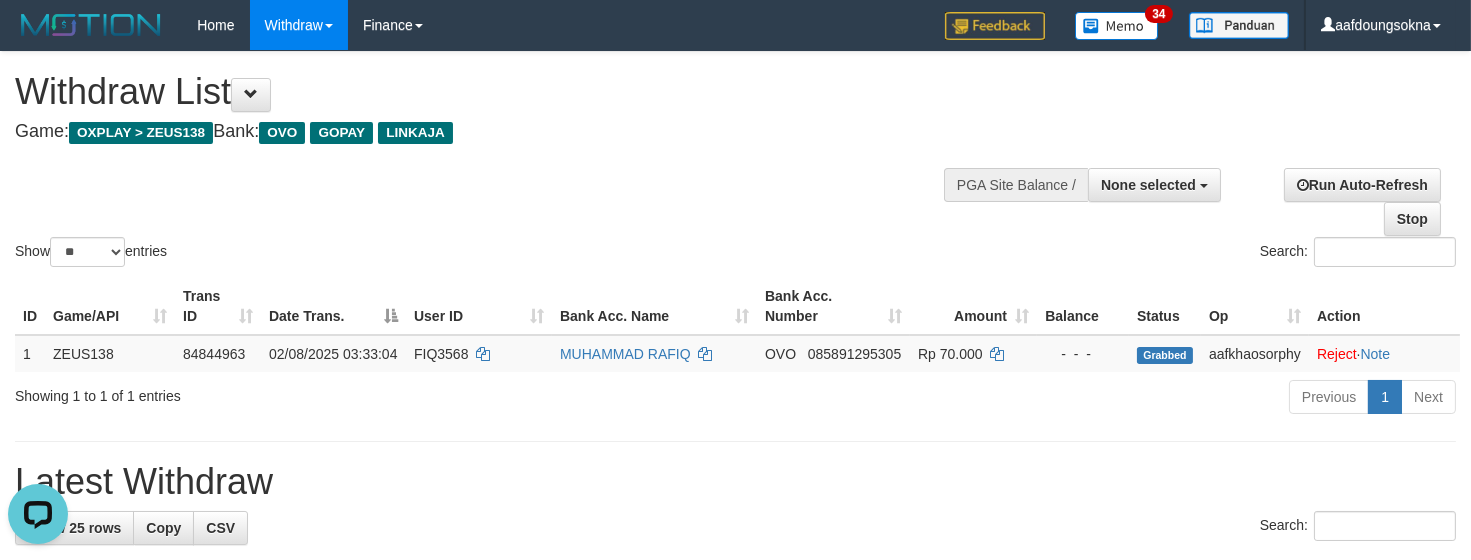 scroll, scrollTop: 0, scrollLeft: 0, axis: both 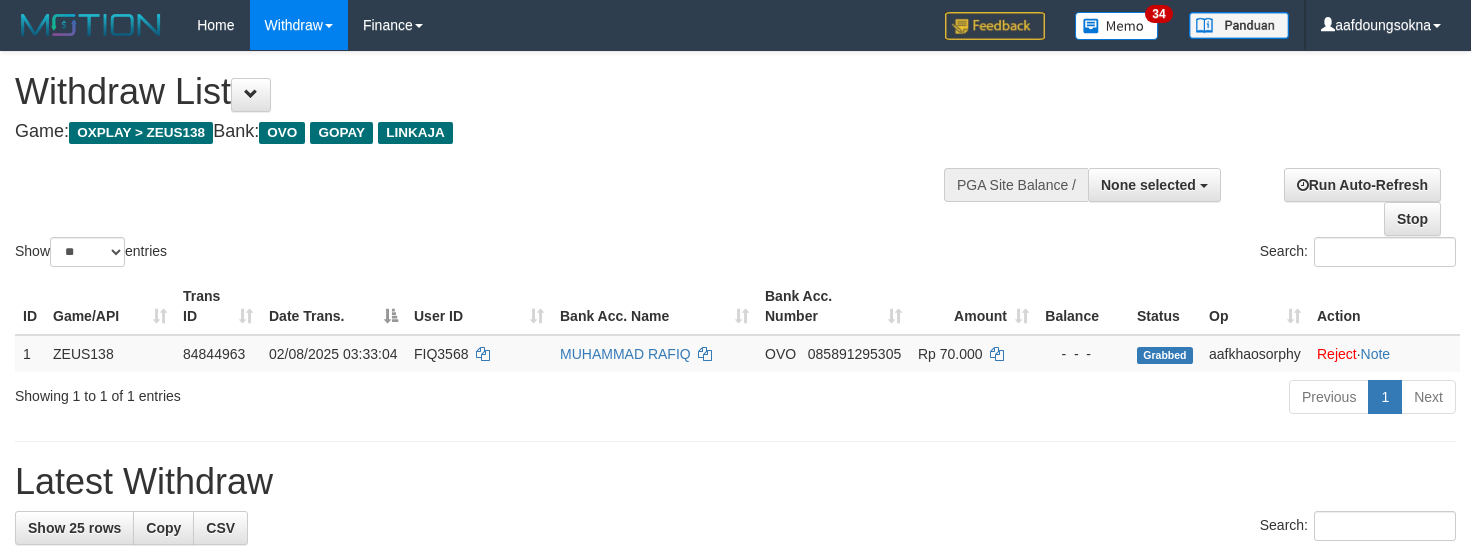 select 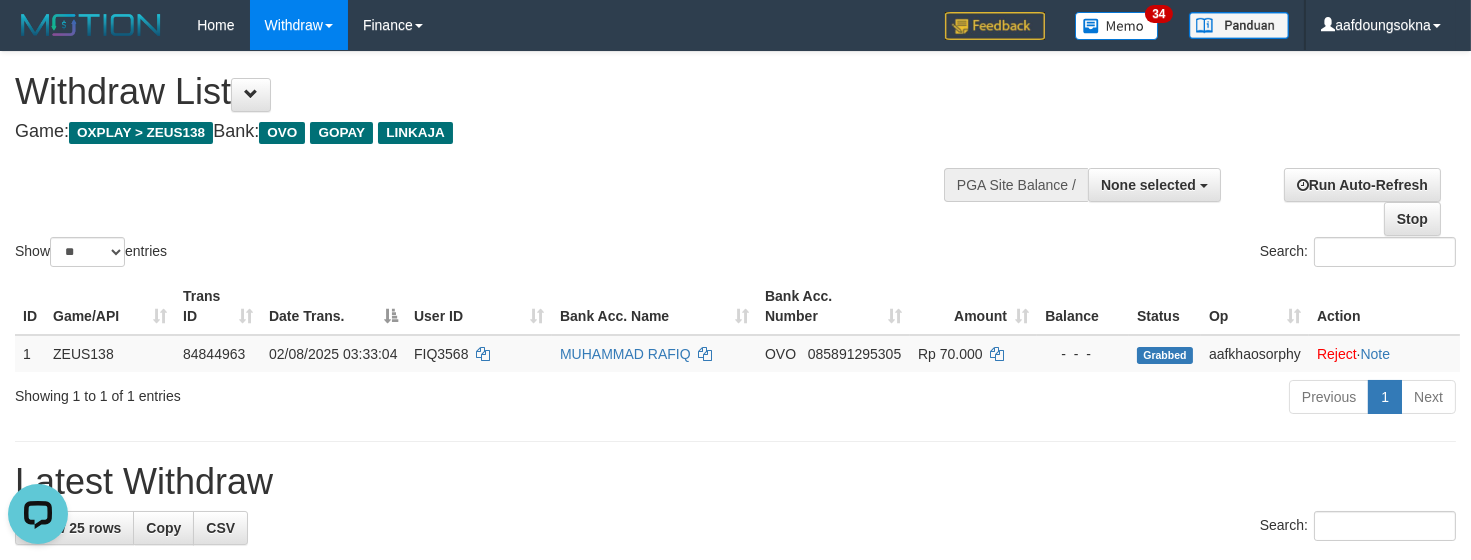 scroll, scrollTop: 0, scrollLeft: 0, axis: both 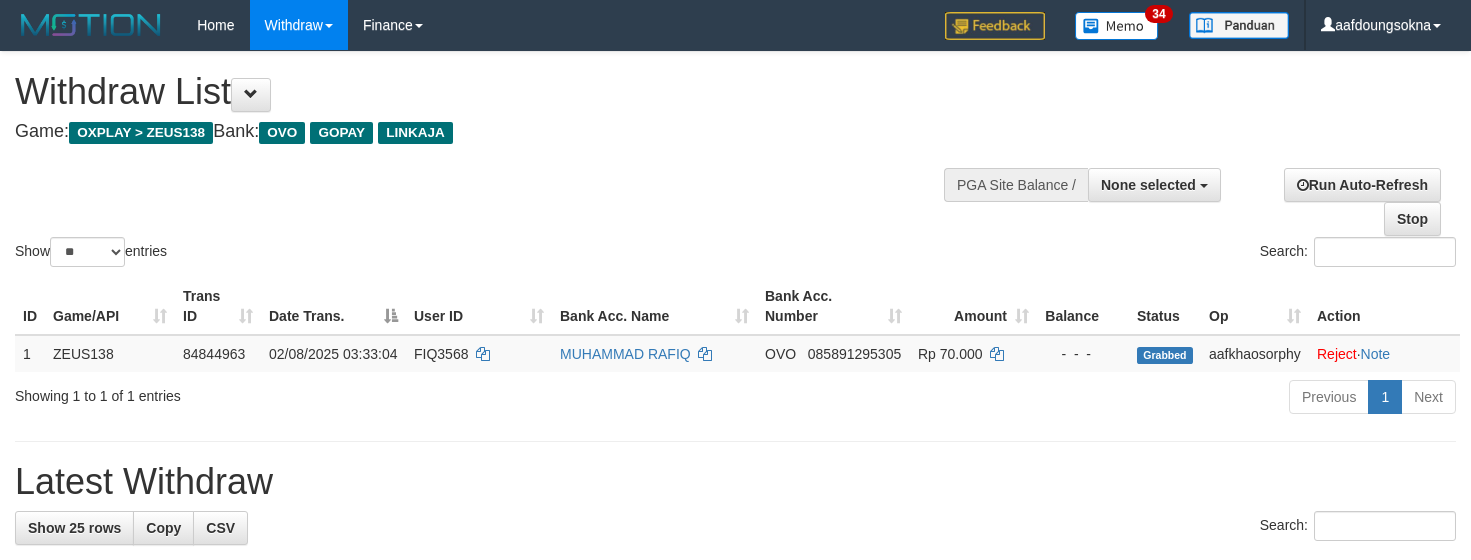 select 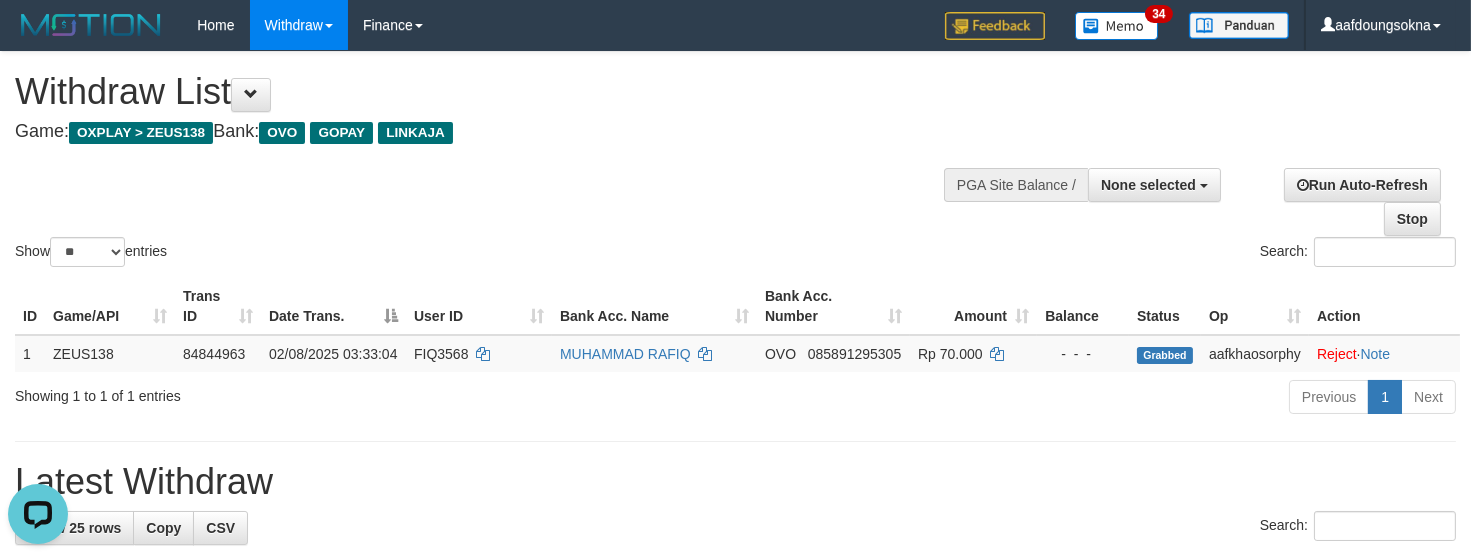 scroll, scrollTop: 0, scrollLeft: 0, axis: both 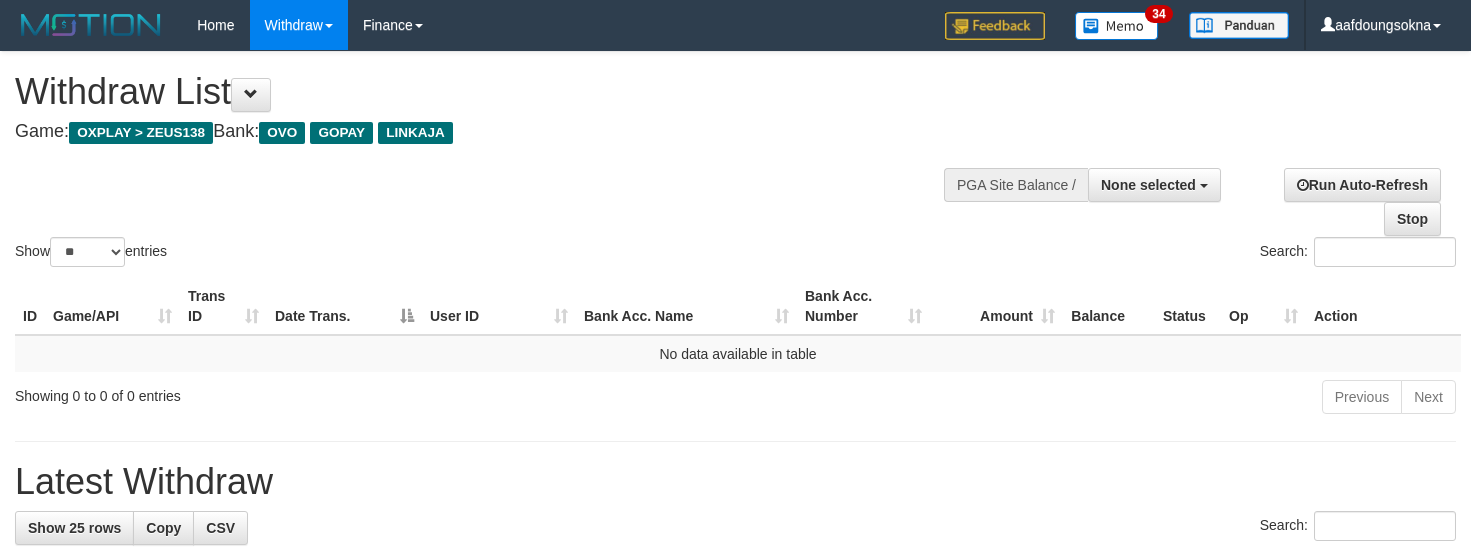 select 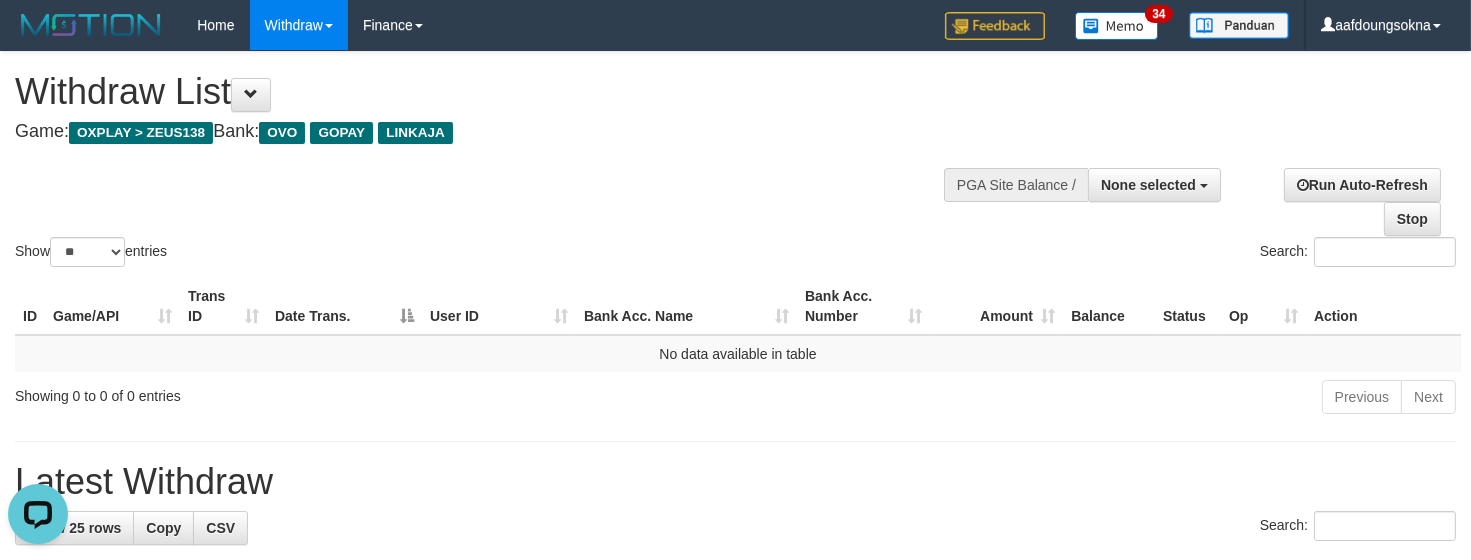 scroll, scrollTop: 0, scrollLeft: 0, axis: both 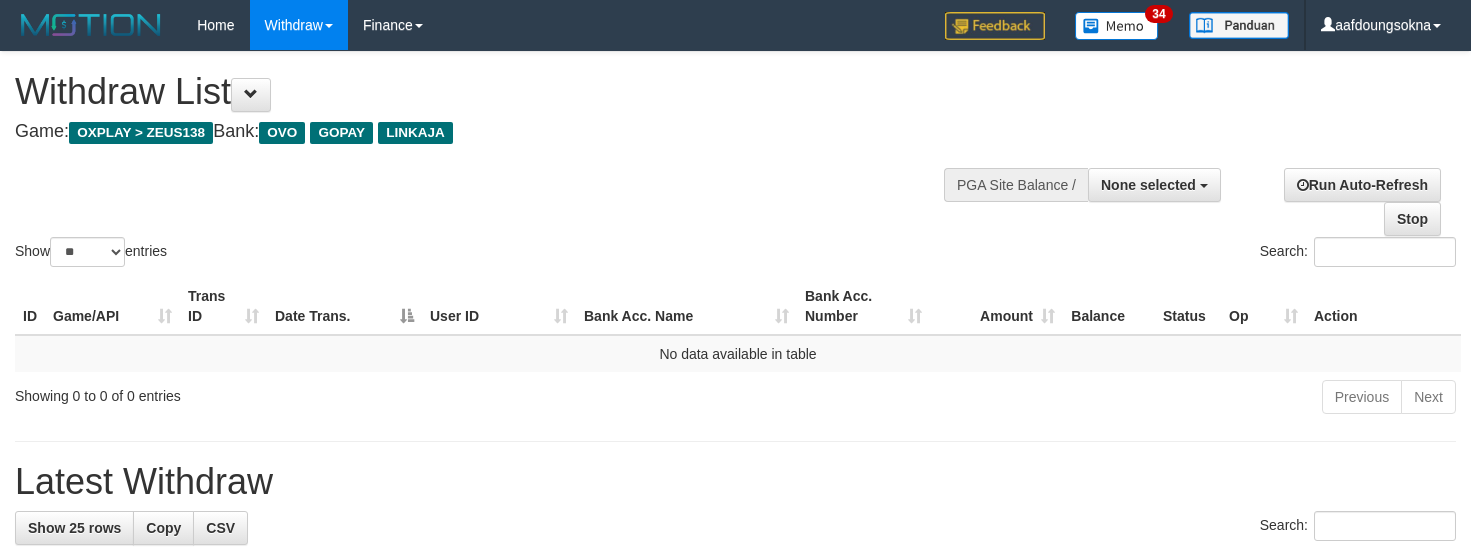 select 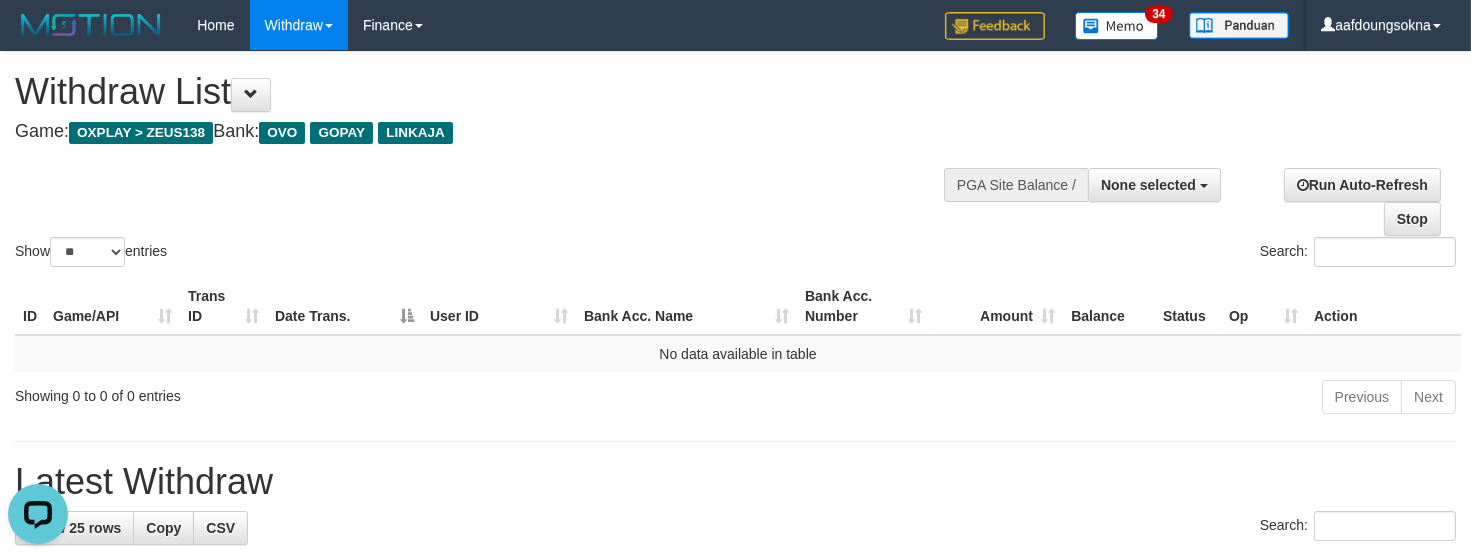 scroll, scrollTop: 0, scrollLeft: 0, axis: both 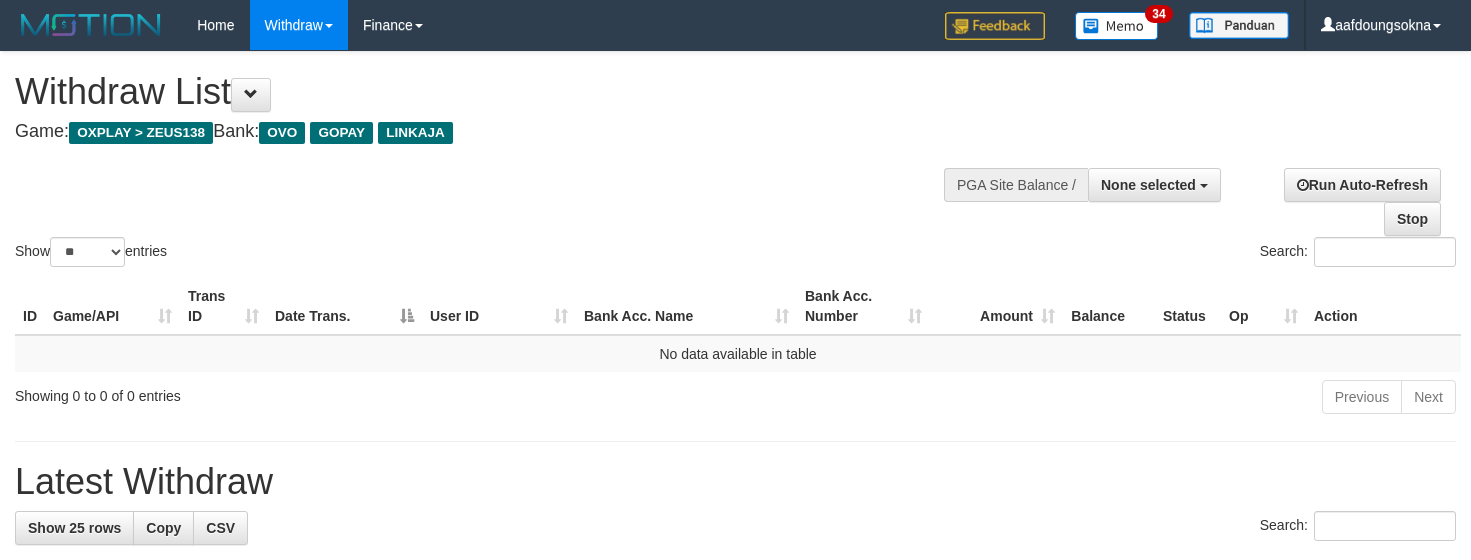select 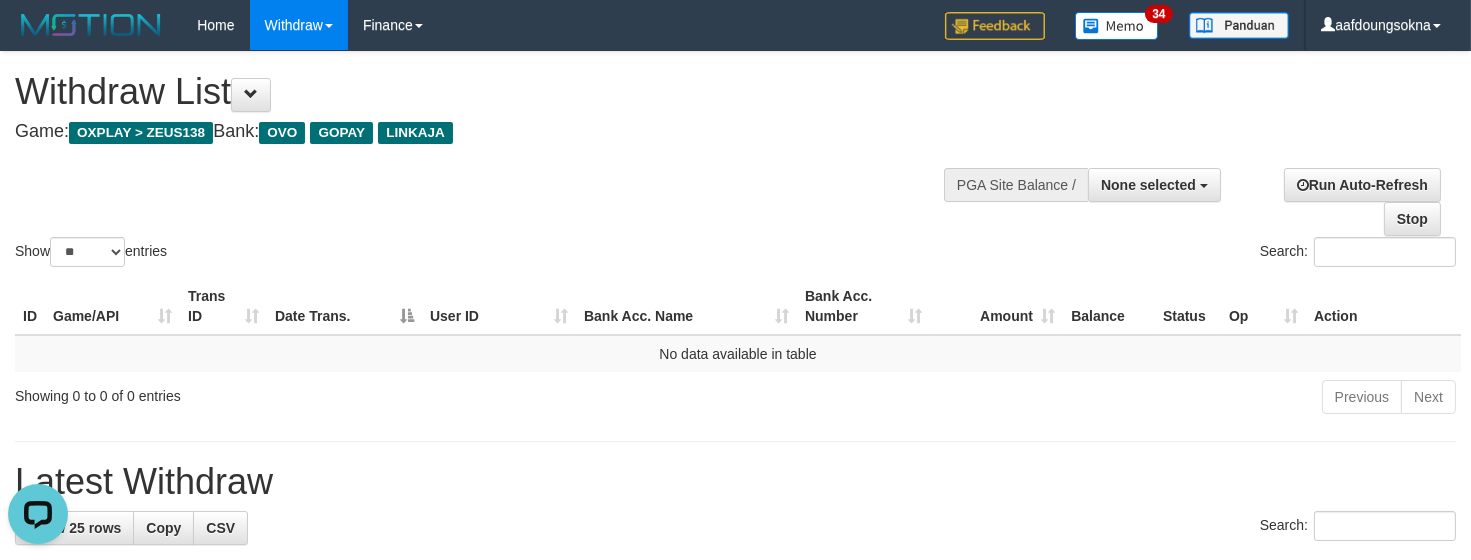 scroll, scrollTop: 0, scrollLeft: 0, axis: both 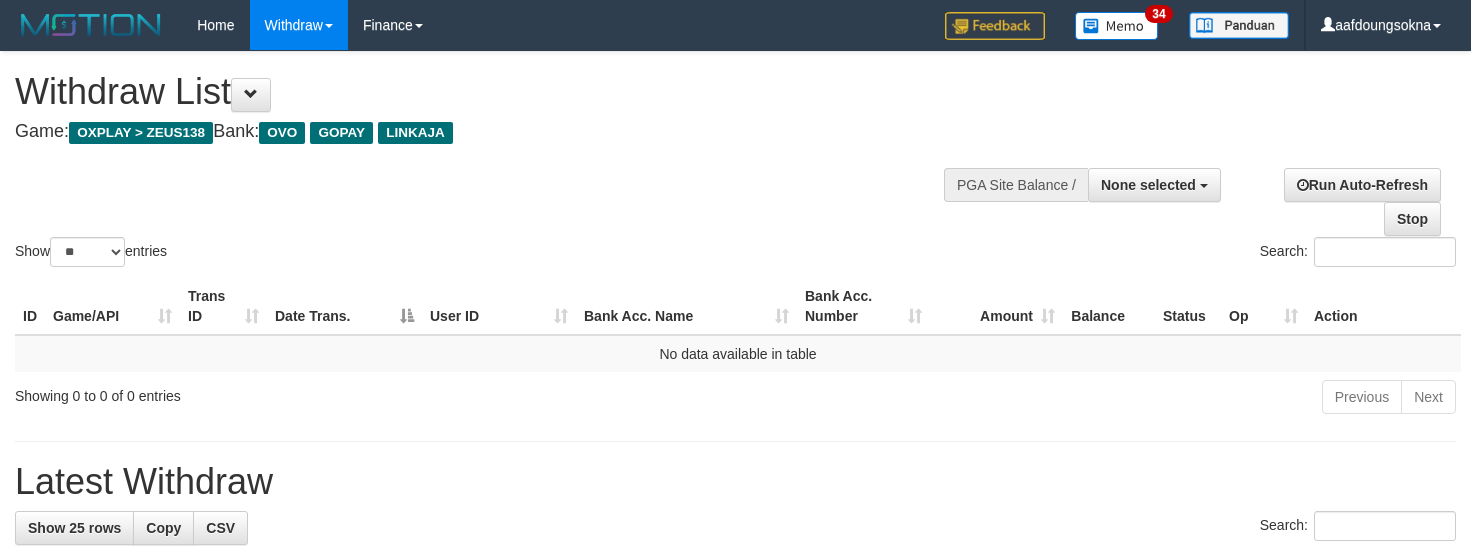 select 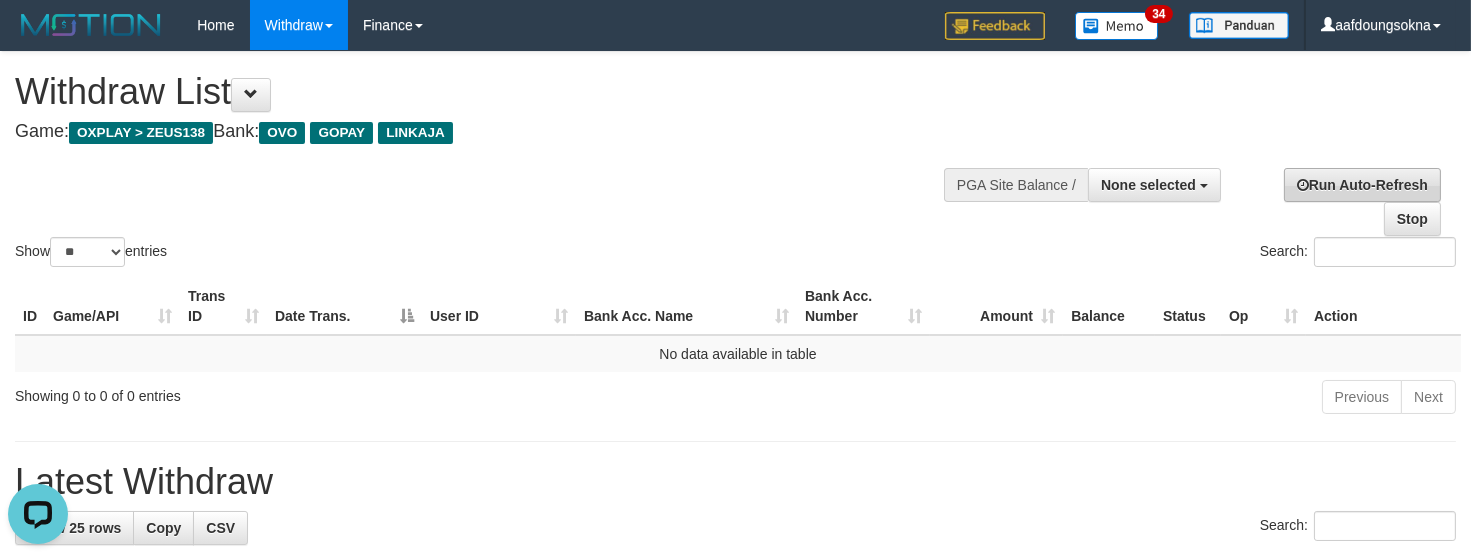 scroll, scrollTop: 0, scrollLeft: 0, axis: both 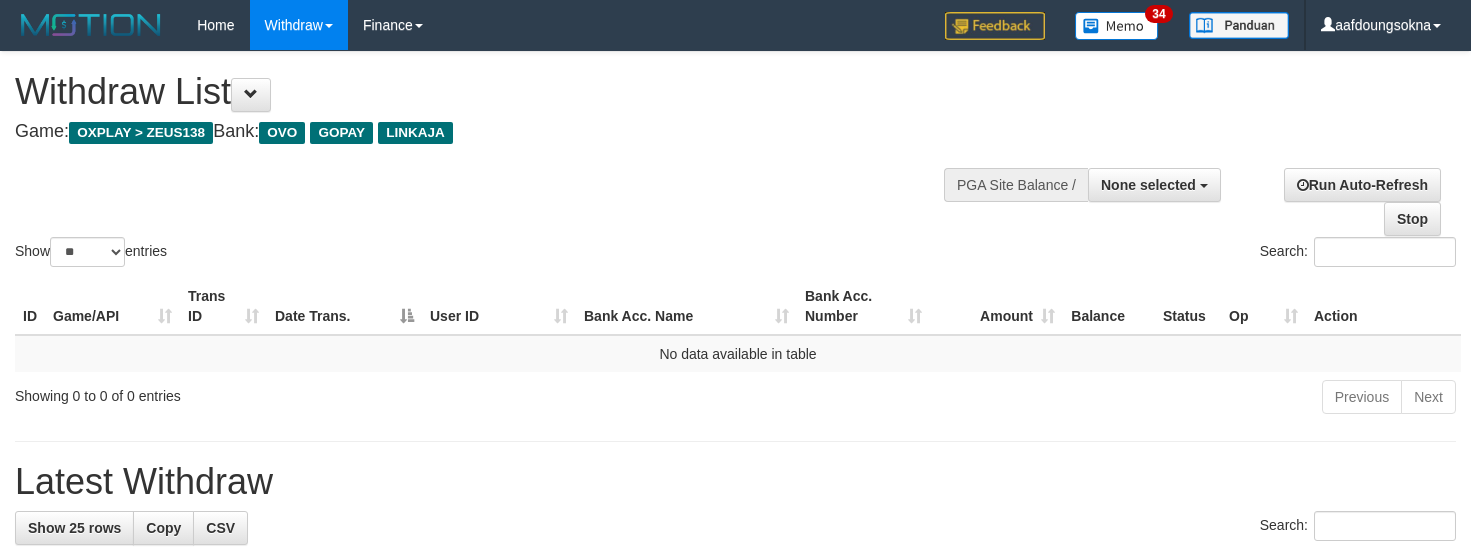 select 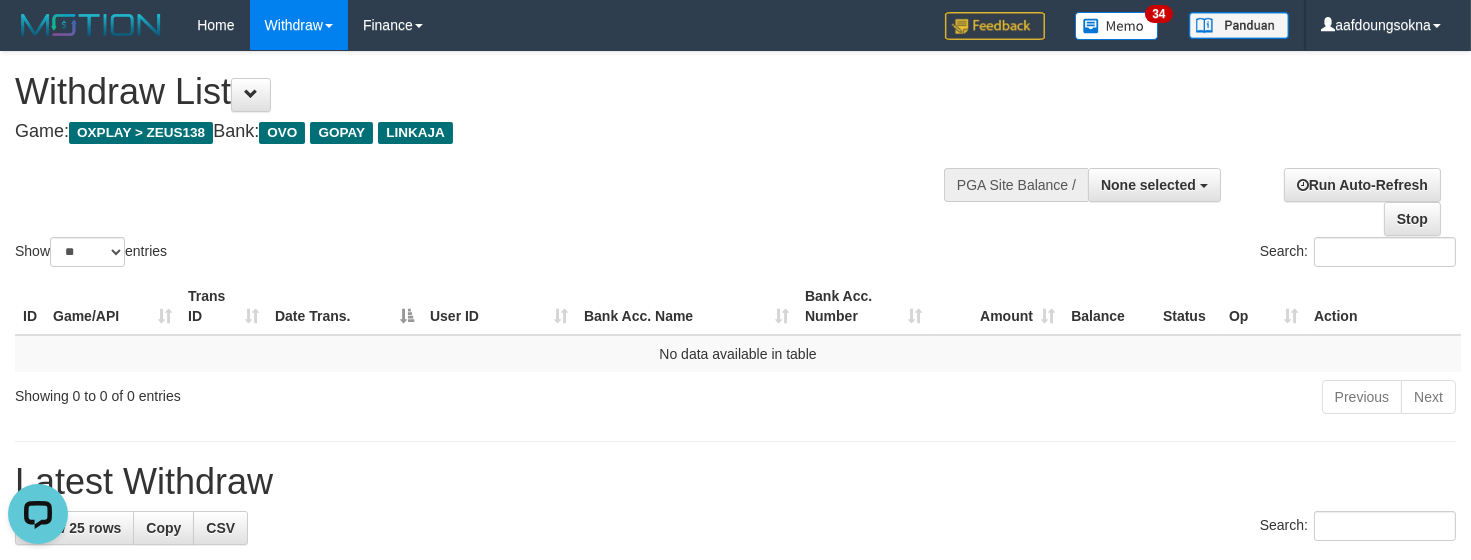 scroll, scrollTop: 0, scrollLeft: 0, axis: both 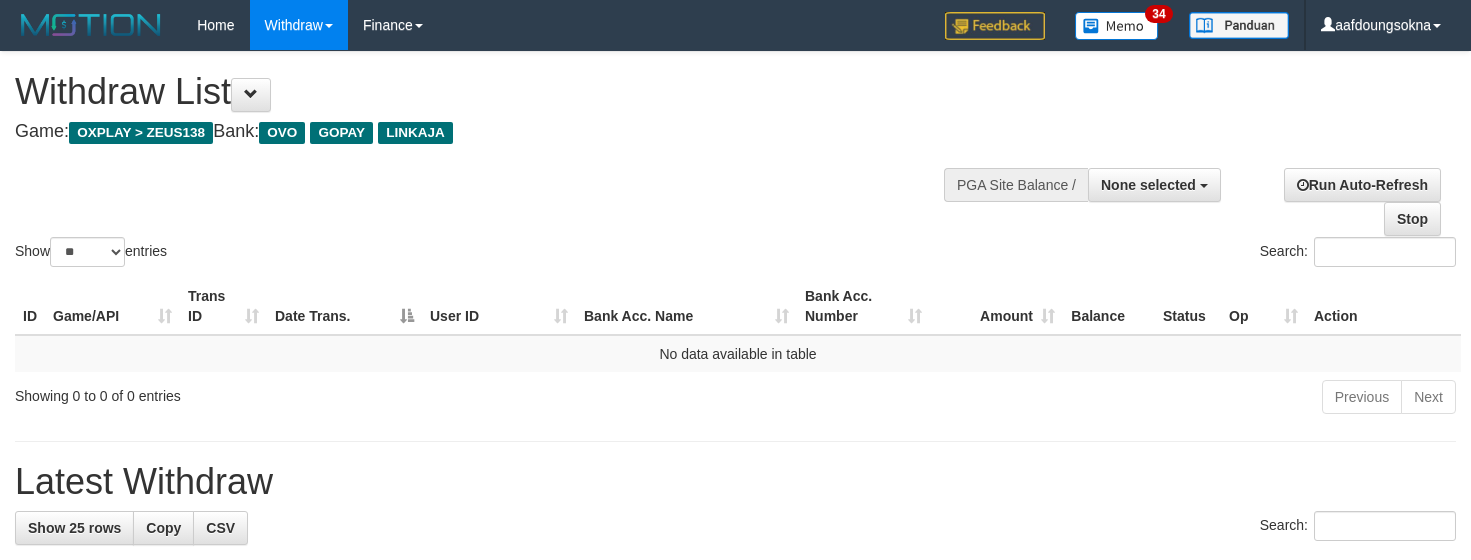 select 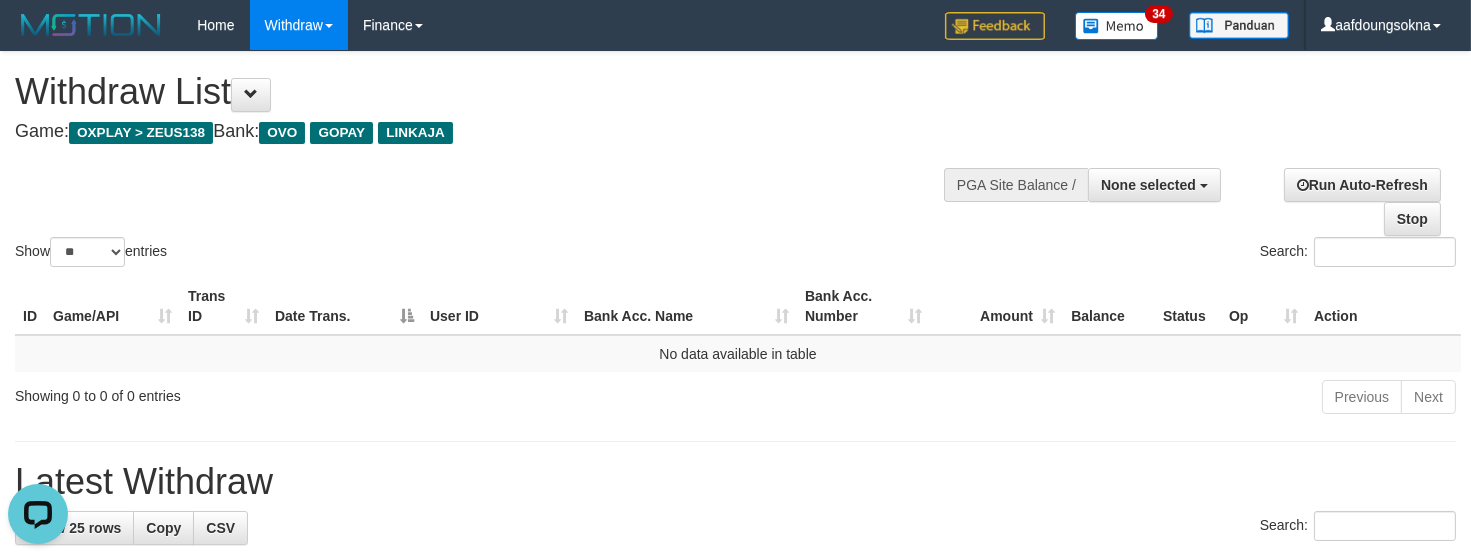 scroll, scrollTop: 0, scrollLeft: 0, axis: both 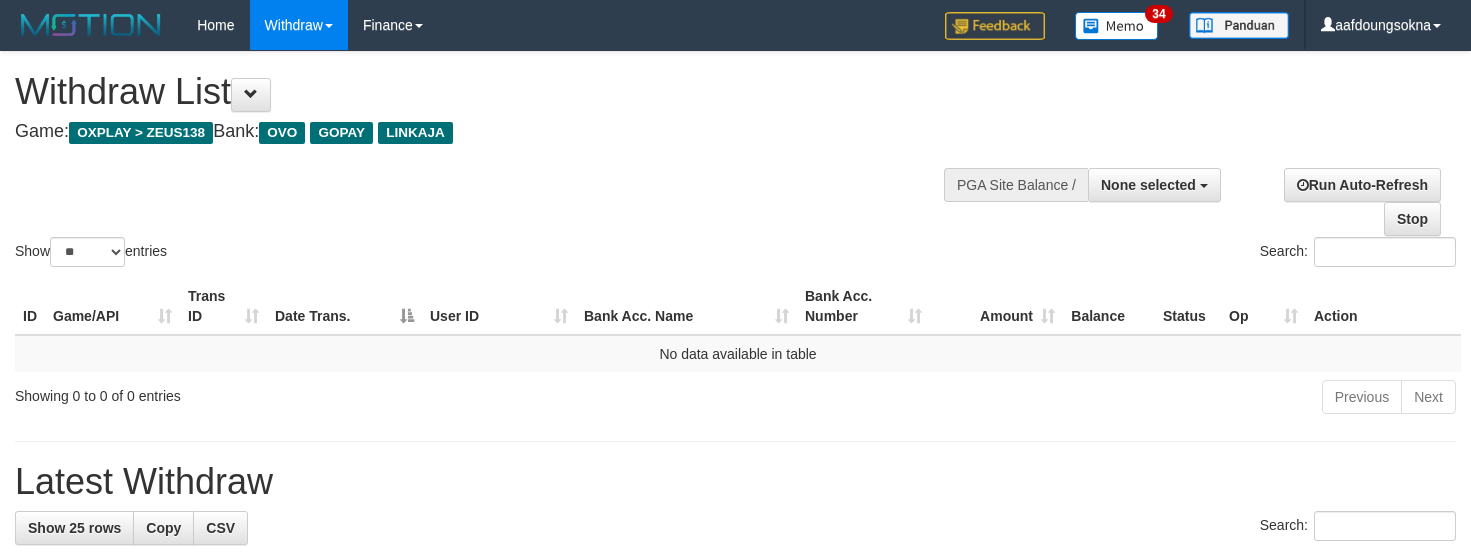 select 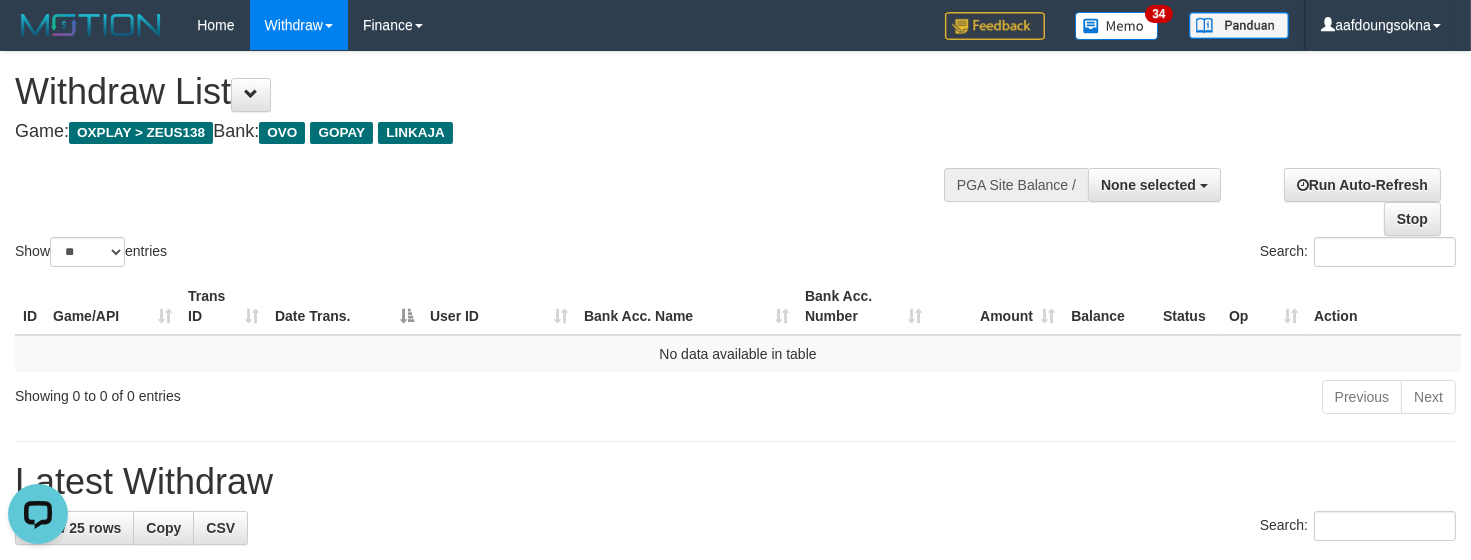 scroll, scrollTop: 0, scrollLeft: 0, axis: both 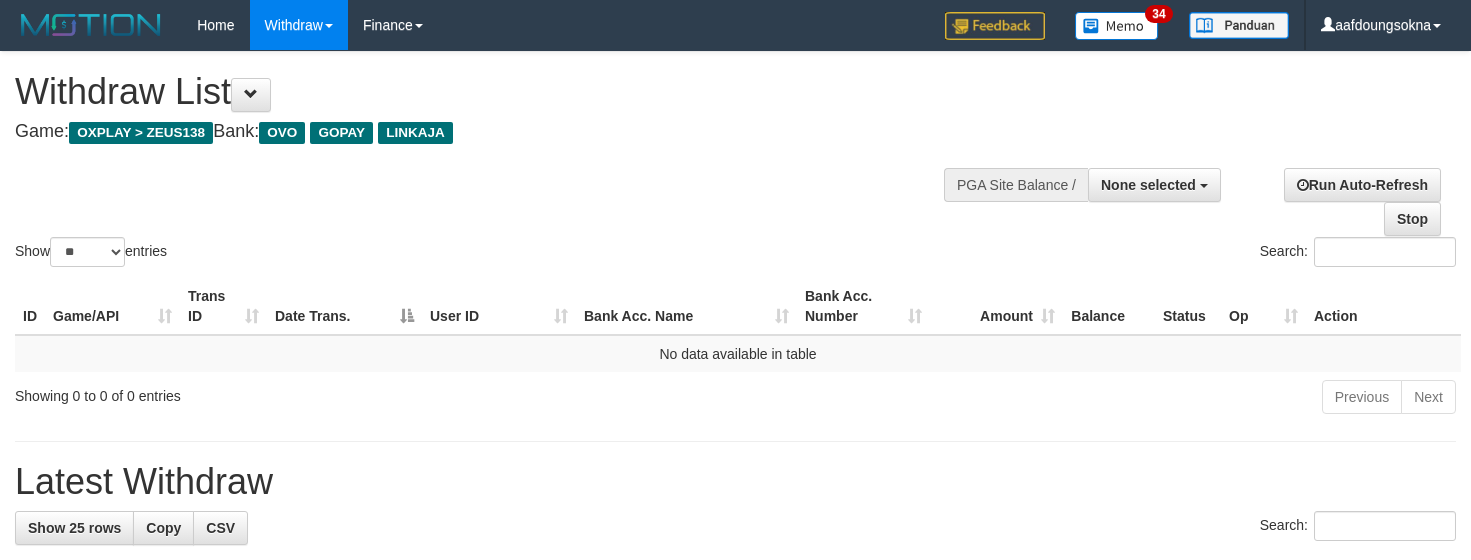 select 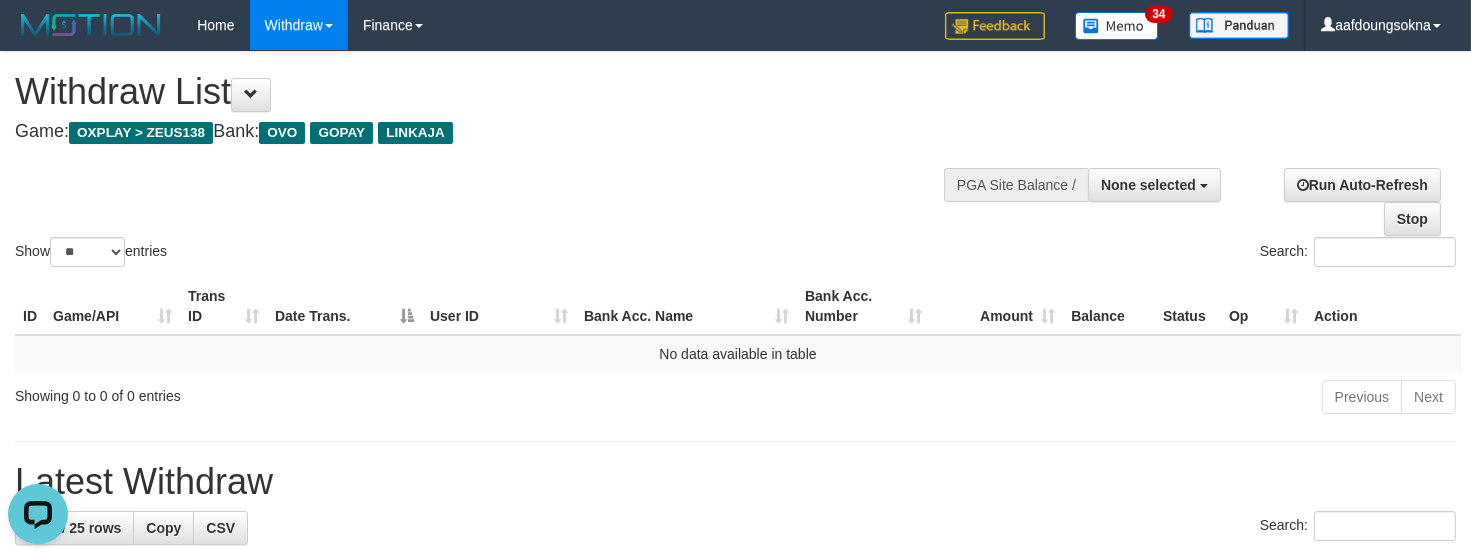 scroll, scrollTop: 0, scrollLeft: 0, axis: both 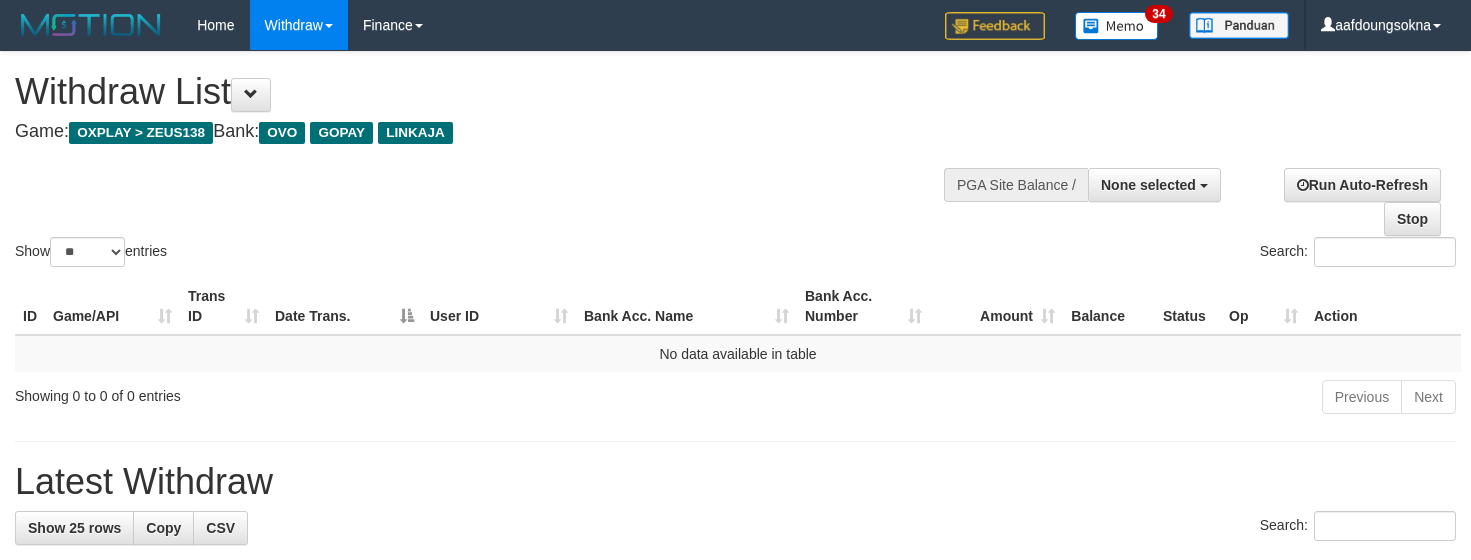 select 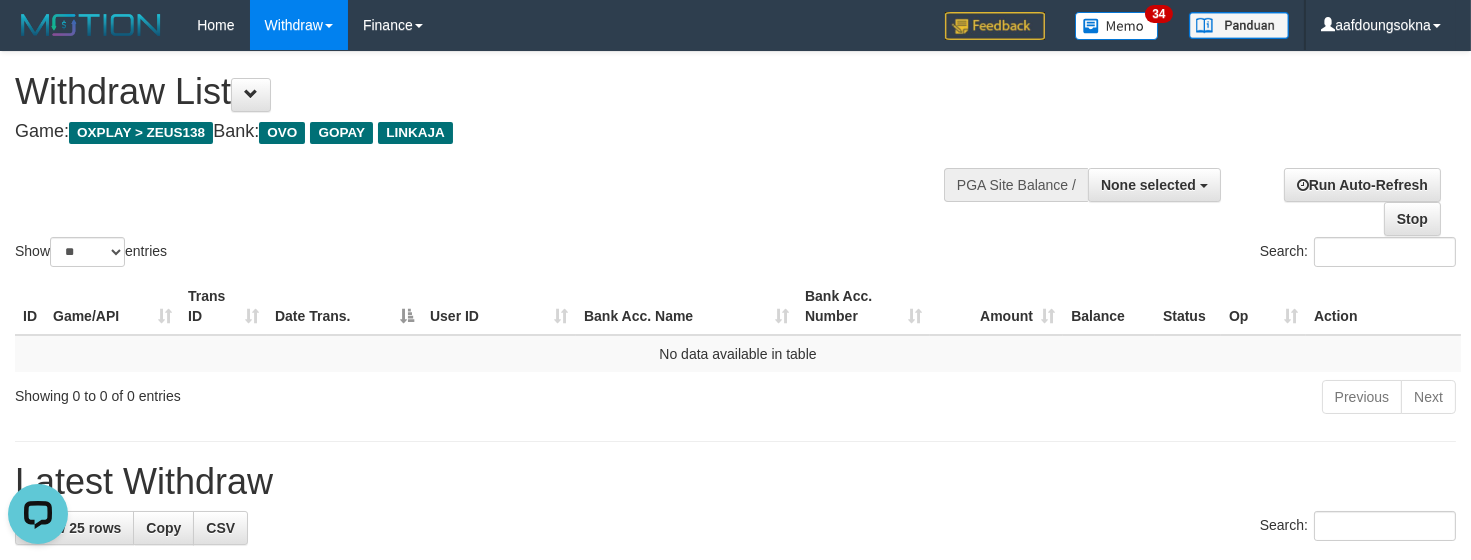 scroll, scrollTop: 0, scrollLeft: 0, axis: both 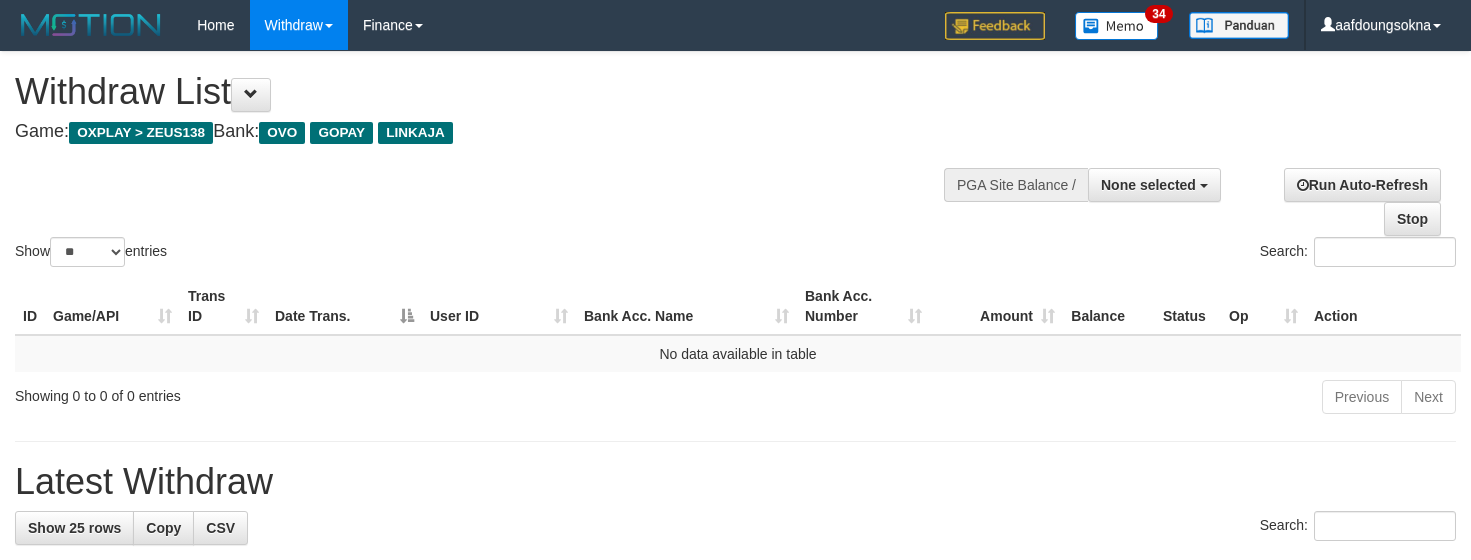 select 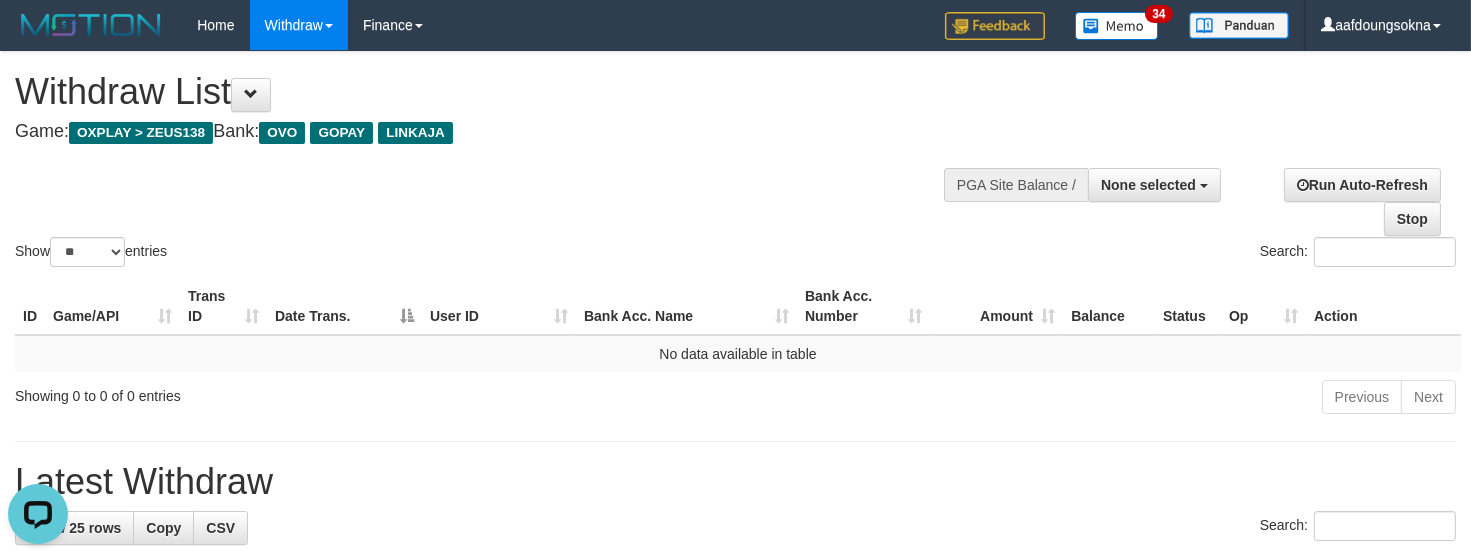 scroll, scrollTop: 0, scrollLeft: 0, axis: both 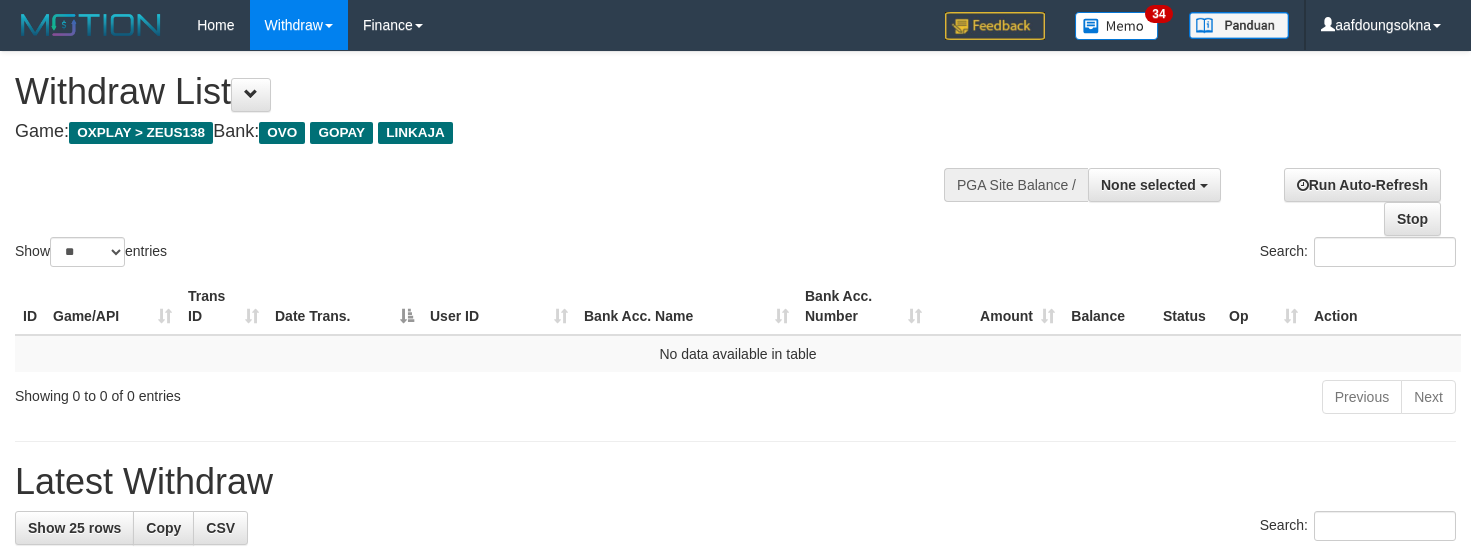 select 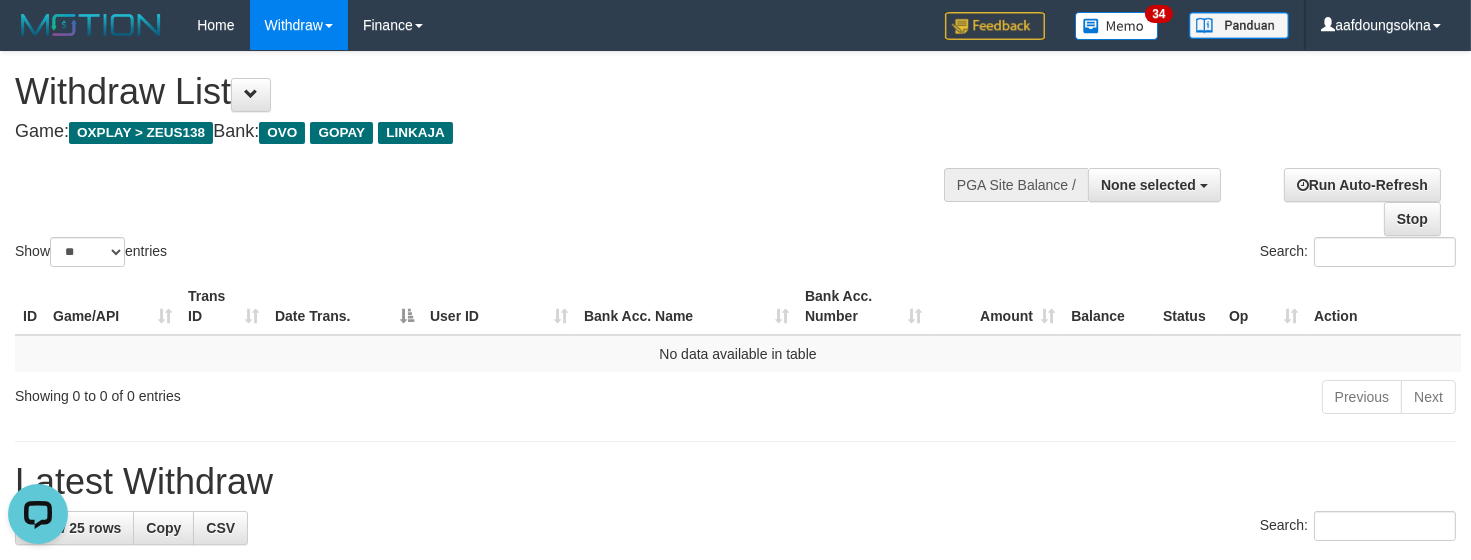 scroll, scrollTop: 0, scrollLeft: 0, axis: both 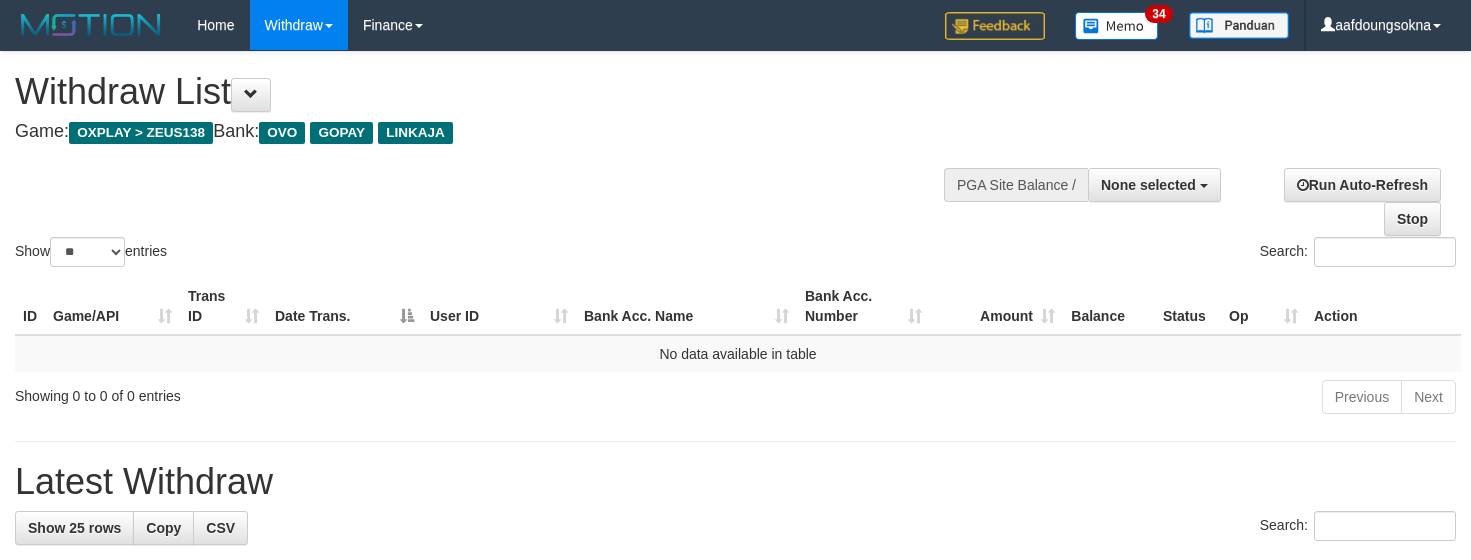 select 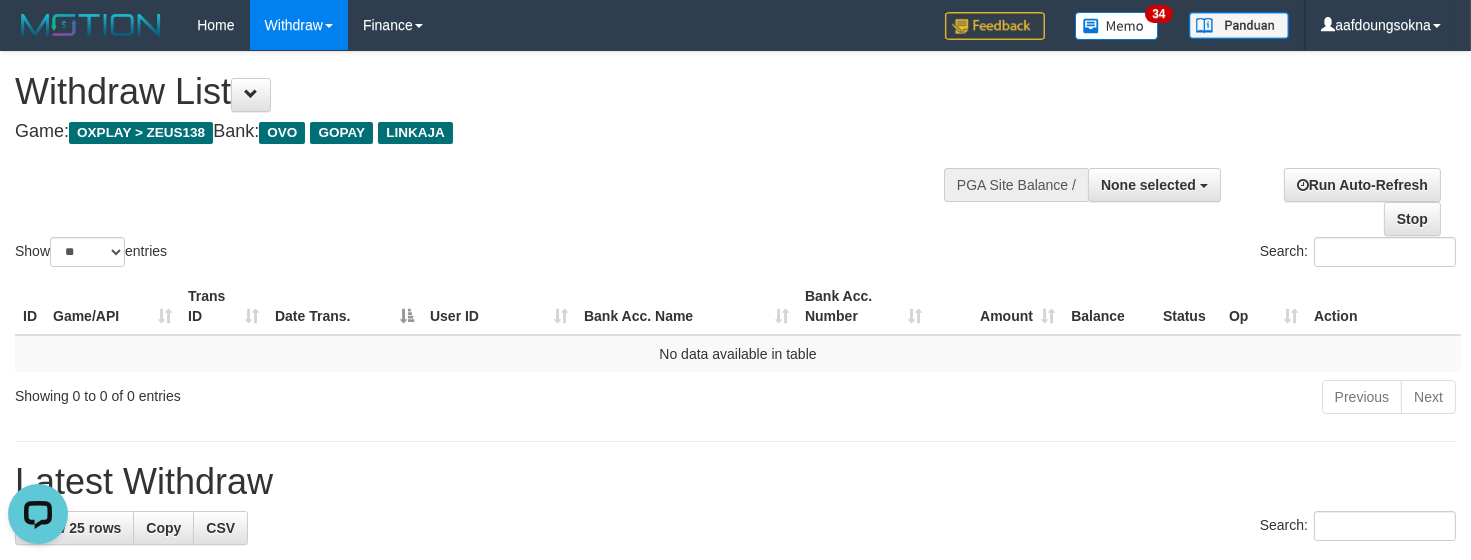 scroll, scrollTop: 0, scrollLeft: 0, axis: both 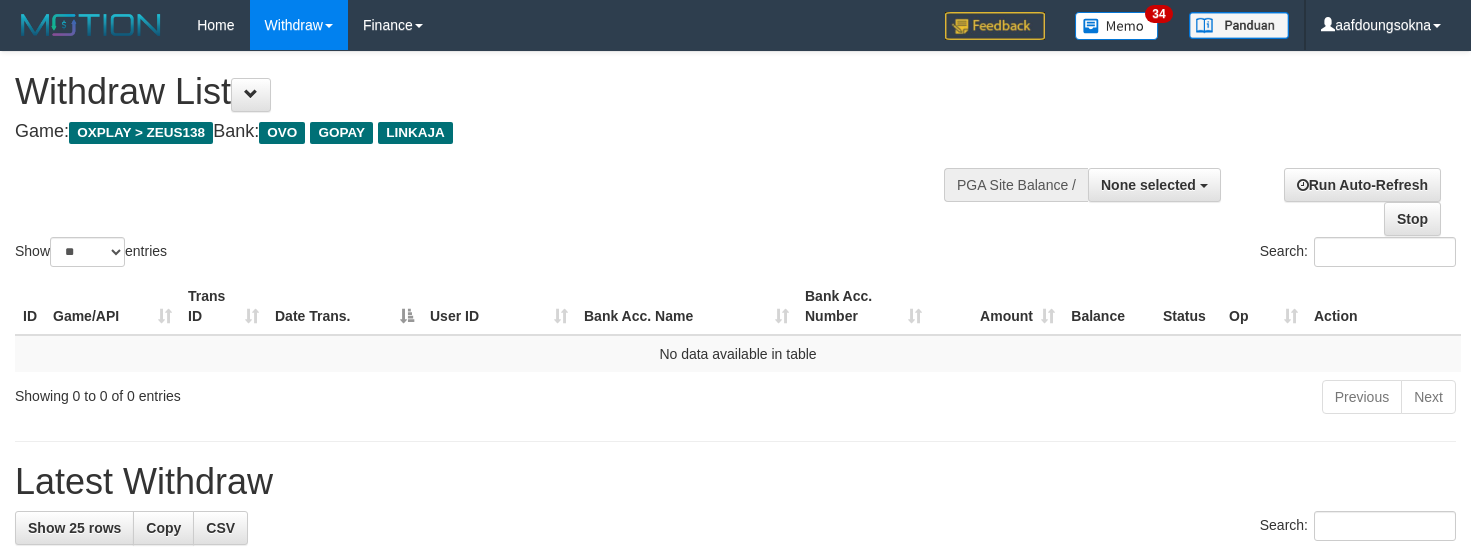 select 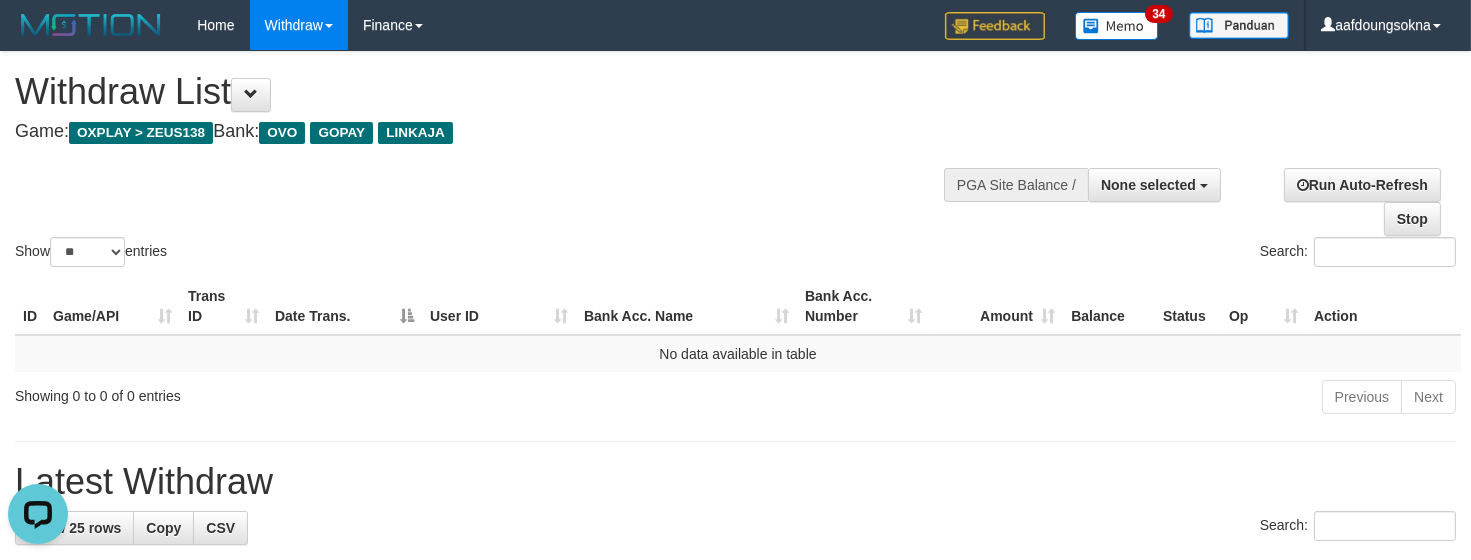 scroll, scrollTop: 0, scrollLeft: 0, axis: both 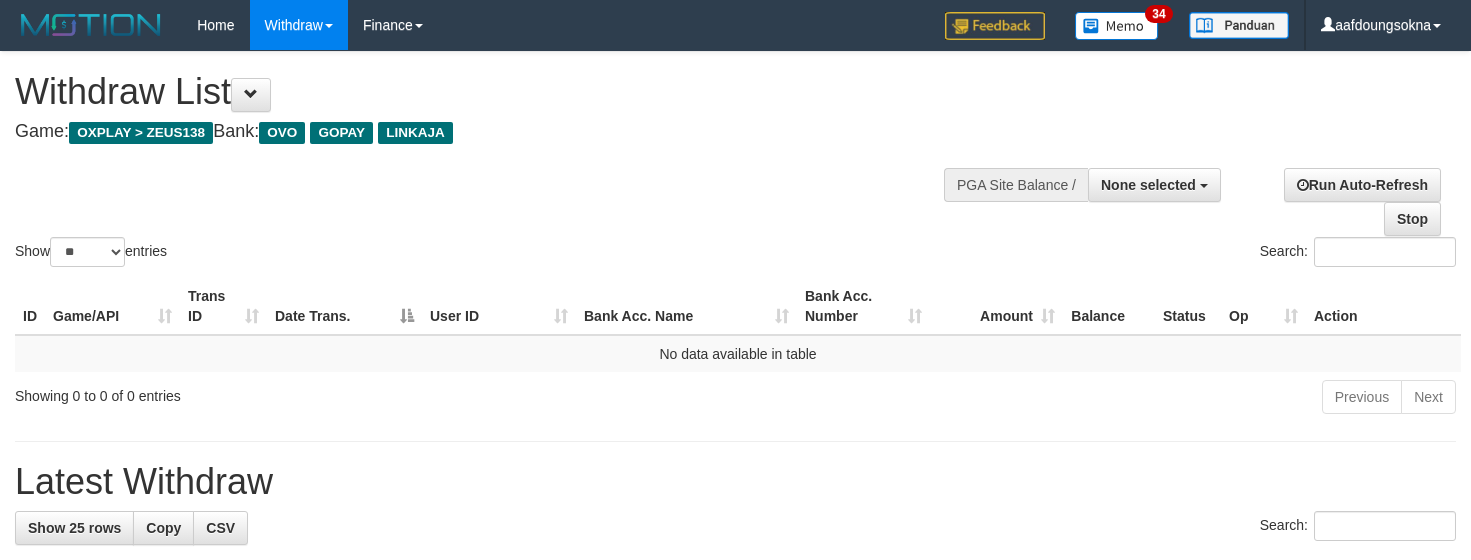 select 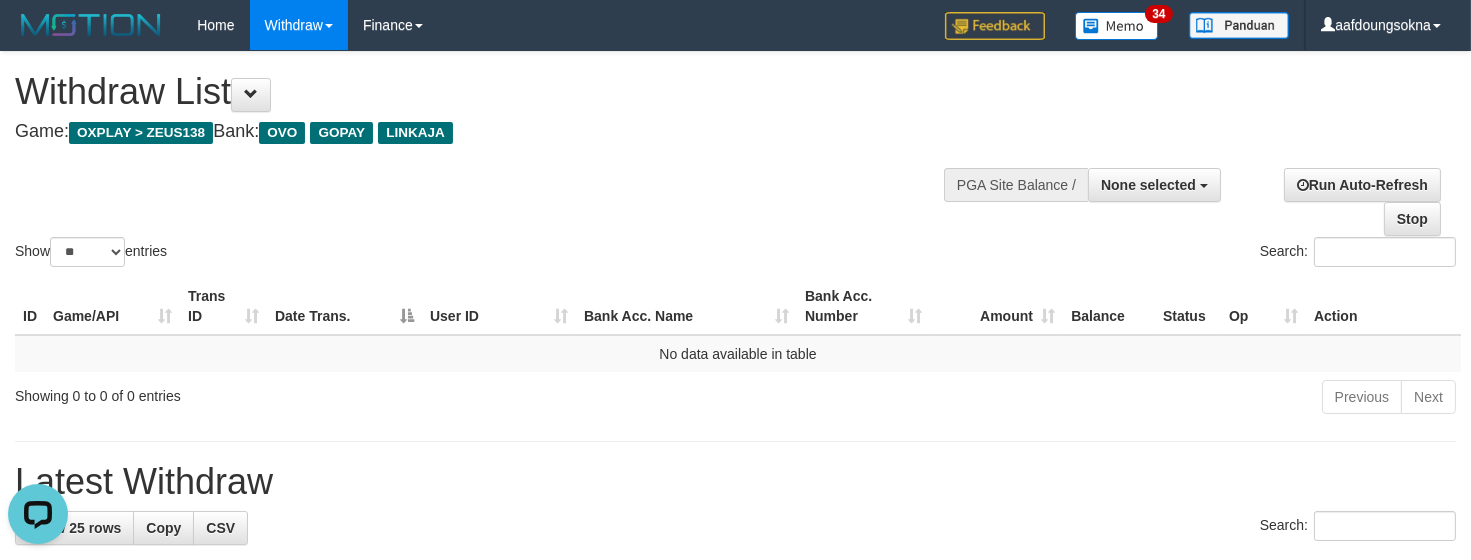 scroll, scrollTop: 0, scrollLeft: 0, axis: both 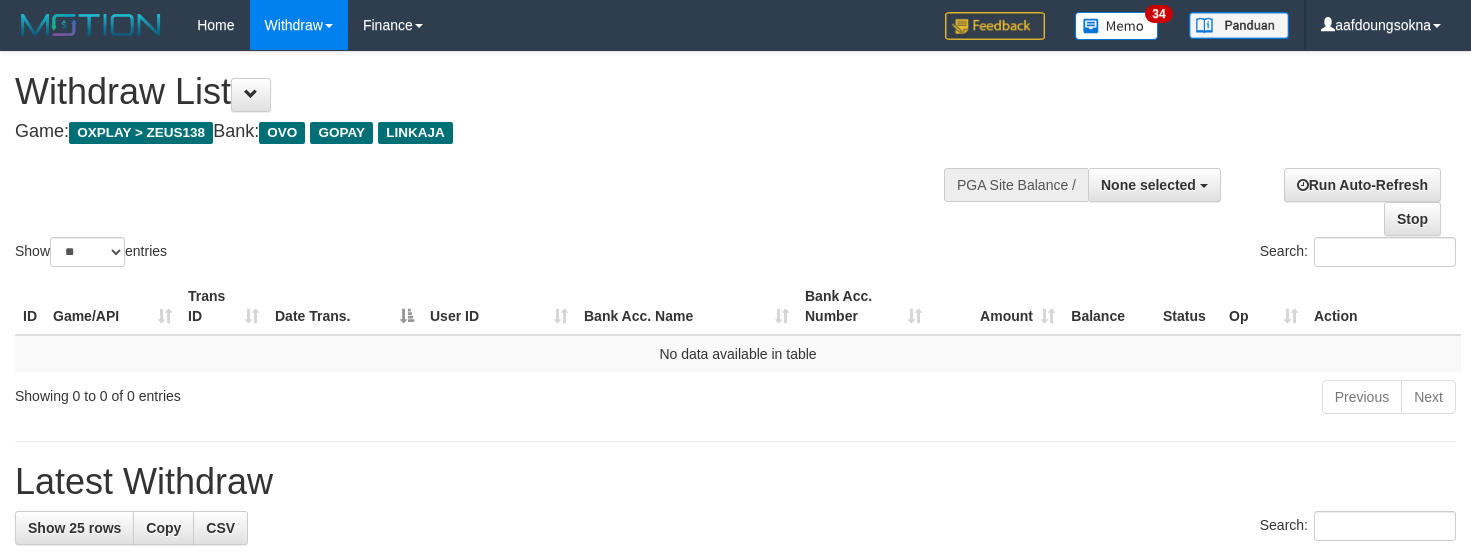 select 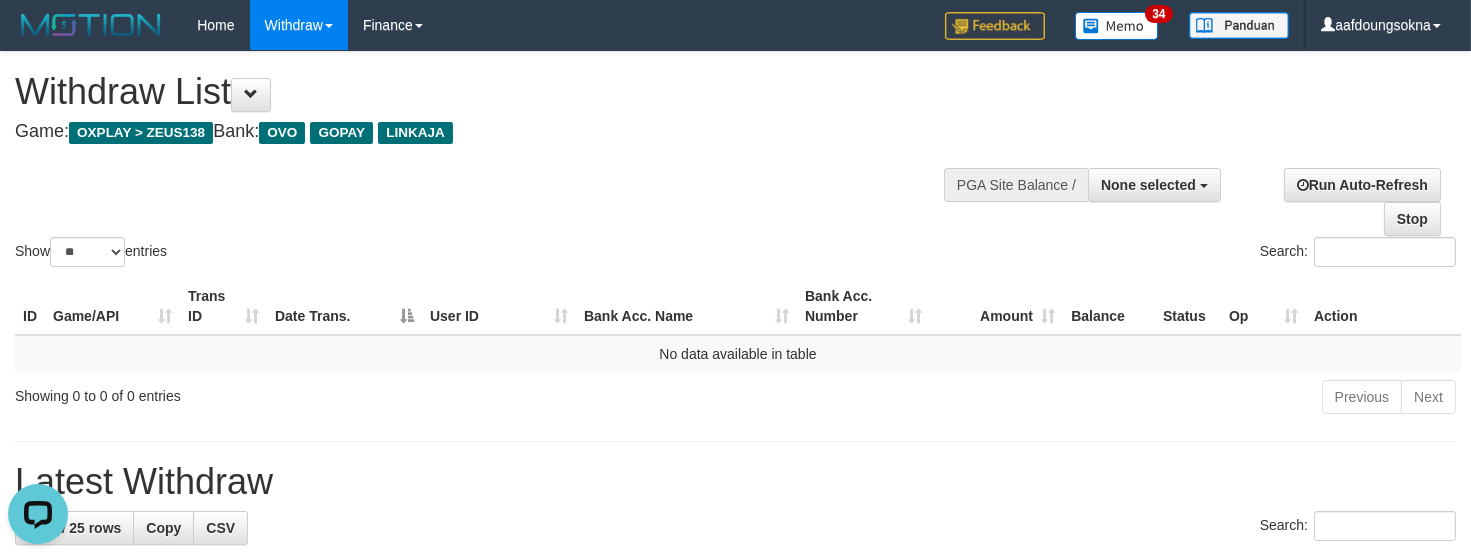 scroll, scrollTop: 0, scrollLeft: 0, axis: both 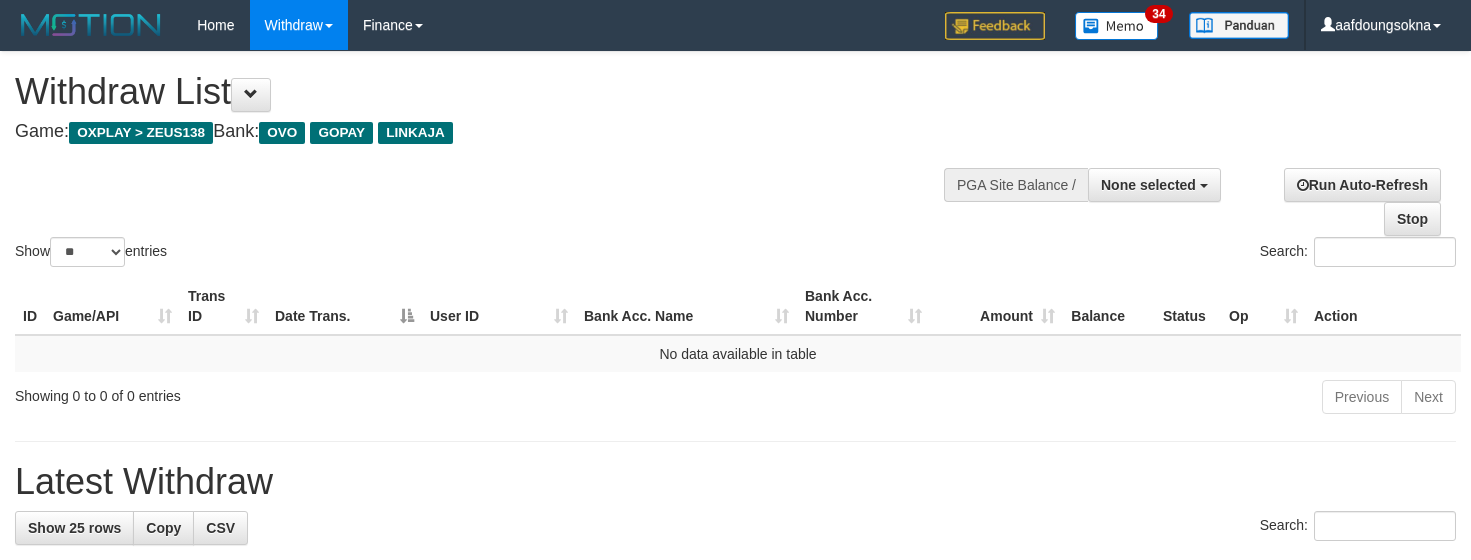 select 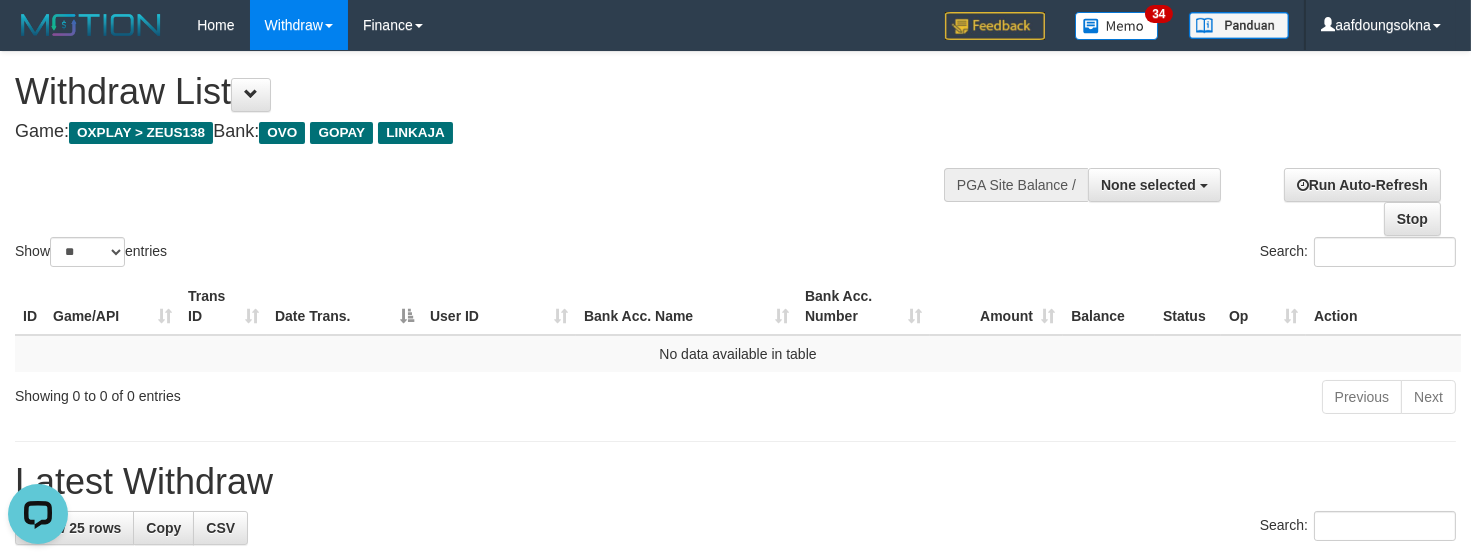 scroll, scrollTop: 0, scrollLeft: 0, axis: both 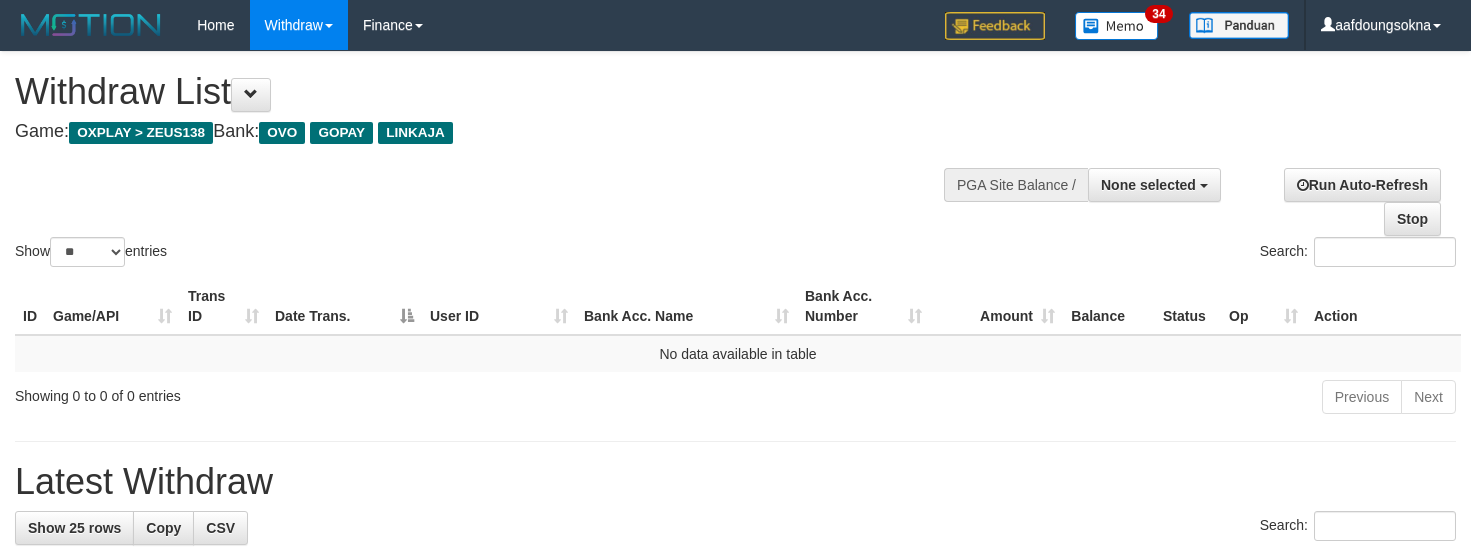 select 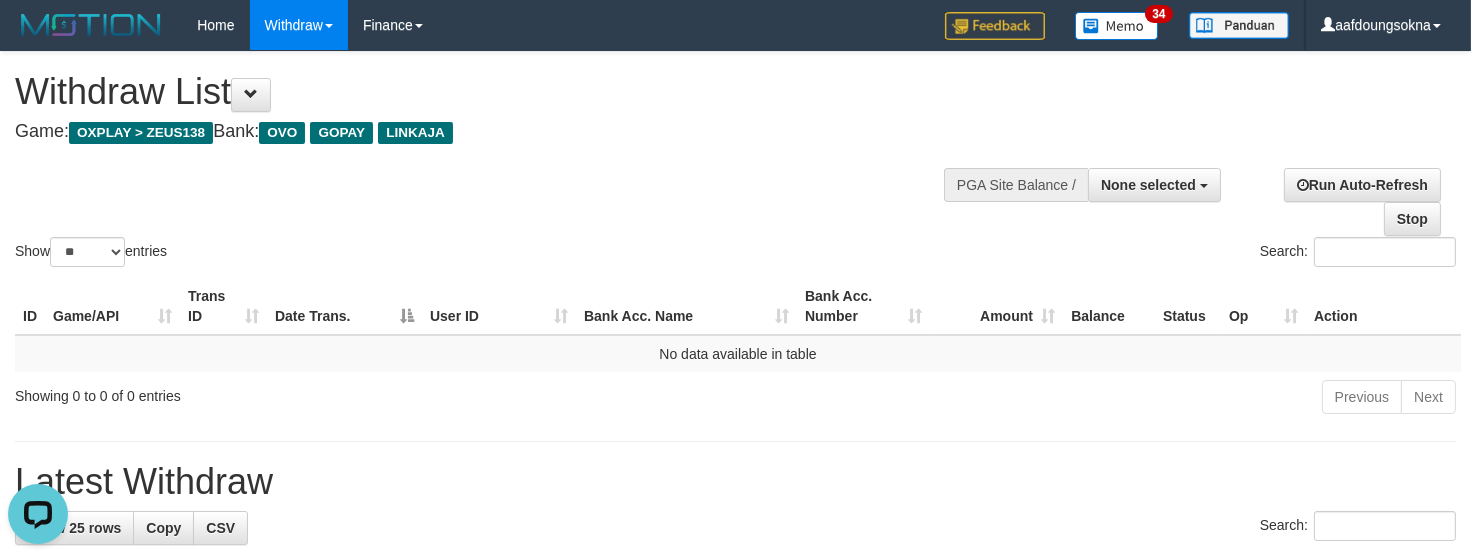 scroll, scrollTop: 0, scrollLeft: 0, axis: both 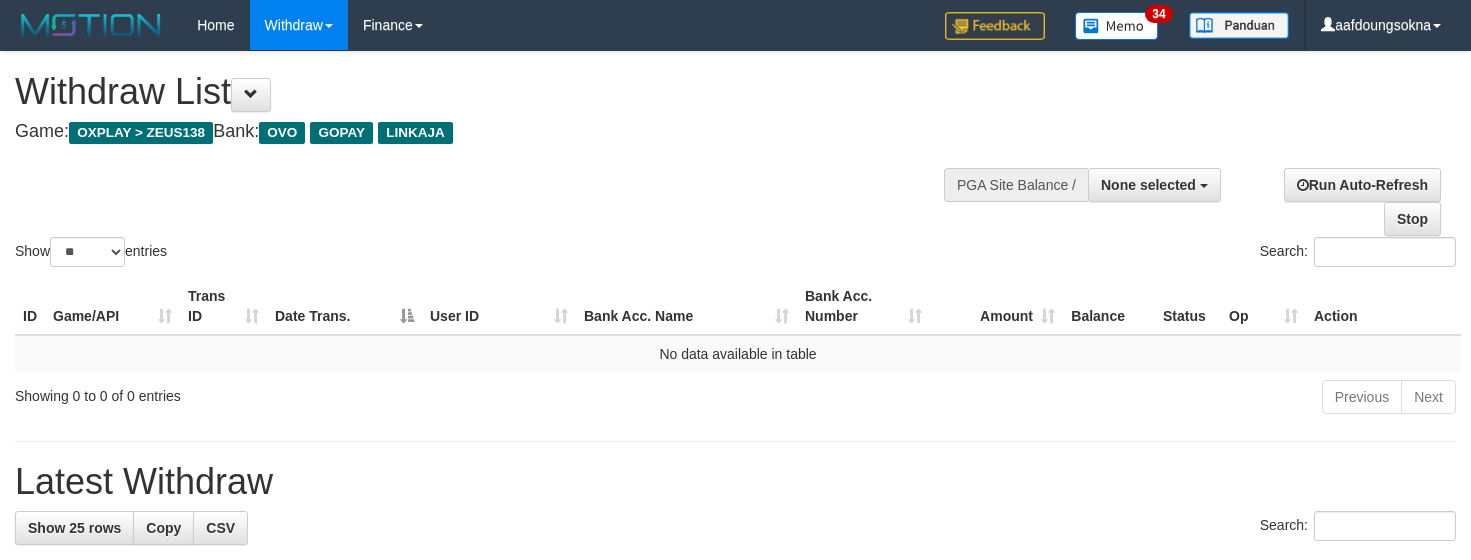 select 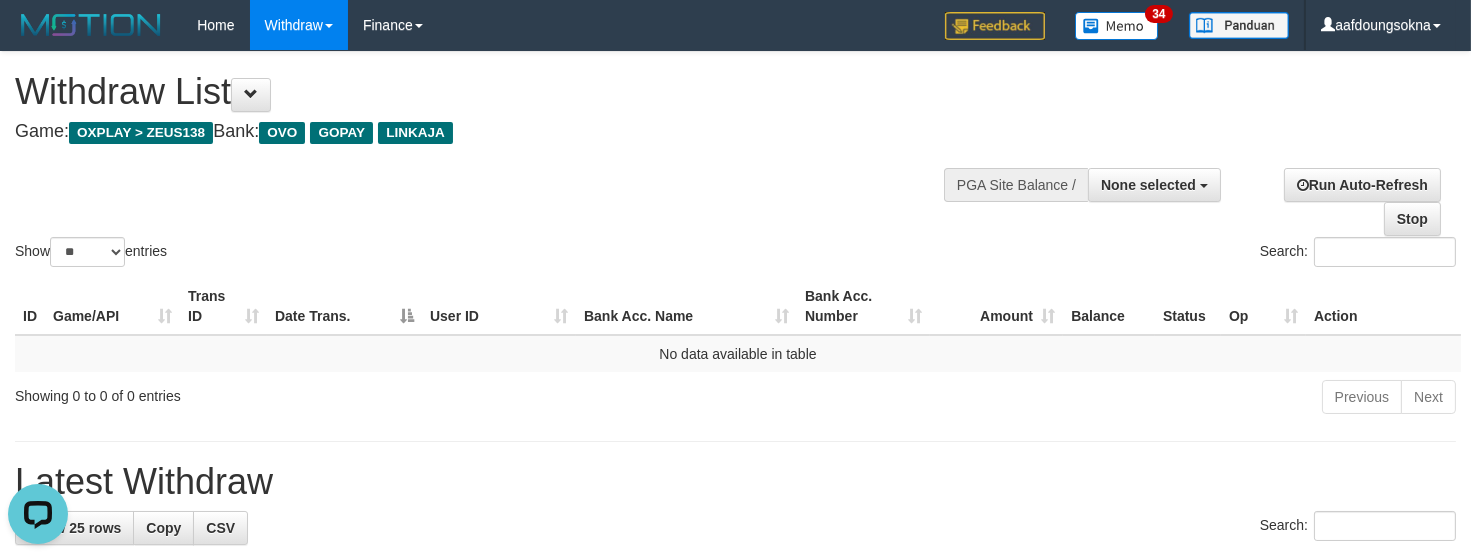 scroll, scrollTop: 0, scrollLeft: 0, axis: both 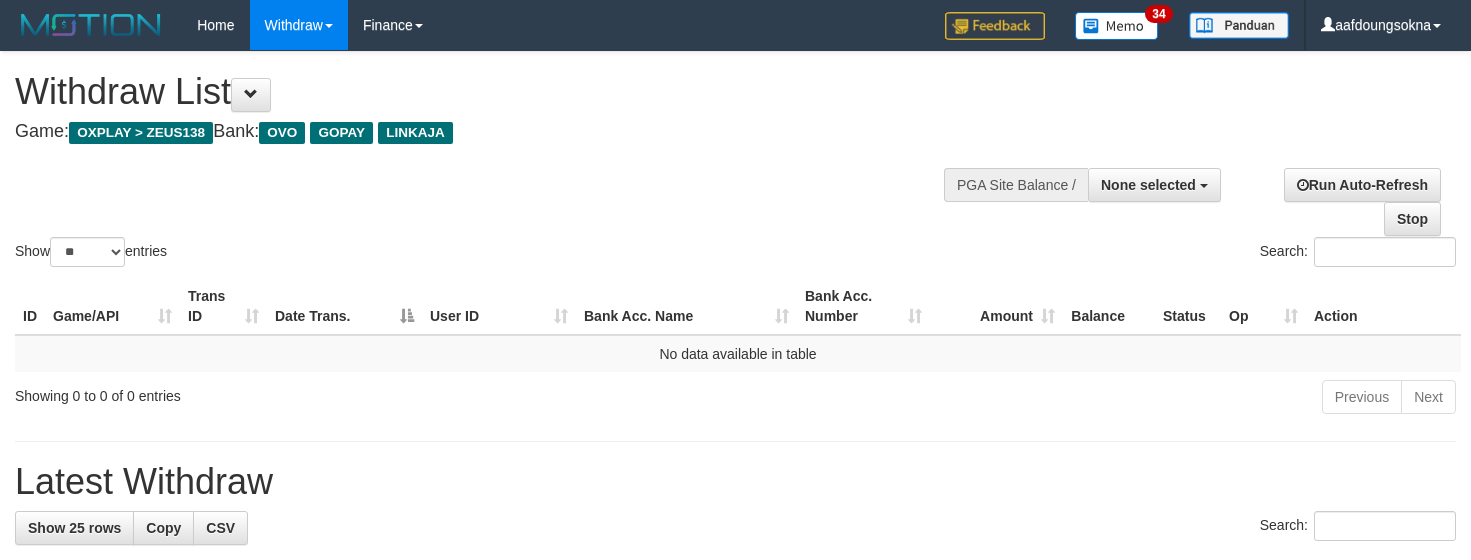 select 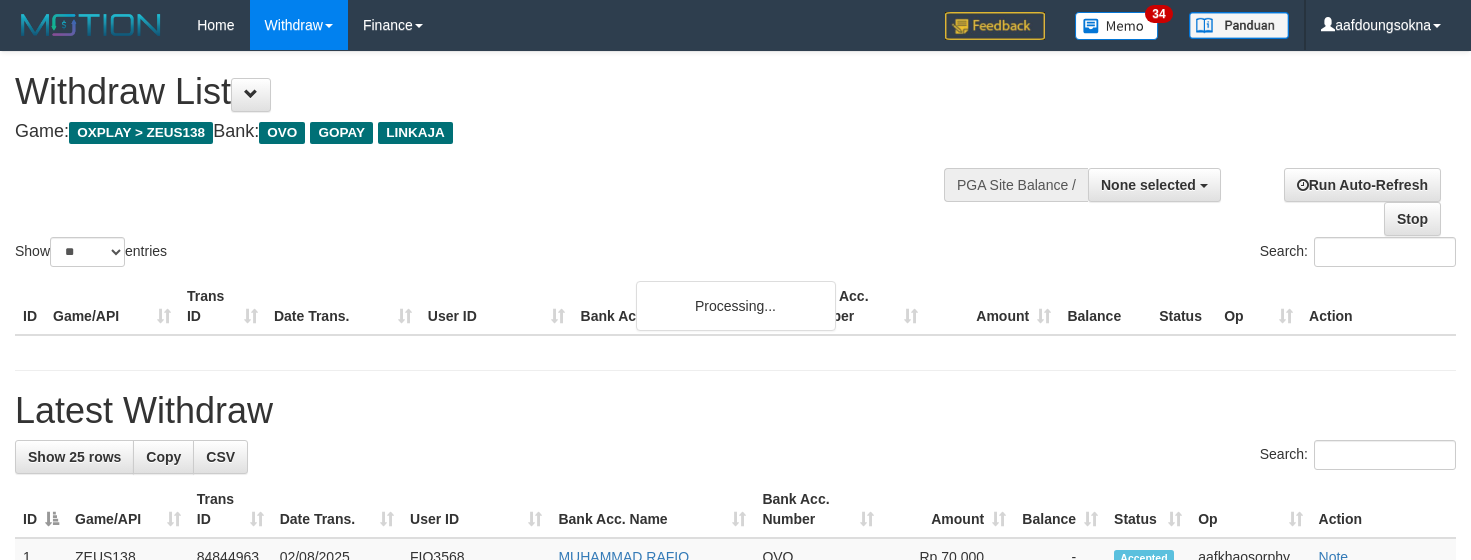 select 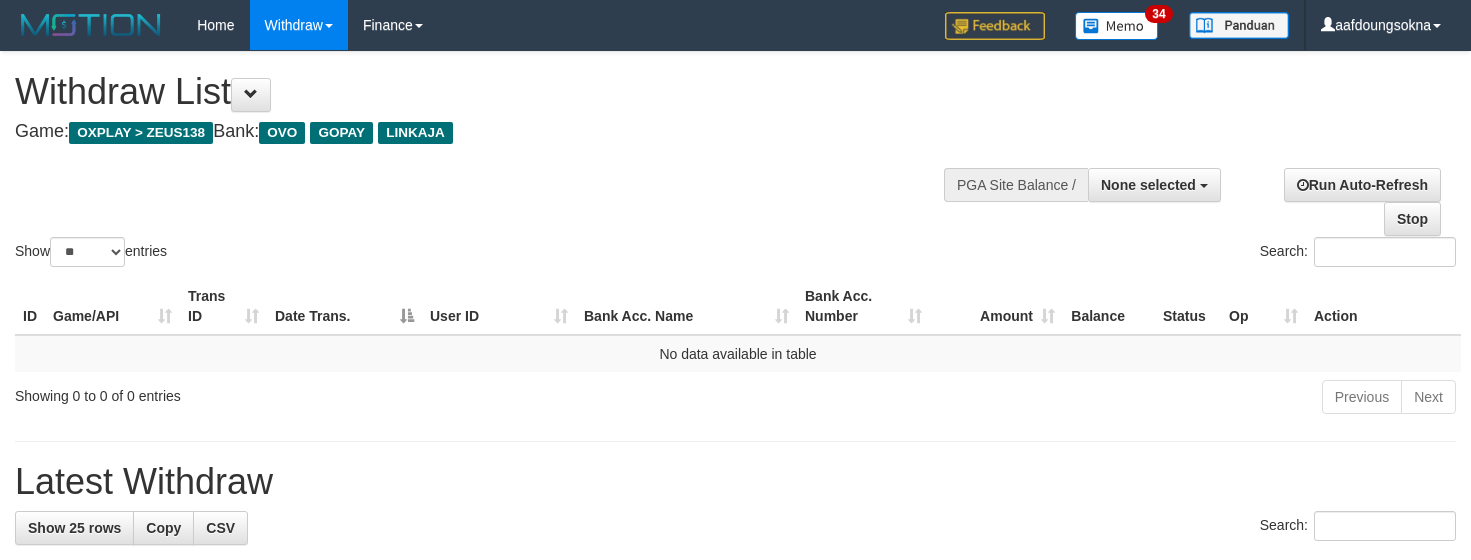 select 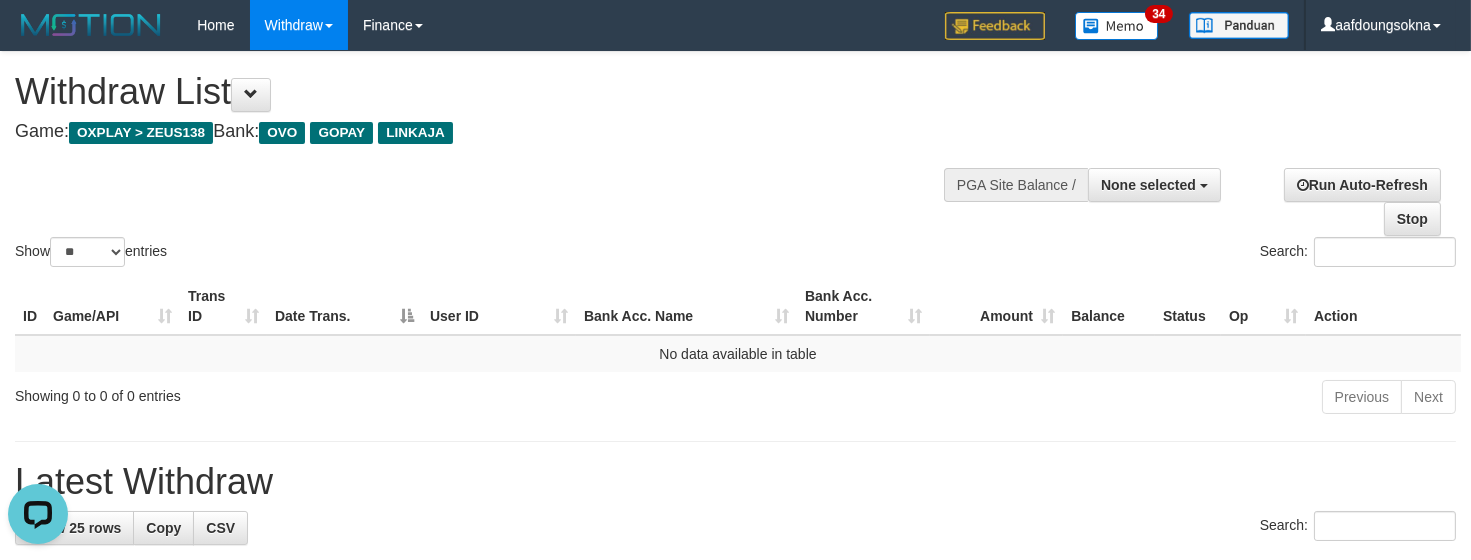 scroll, scrollTop: 0, scrollLeft: 0, axis: both 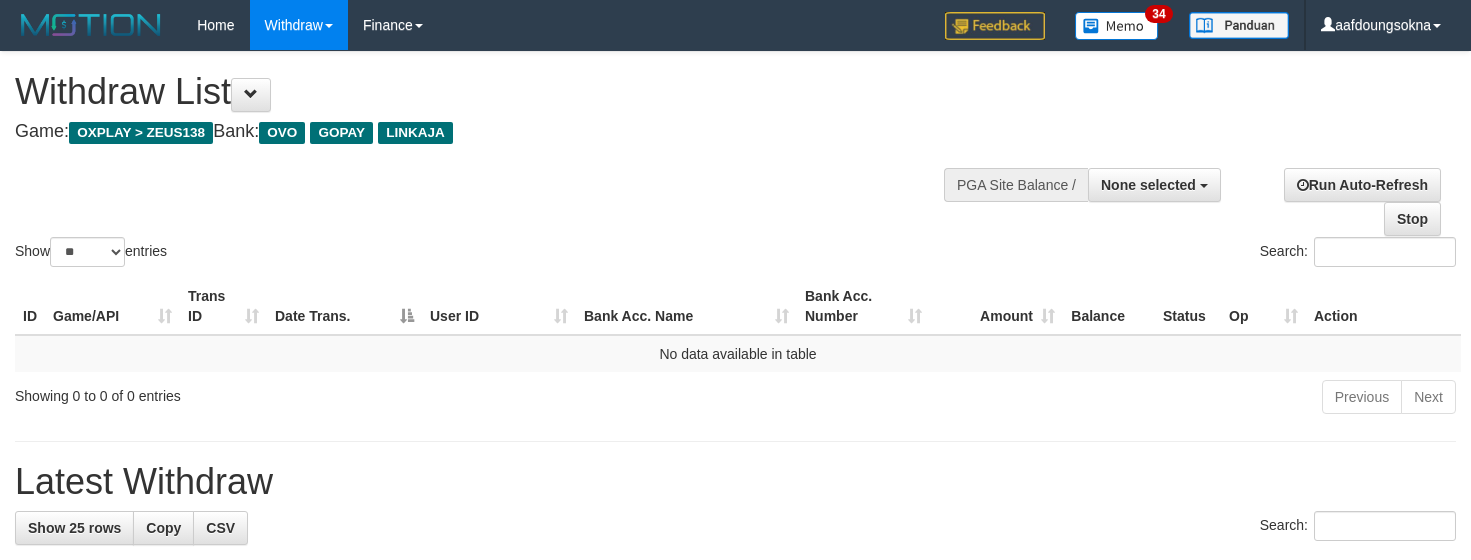 select 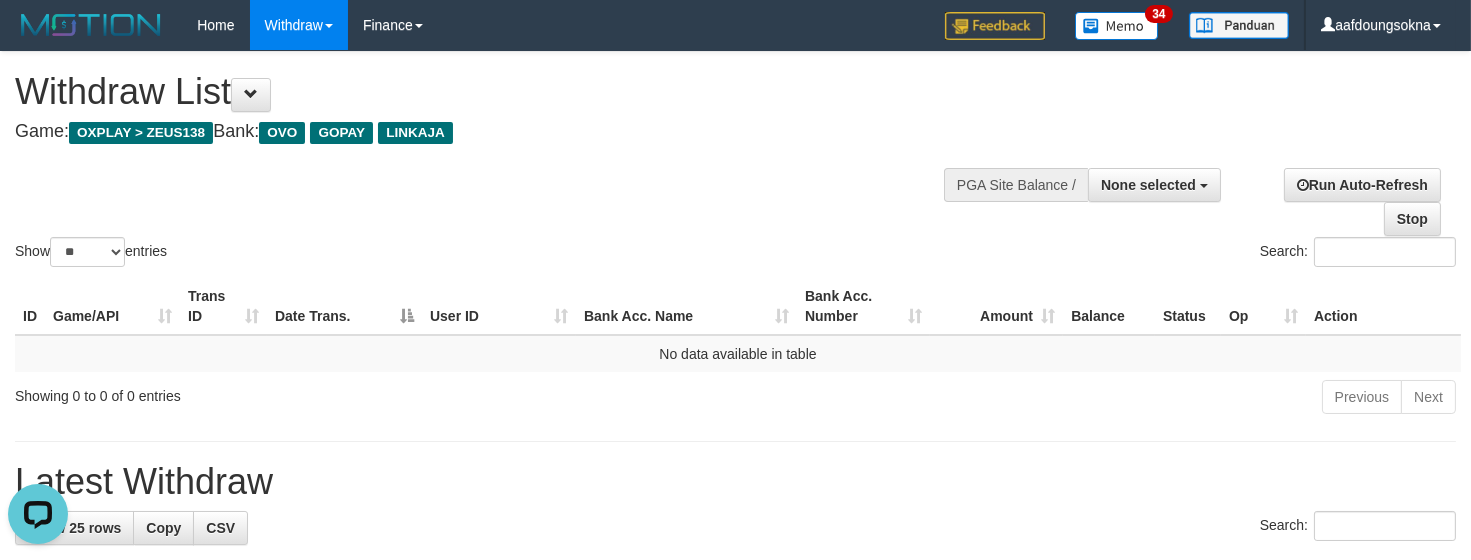 scroll, scrollTop: 0, scrollLeft: 0, axis: both 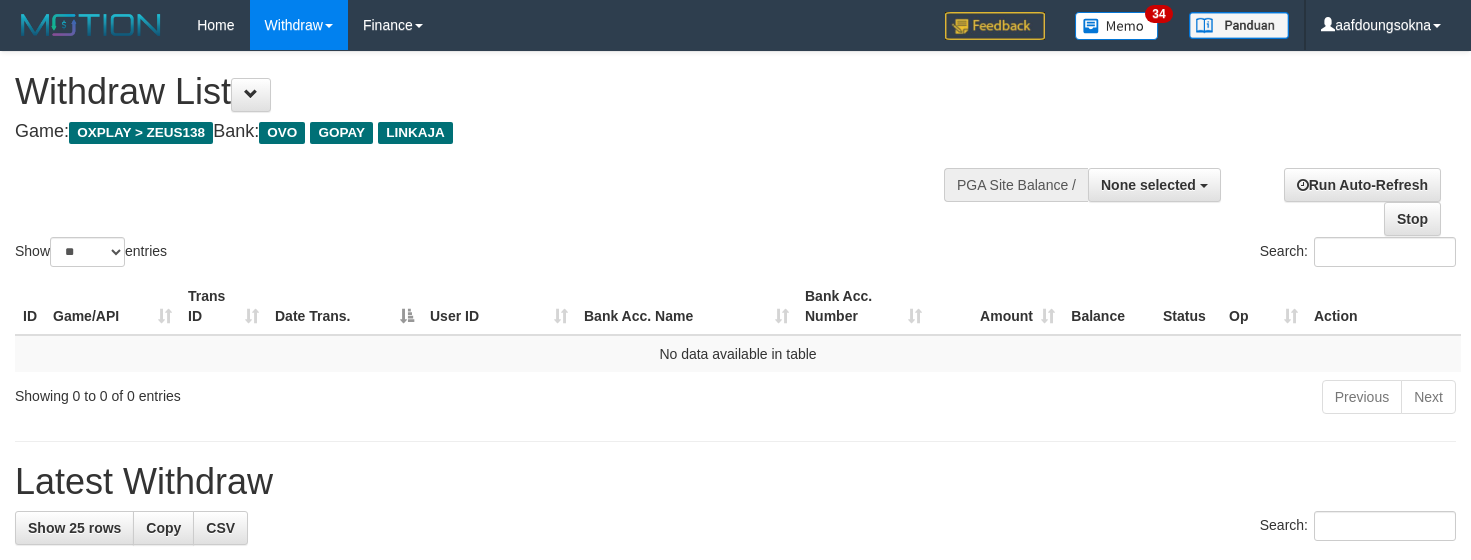 select 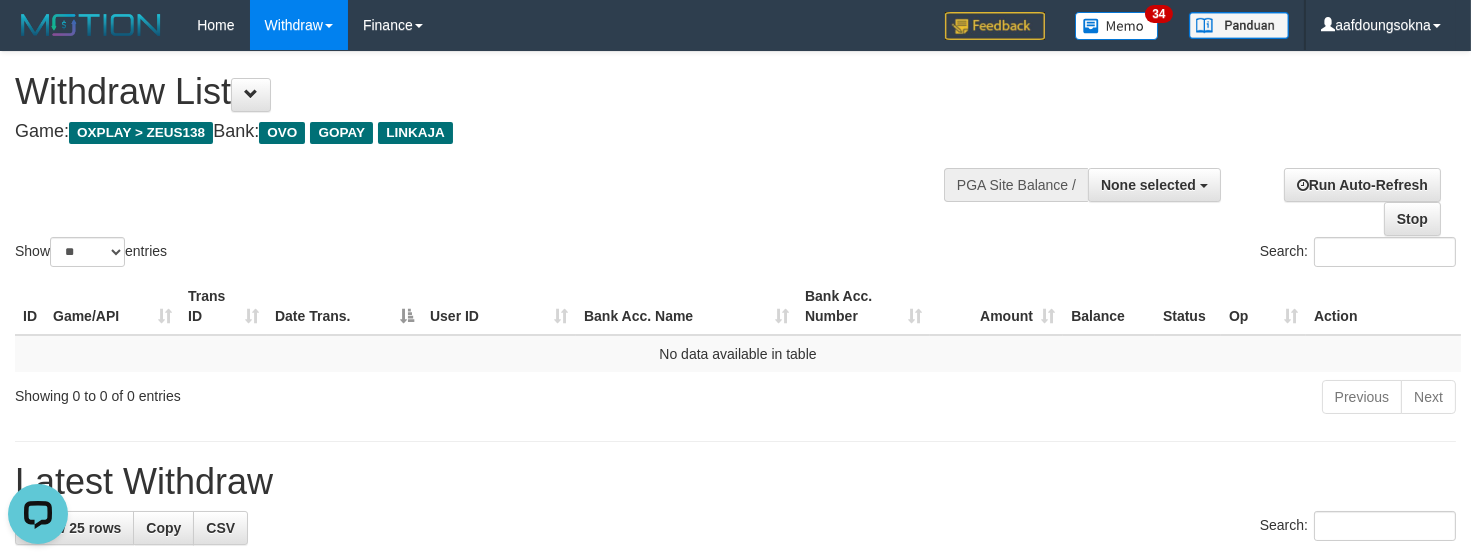 scroll, scrollTop: 0, scrollLeft: 0, axis: both 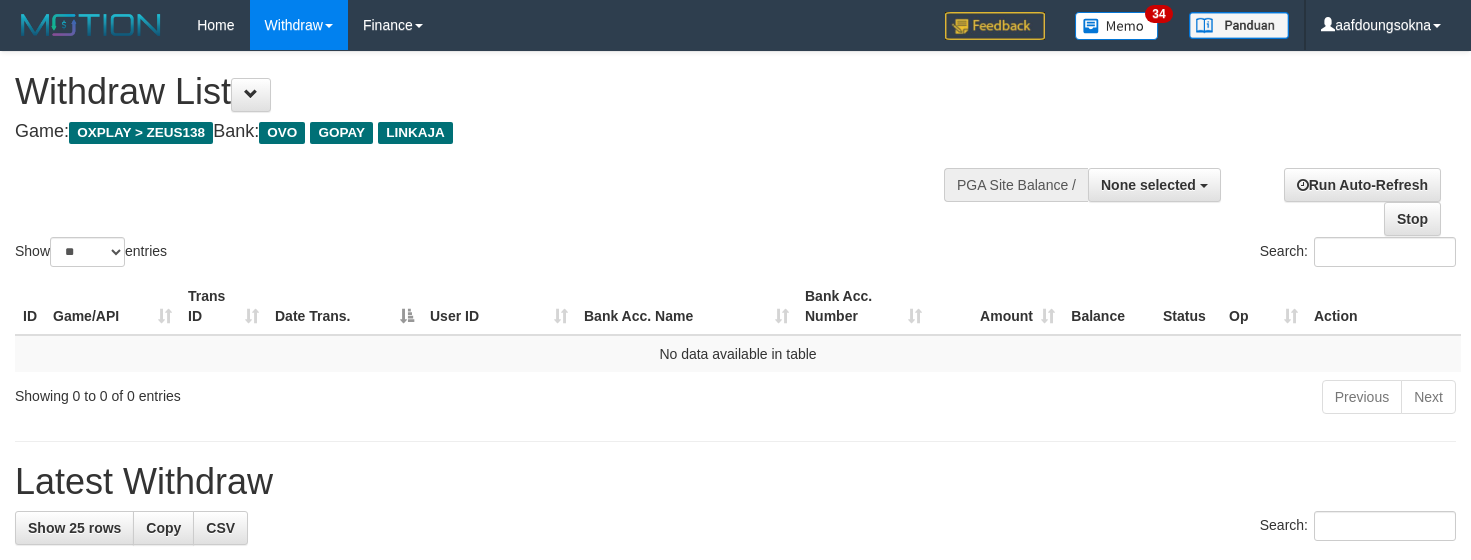 select 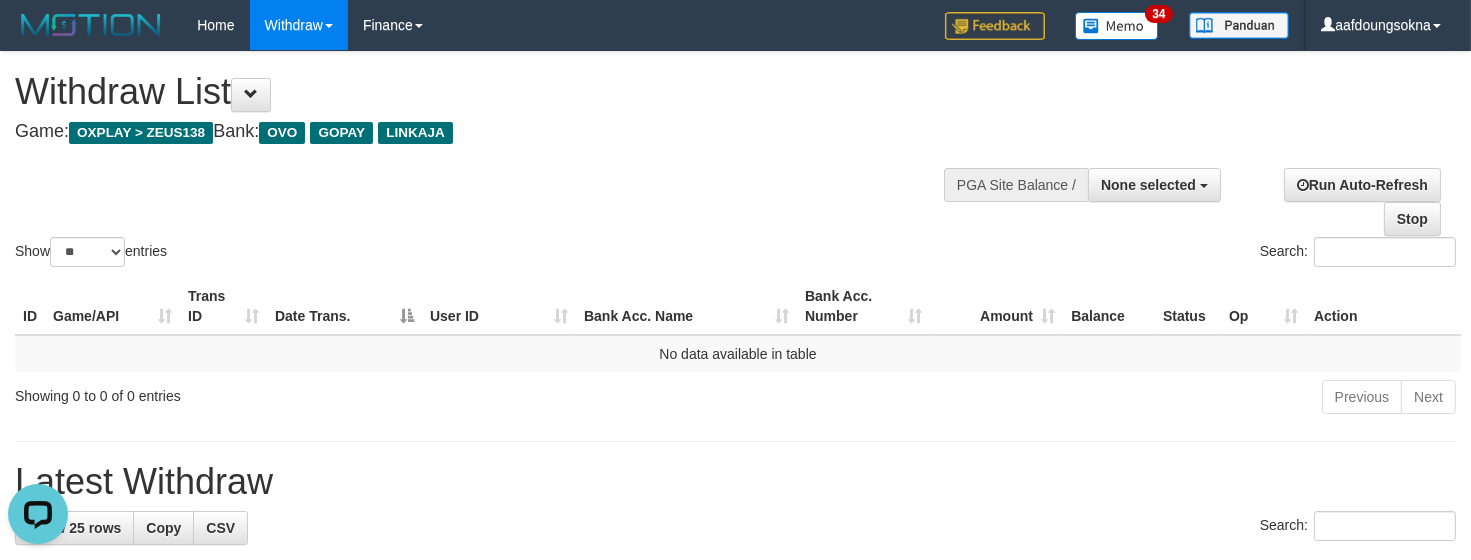 scroll, scrollTop: 0, scrollLeft: 0, axis: both 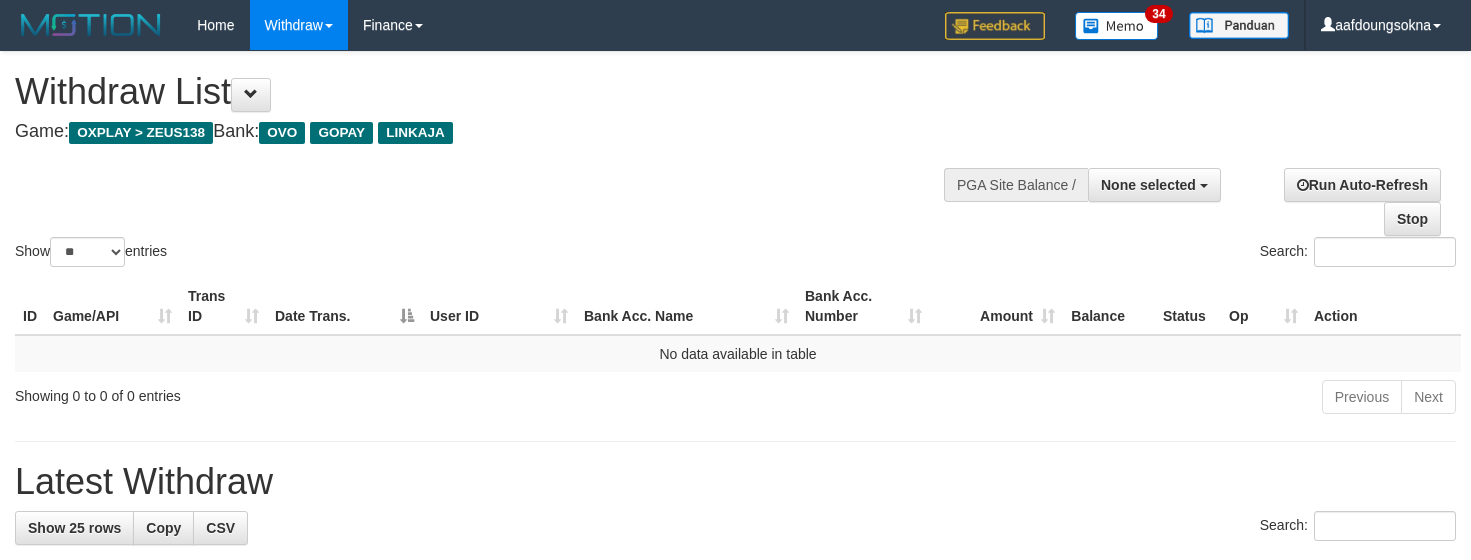 select 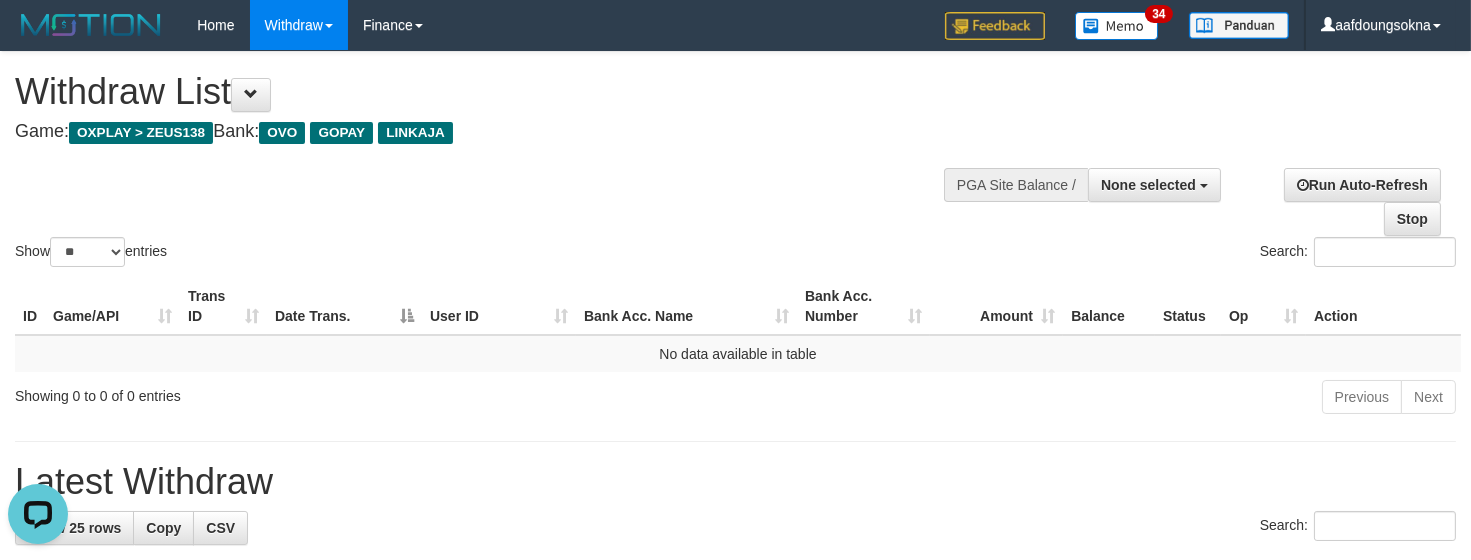 scroll, scrollTop: 0, scrollLeft: 0, axis: both 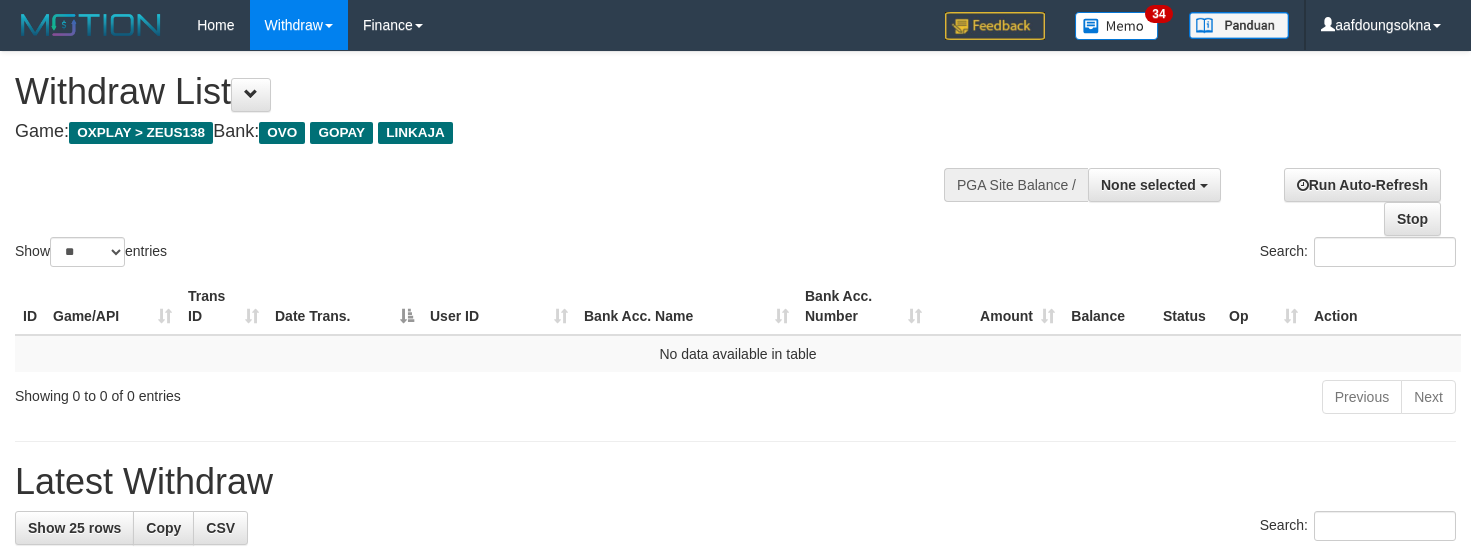 select 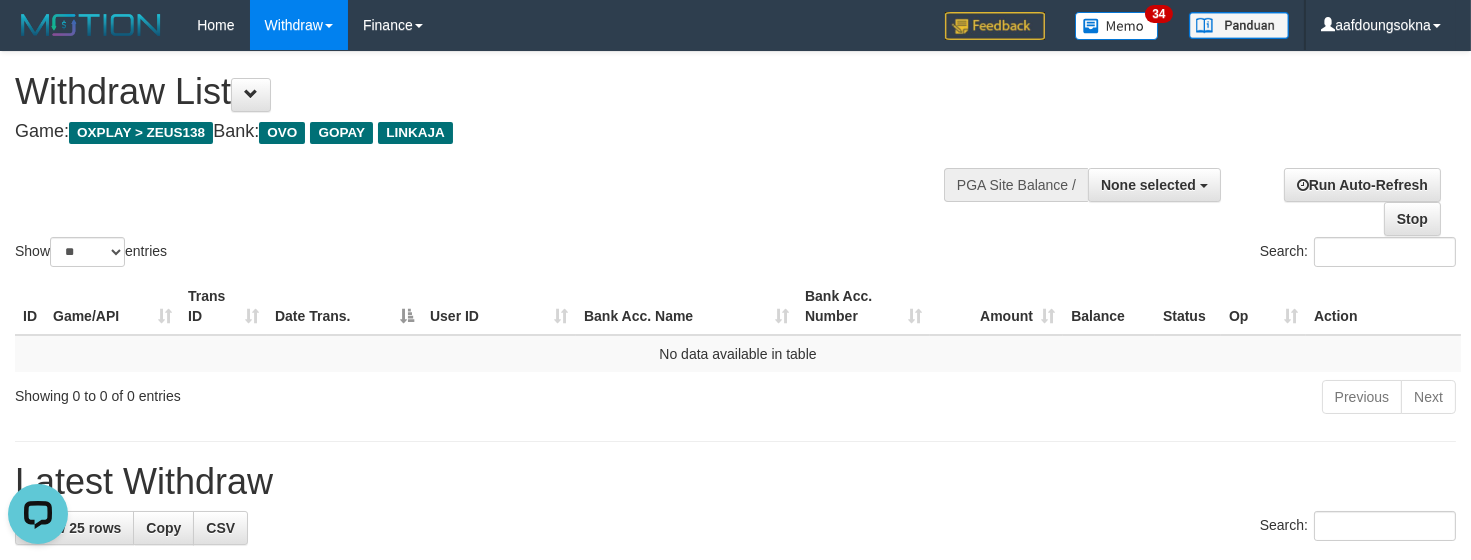 scroll, scrollTop: 0, scrollLeft: 0, axis: both 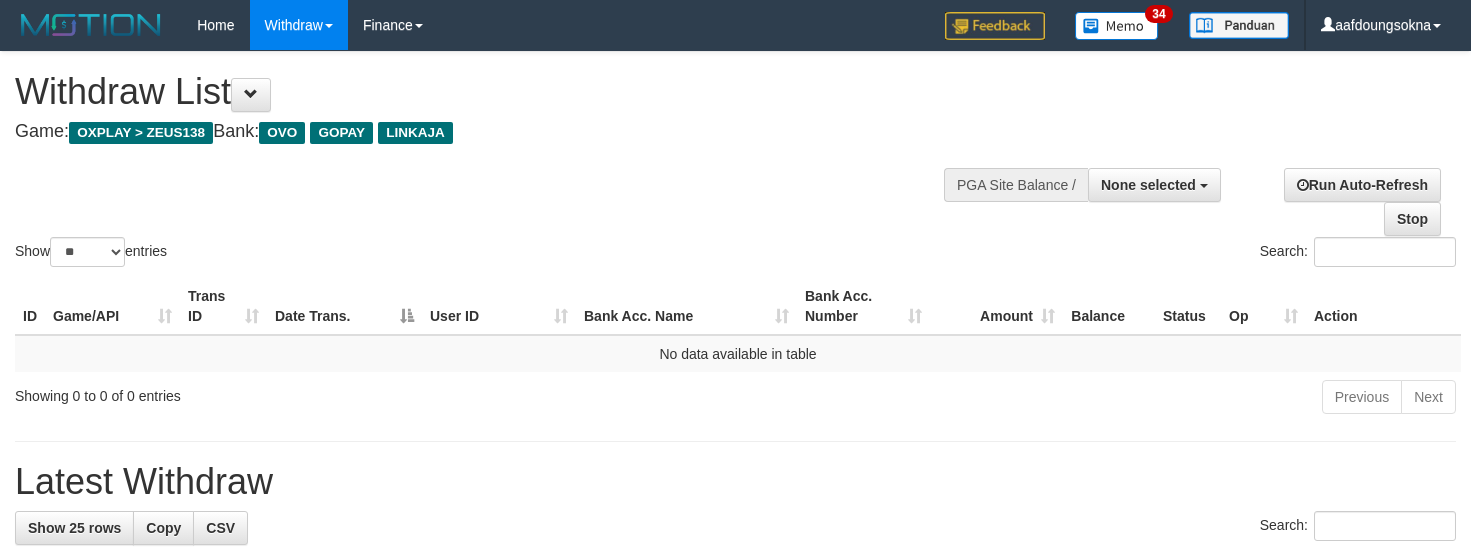 select 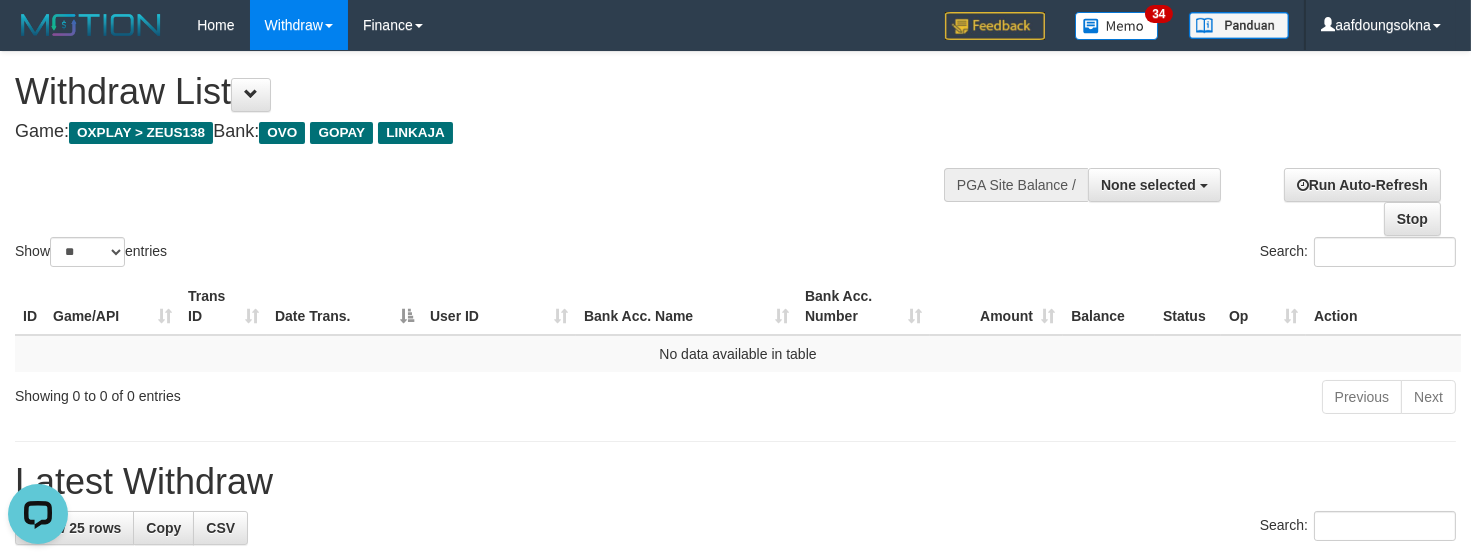 scroll, scrollTop: 0, scrollLeft: 0, axis: both 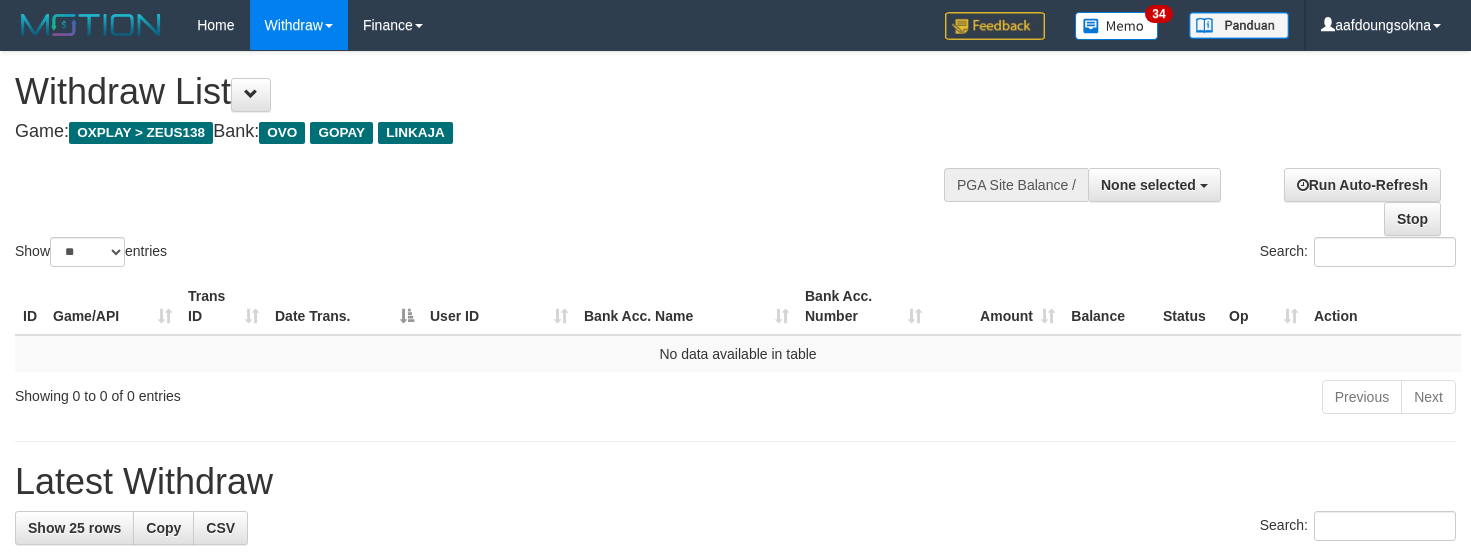 select 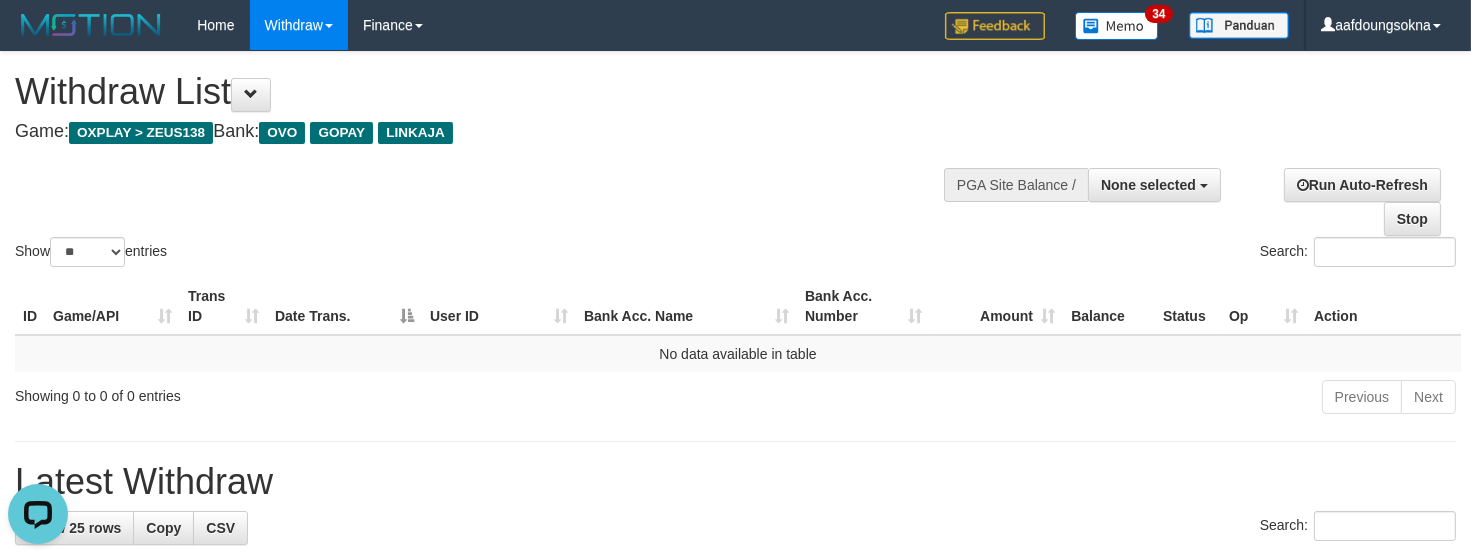 scroll, scrollTop: 0, scrollLeft: 0, axis: both 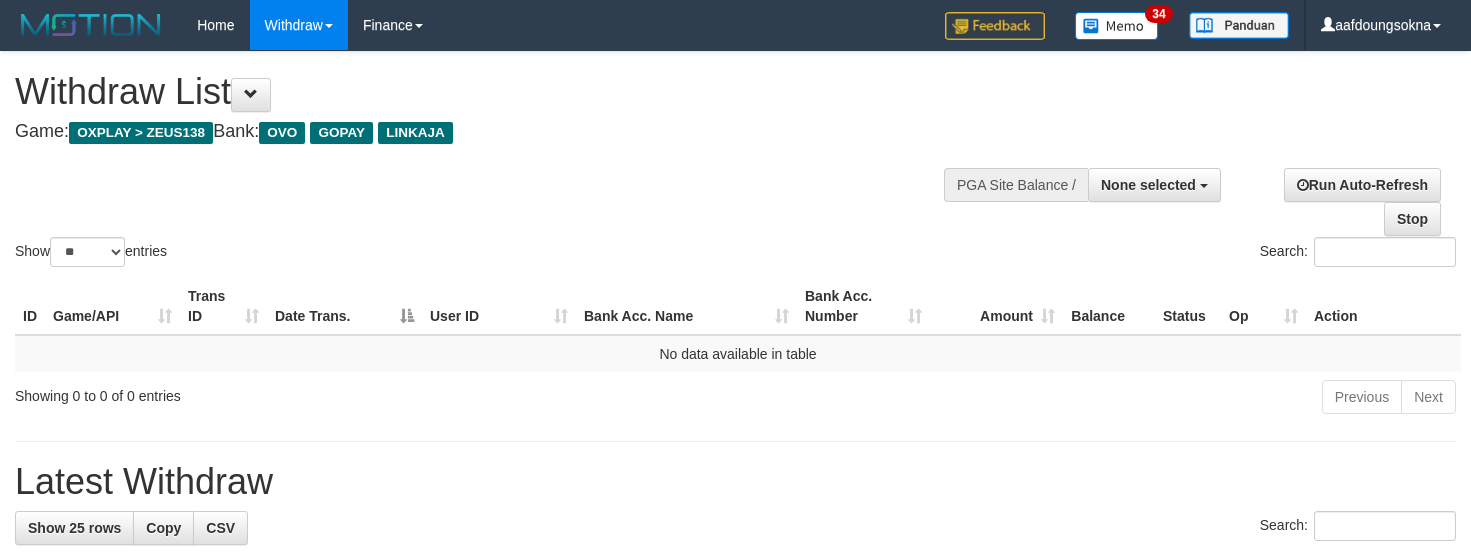 select 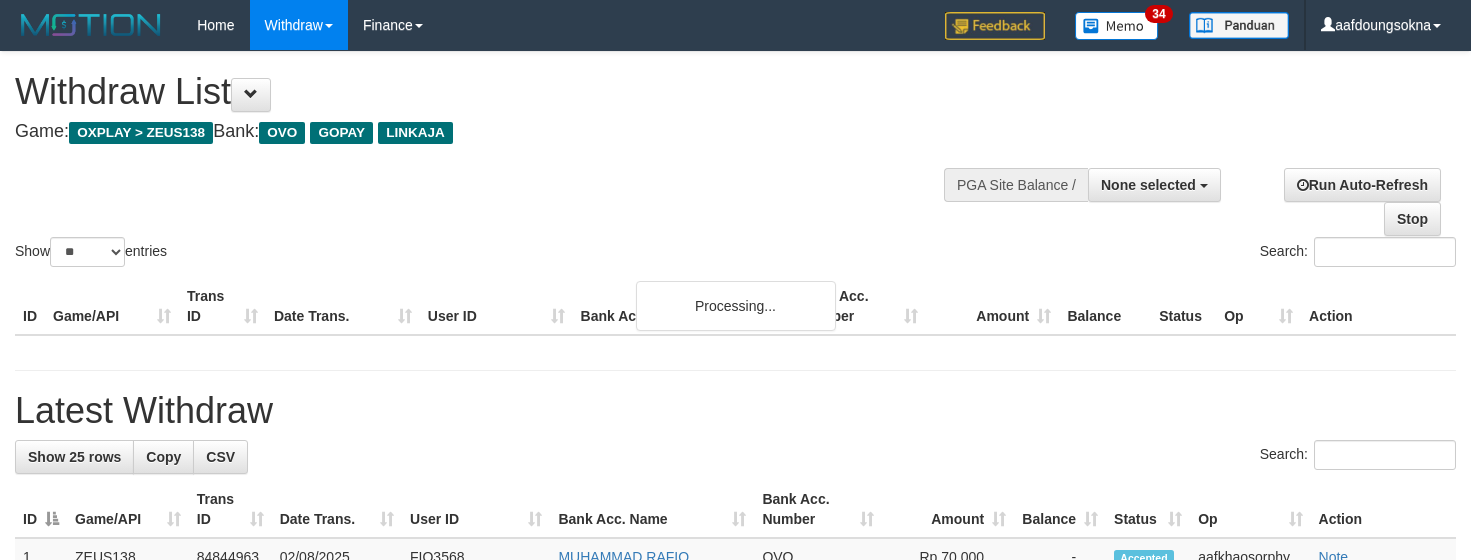 select 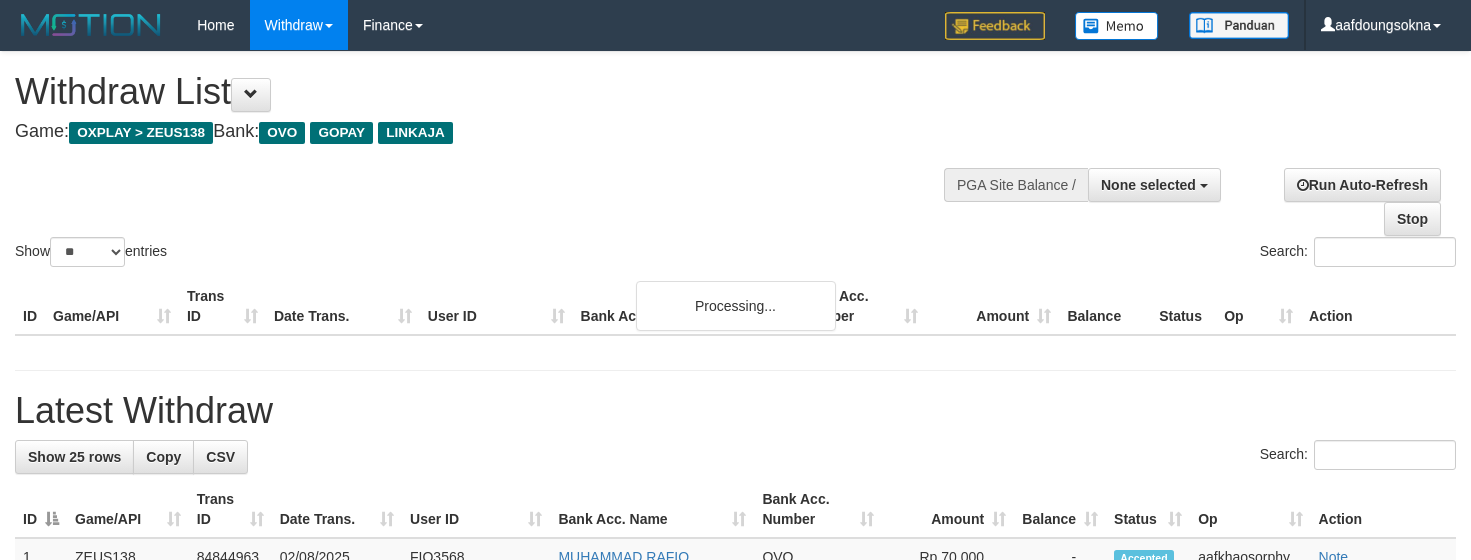 select 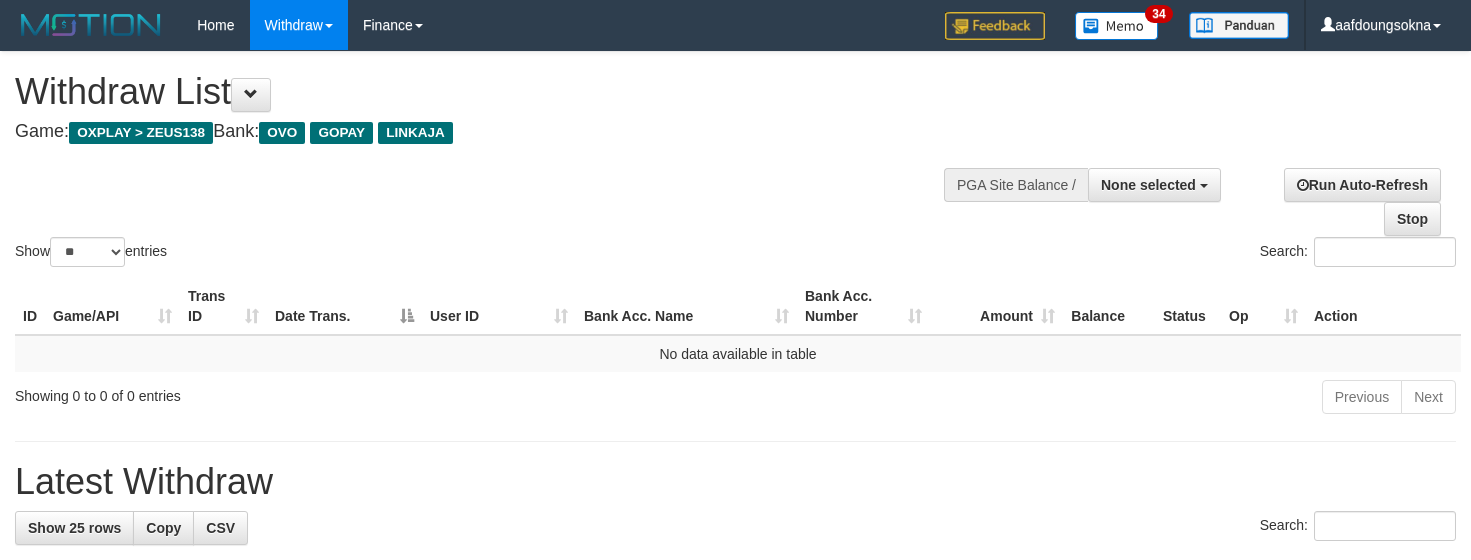 select 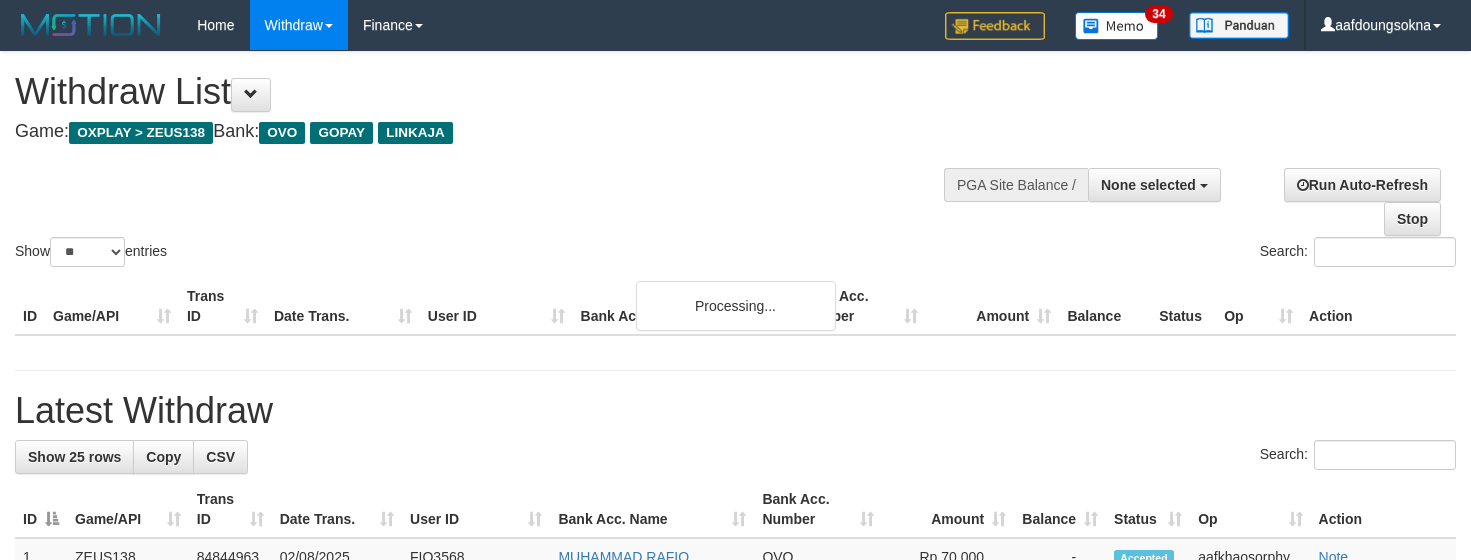 select 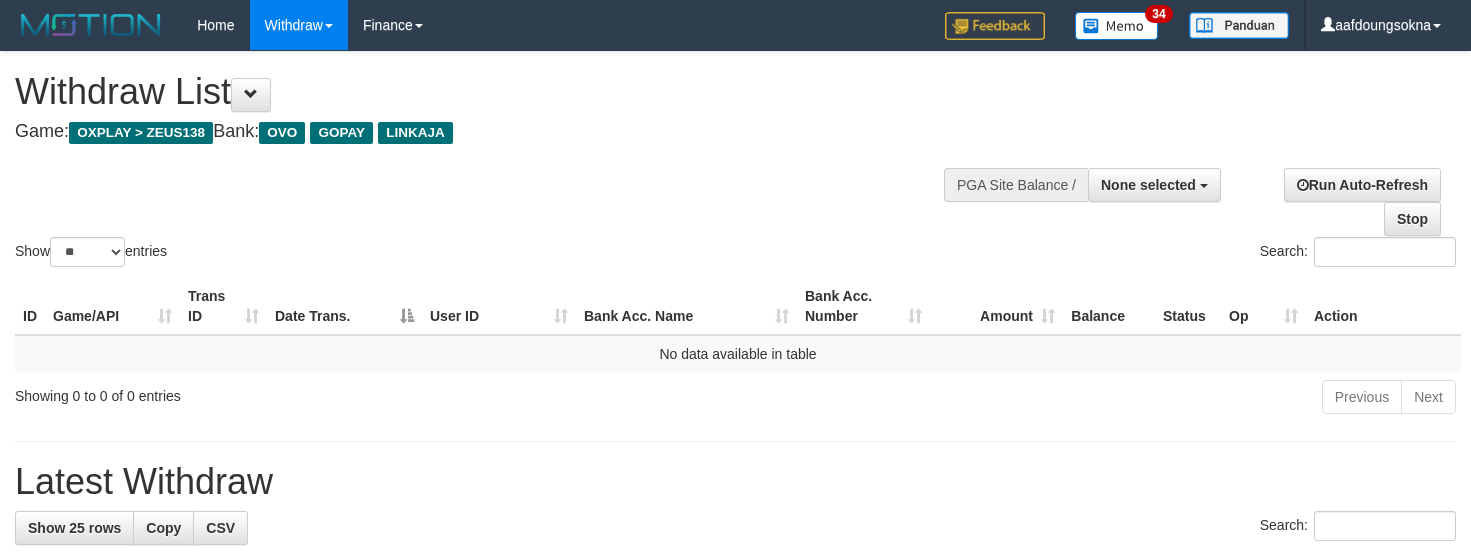 select 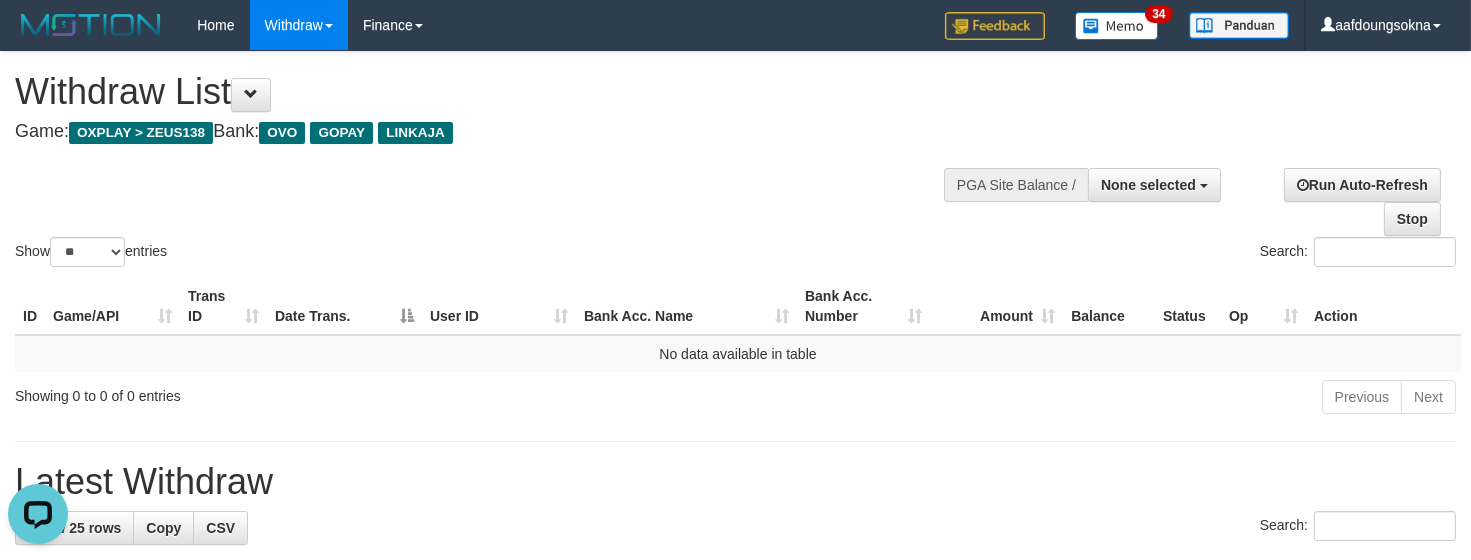scroll, scrollTop: 0, scrollLeft: 0, axis: both 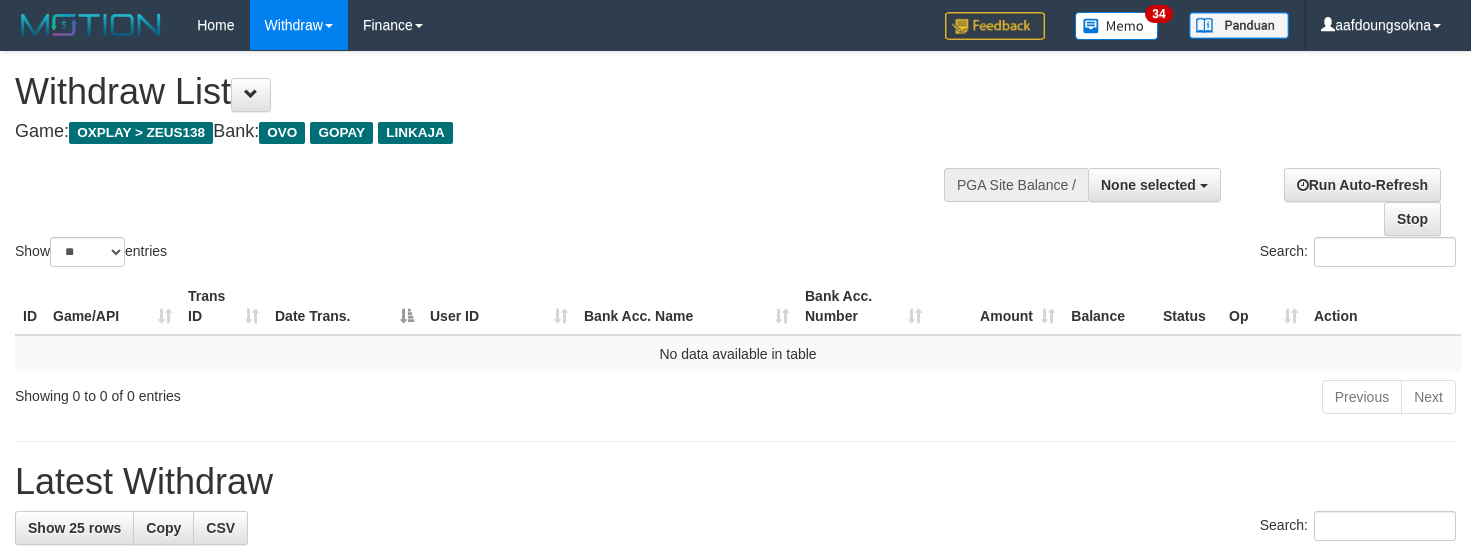 select 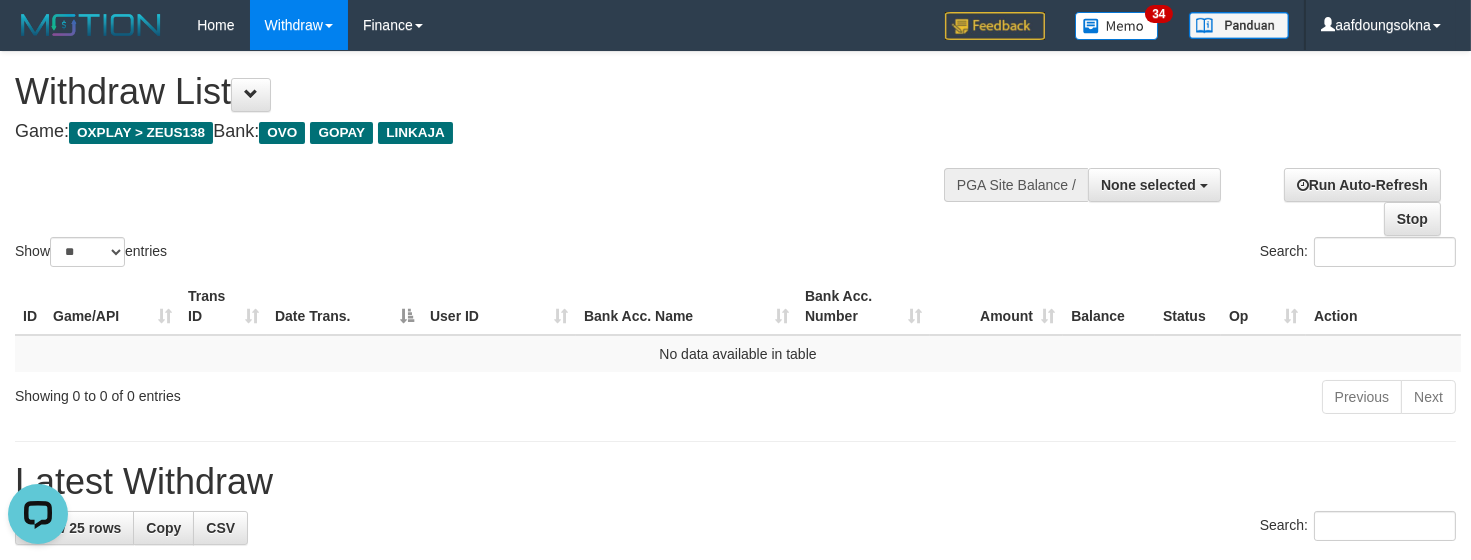 scroll, scrollTop: 0, scrollLeft: 0, axis: both 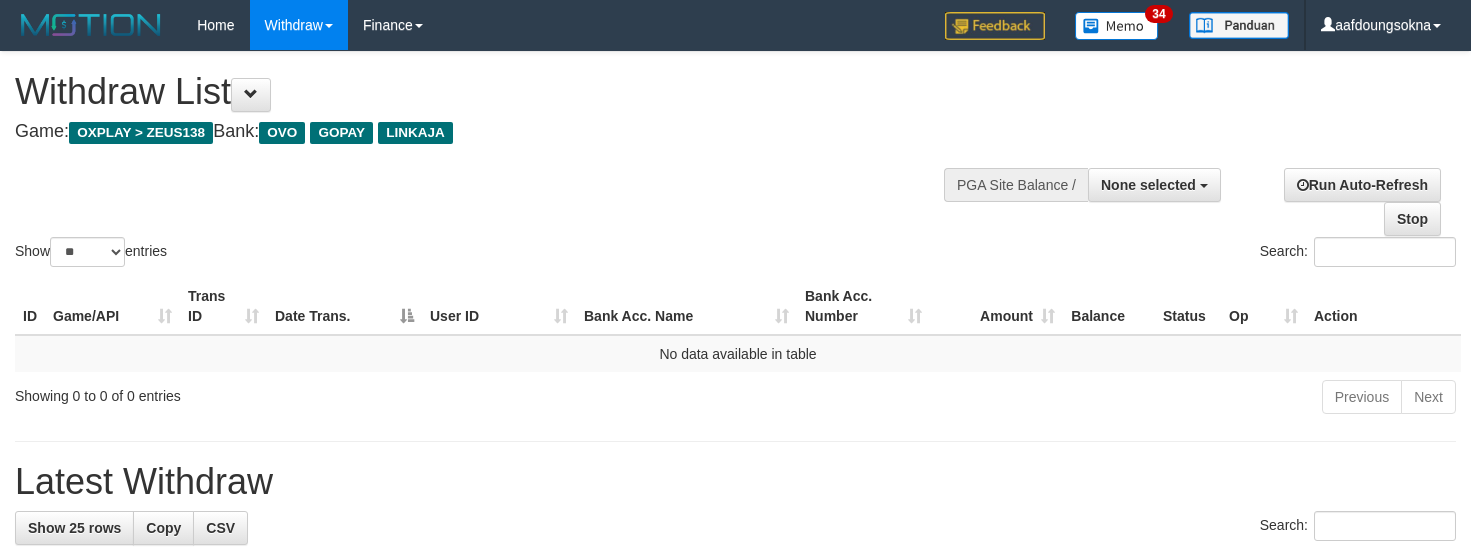 select 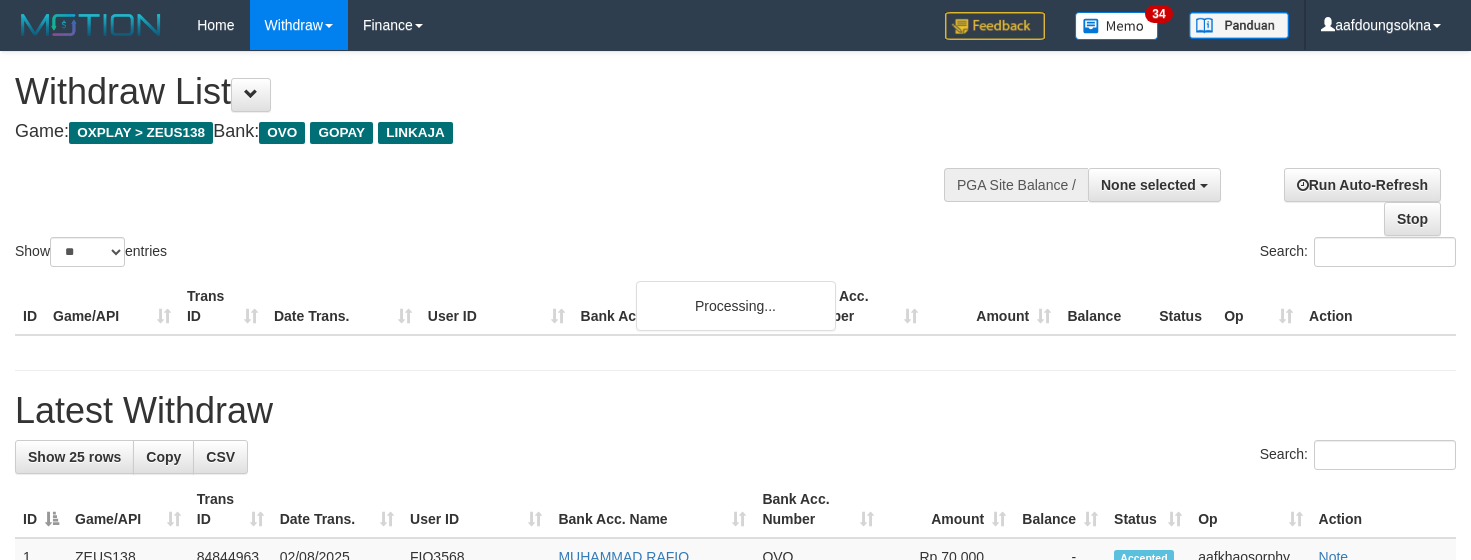 select 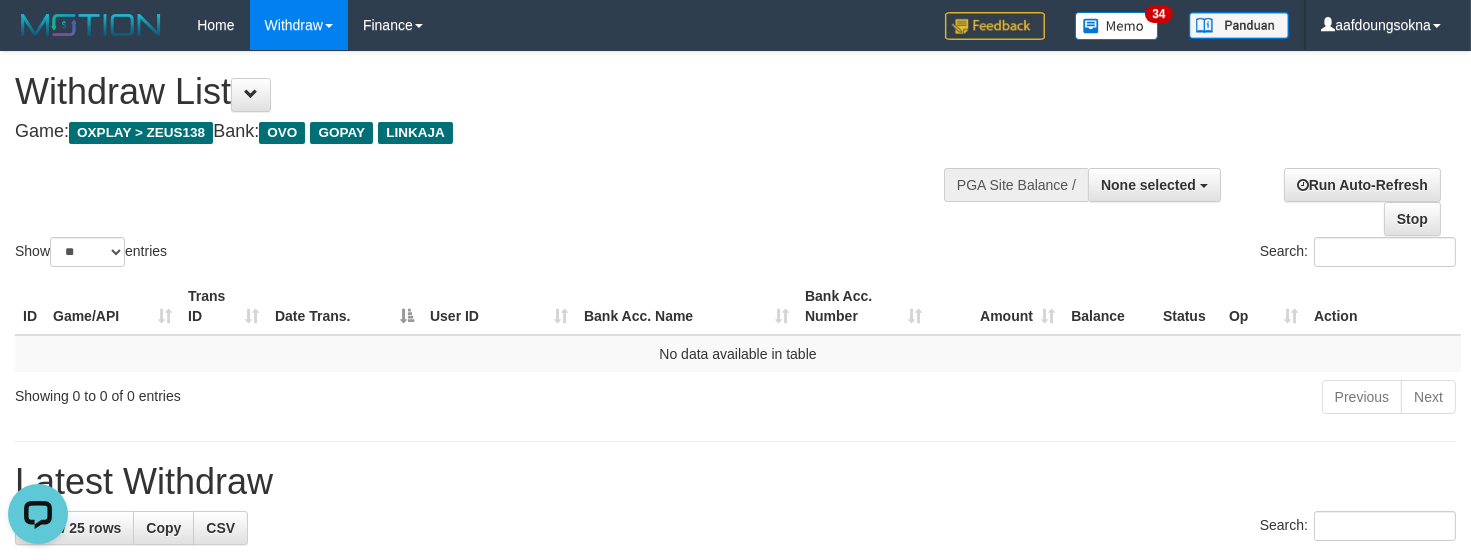 scroll, scrollTop: 0, scrollLeft: 0, axis: both 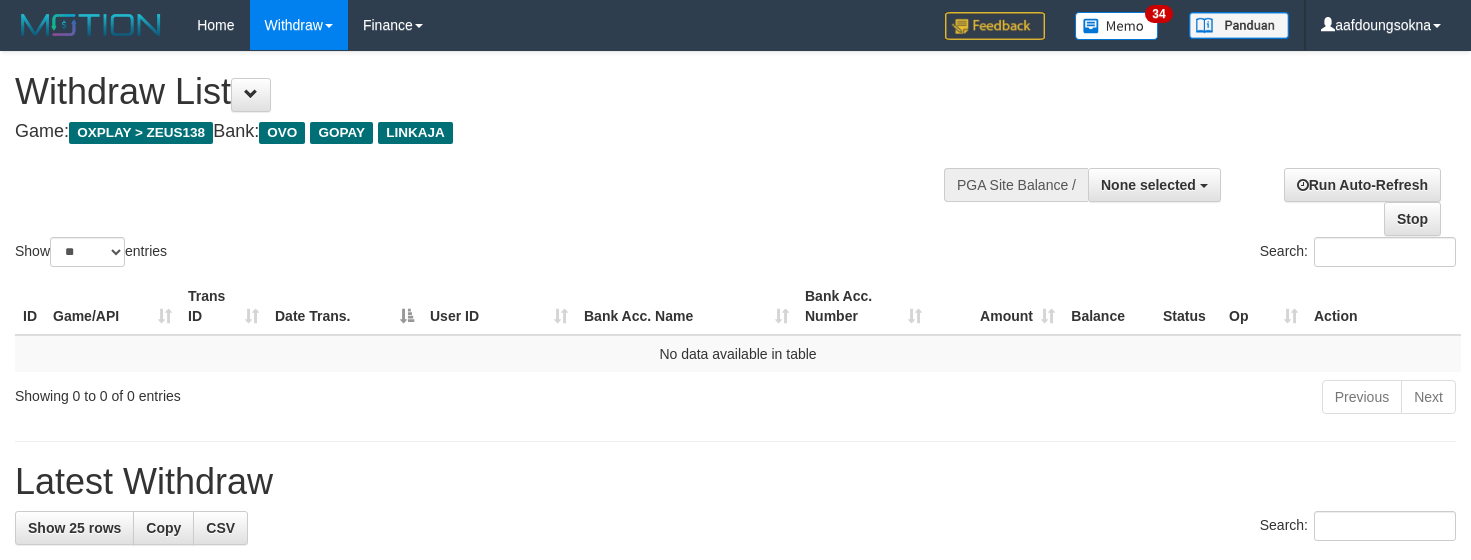 select 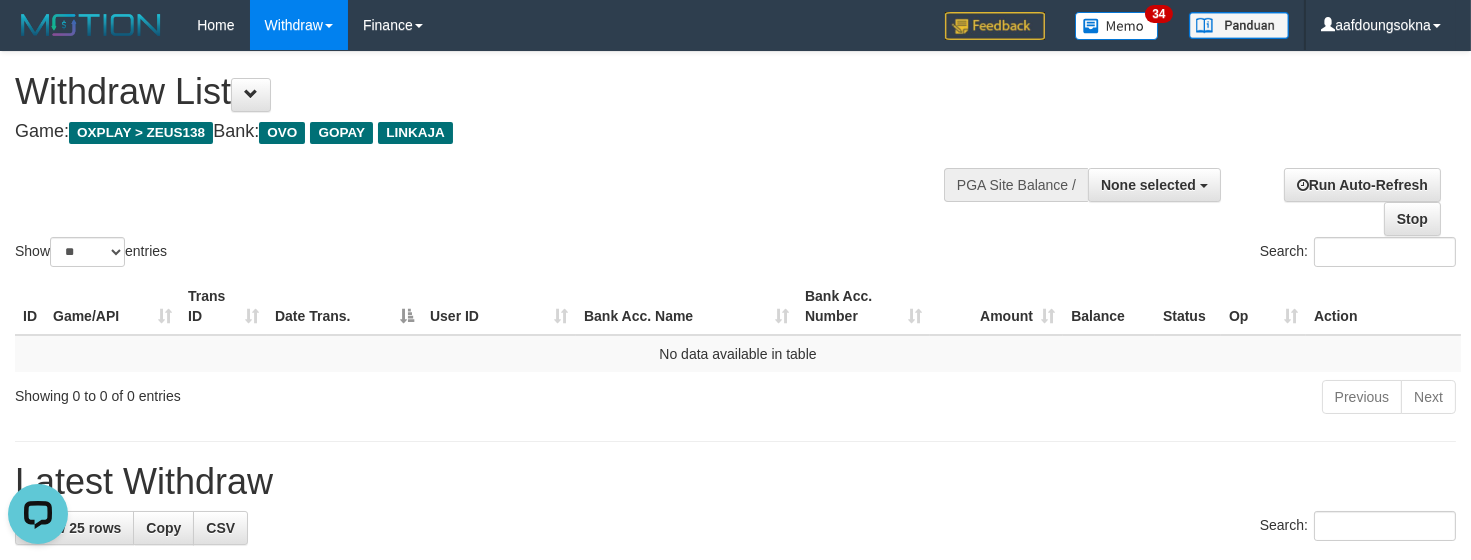 scroll, scrollTop: 0, scrollLeft: 0, axis: both 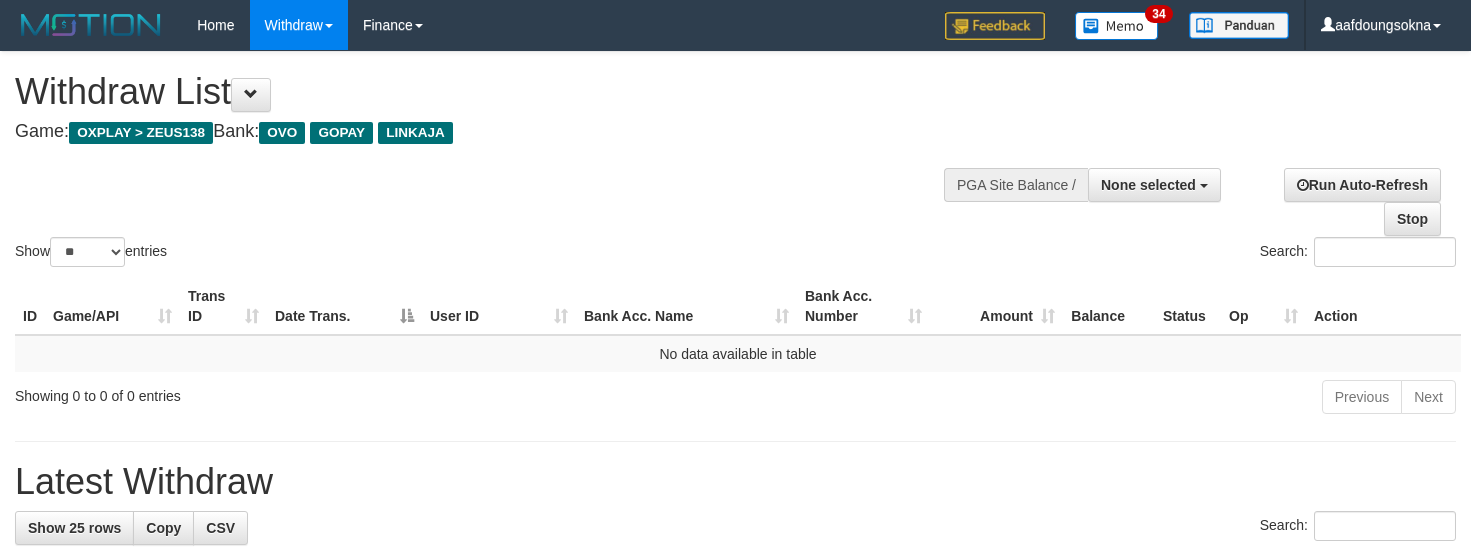 select 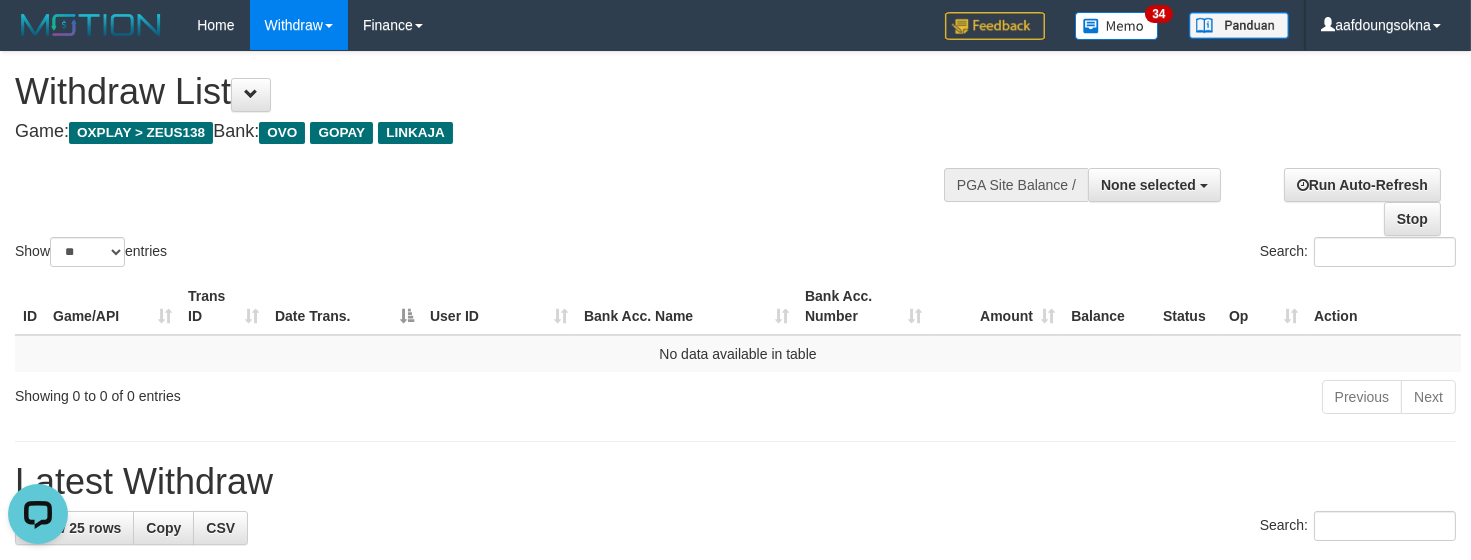 scroll, scrollTop: 0, scrollLeft: 0, axis: both 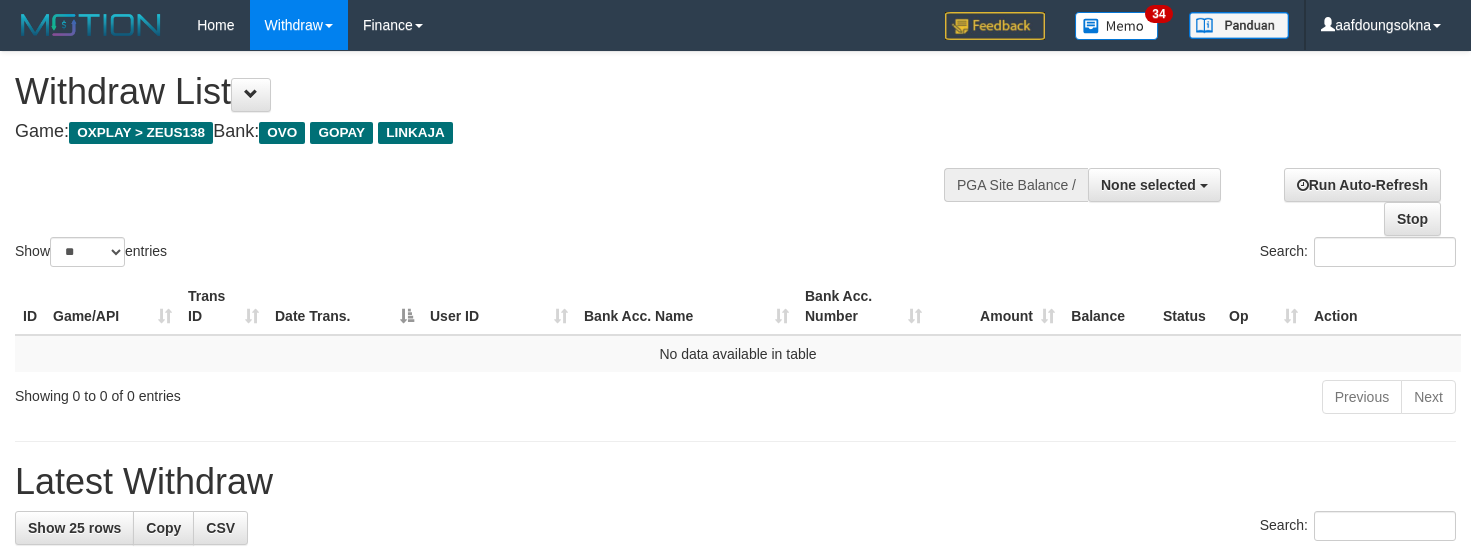 select 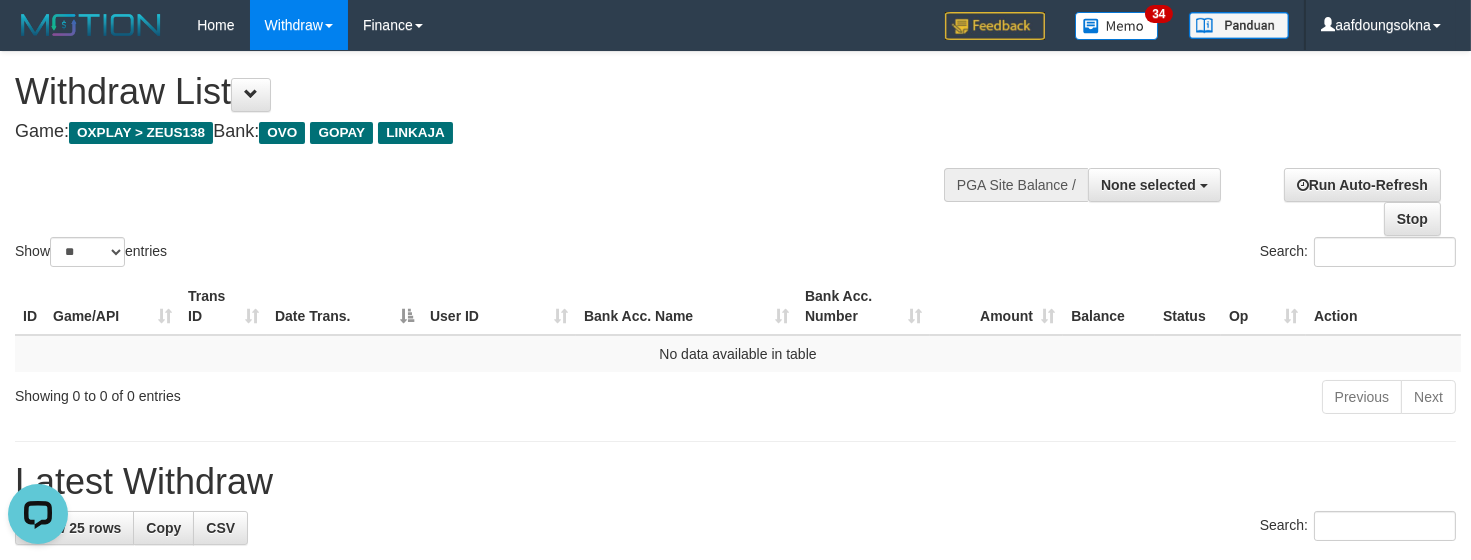scroll, scrollTop: 0, scrollLeft: 0, axis: both 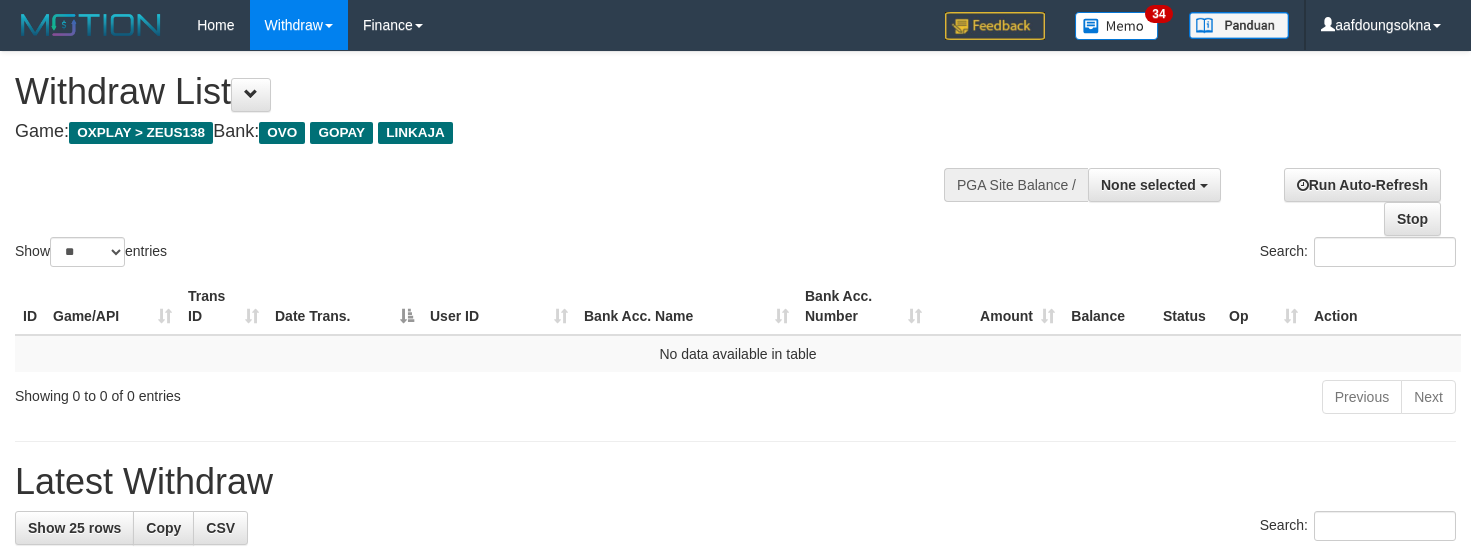 select 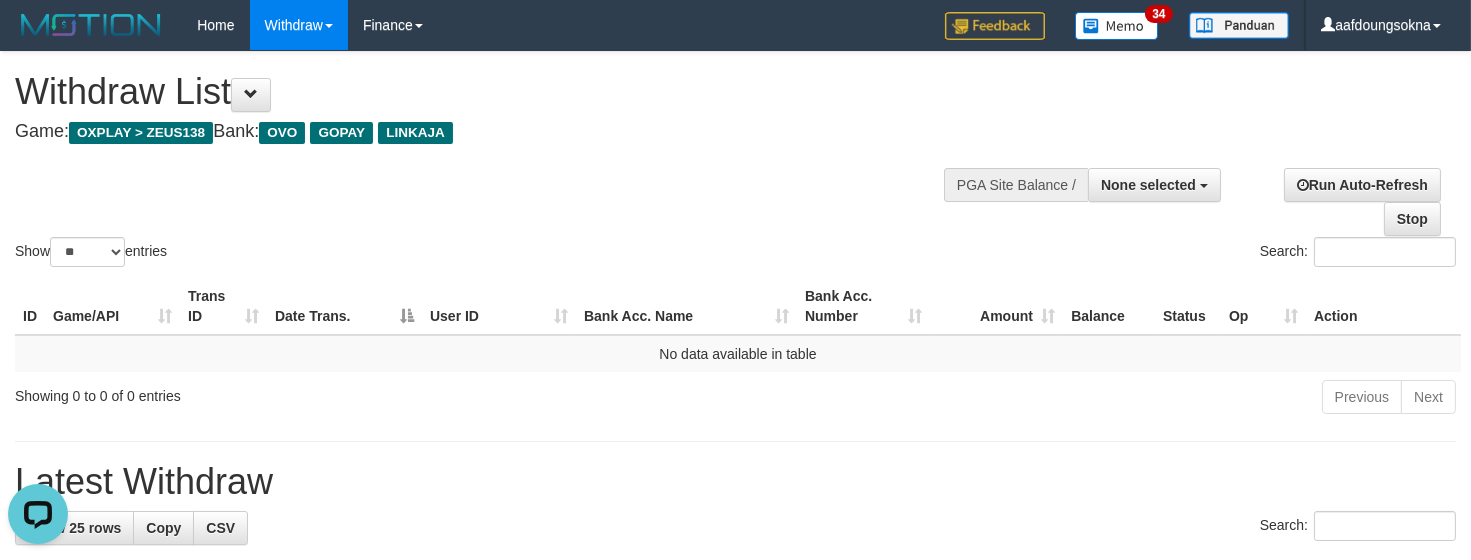 scroll, scrollTop: 0, scrollLeft: 0, axis: both 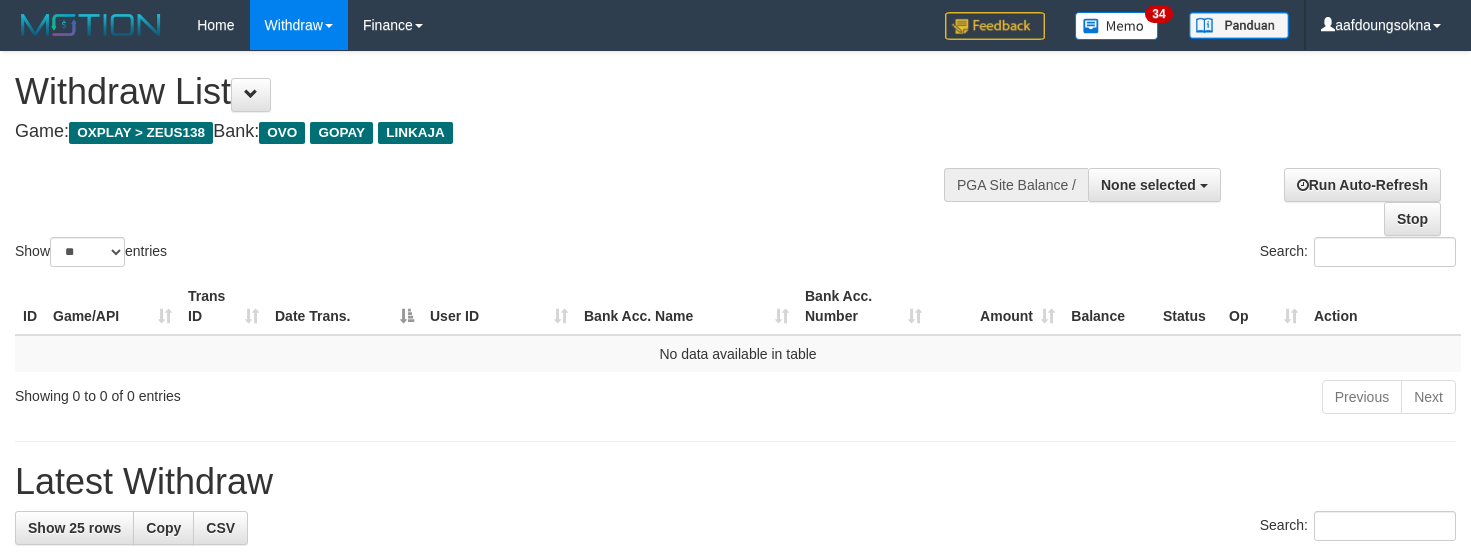 select 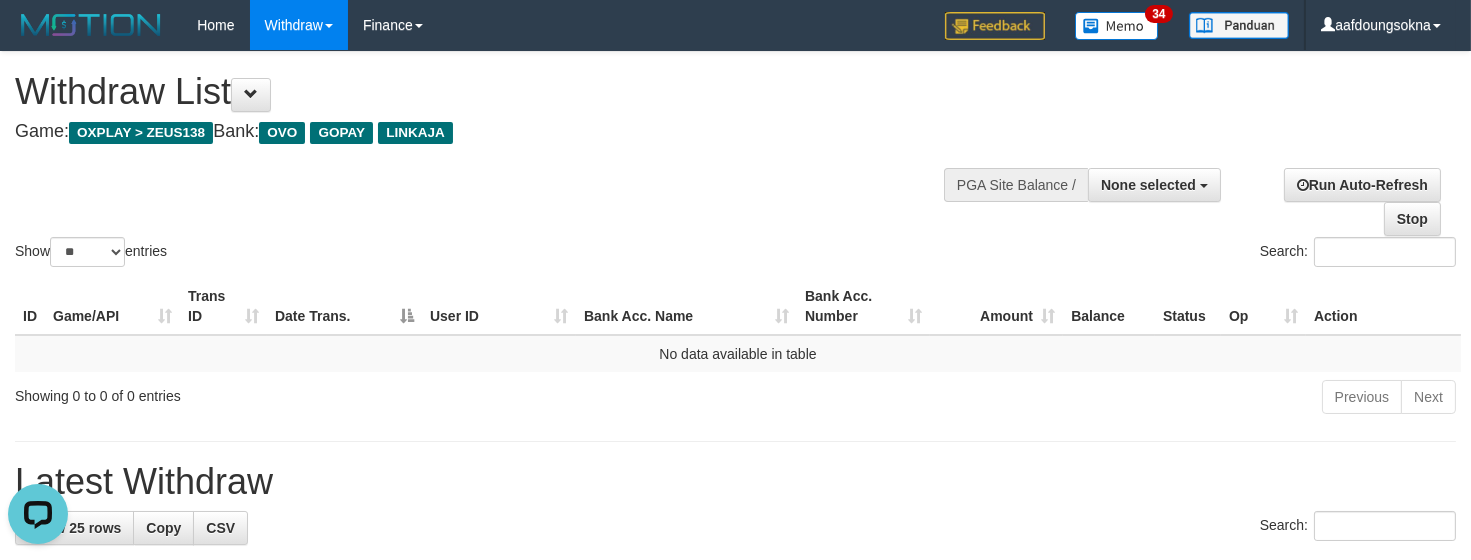 scroll, scrollTop: 0, scrollLeft: 0, axis: both 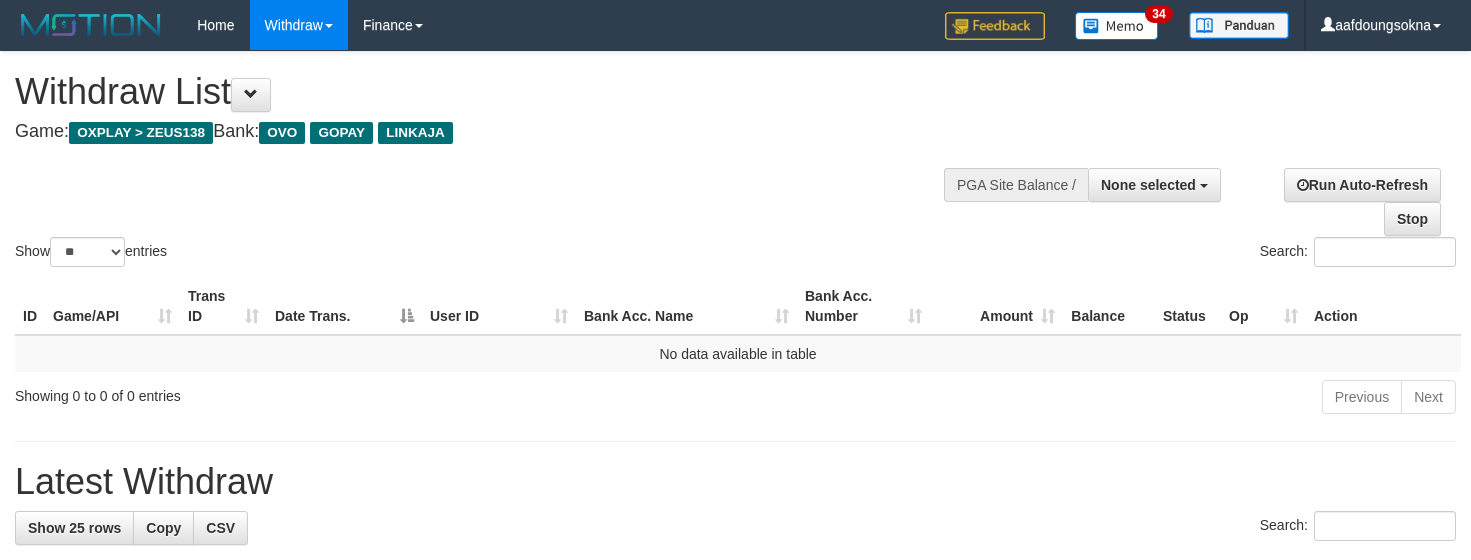 select 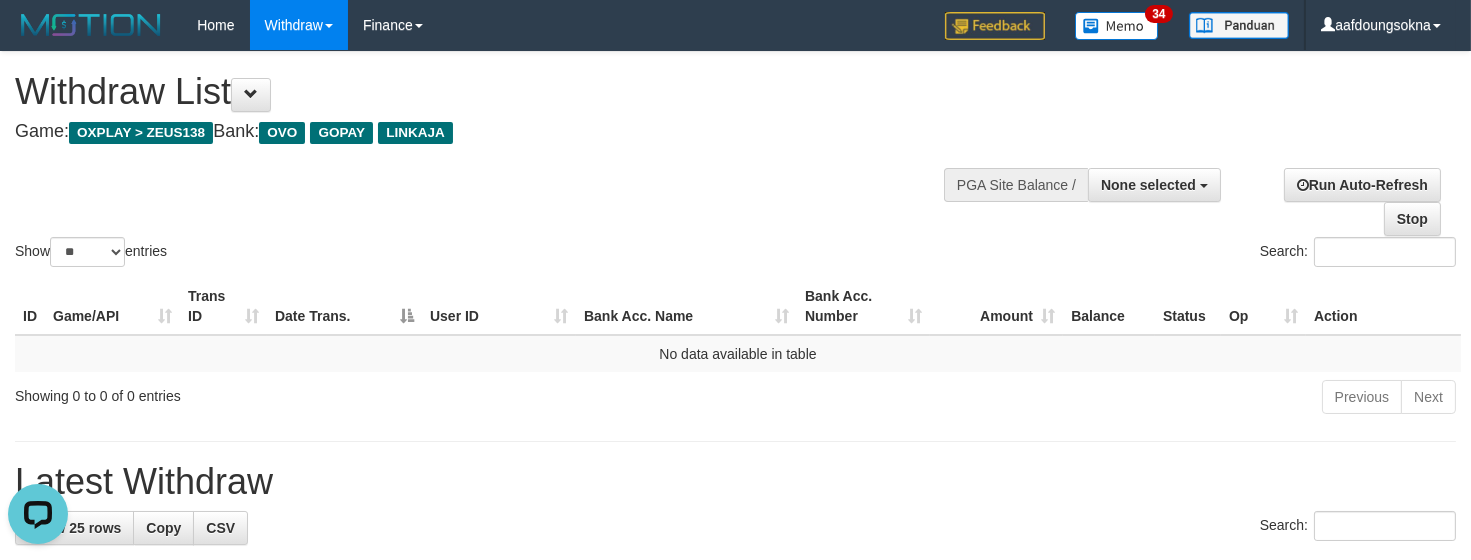 scroll, scrollTop: 0, scrollLeft: 0, axis: both 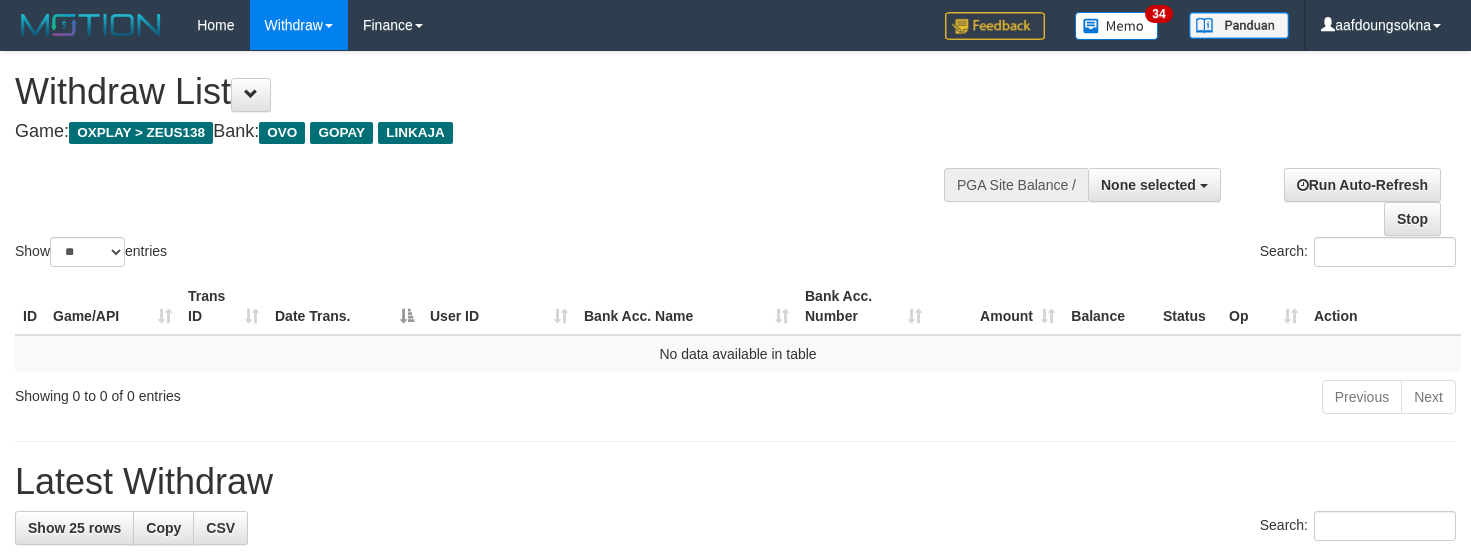 select 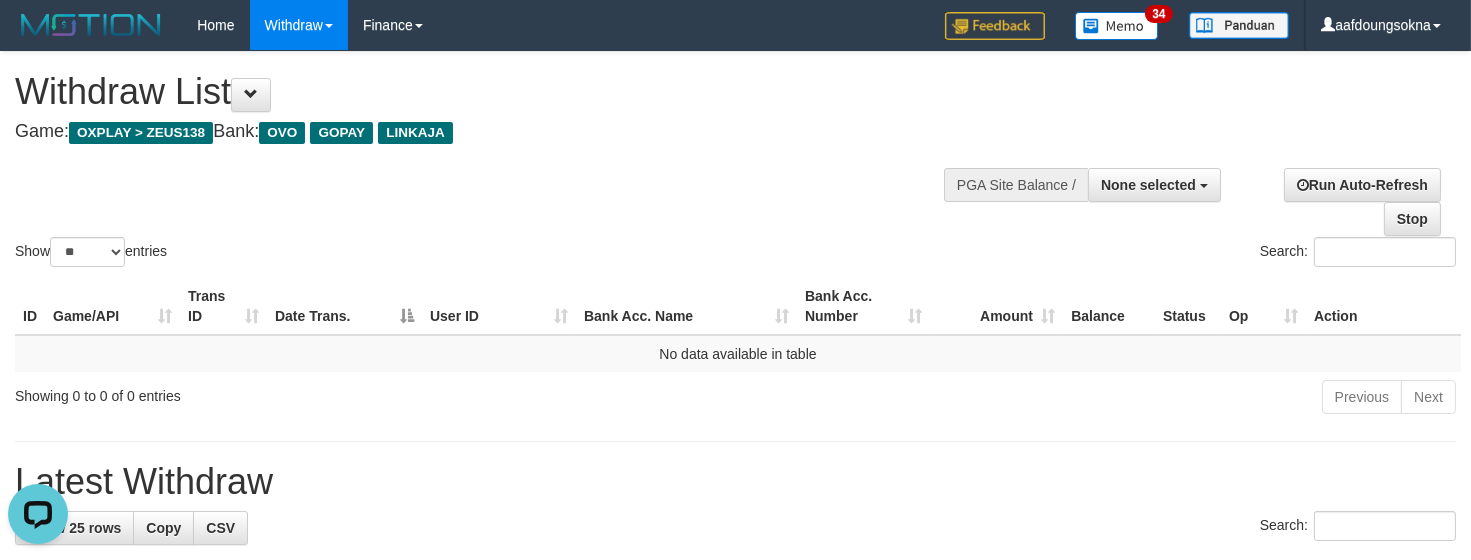 scroll, scrollTop: 0, scrollLeft: 0, axis: both 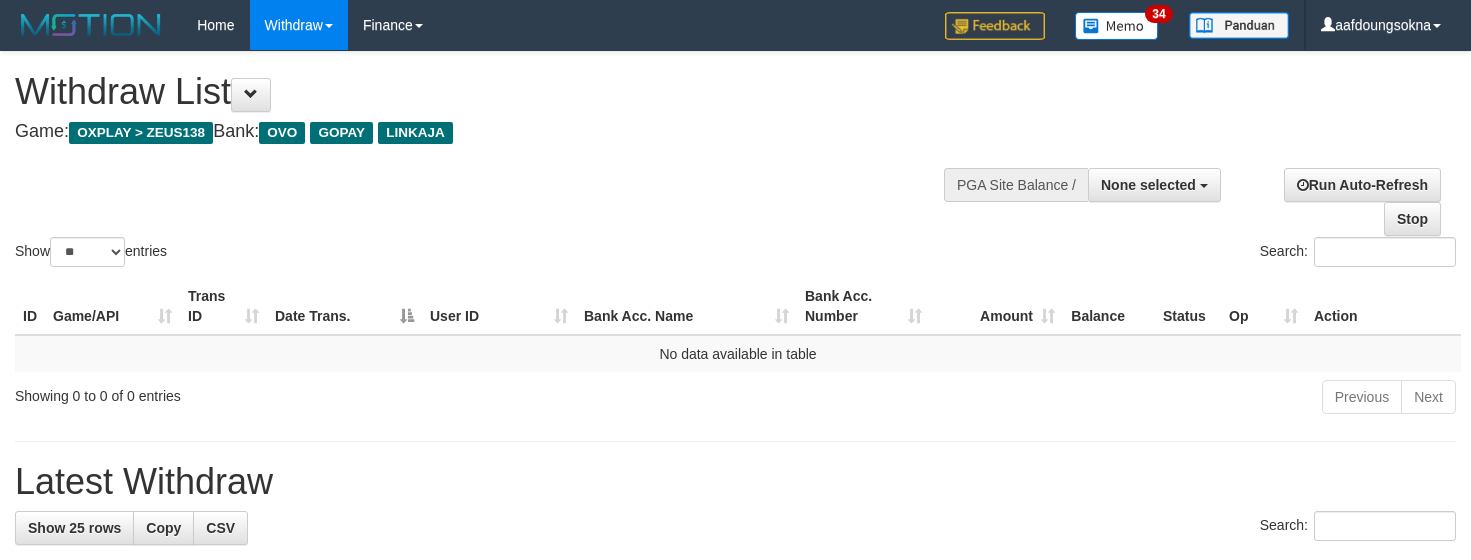select 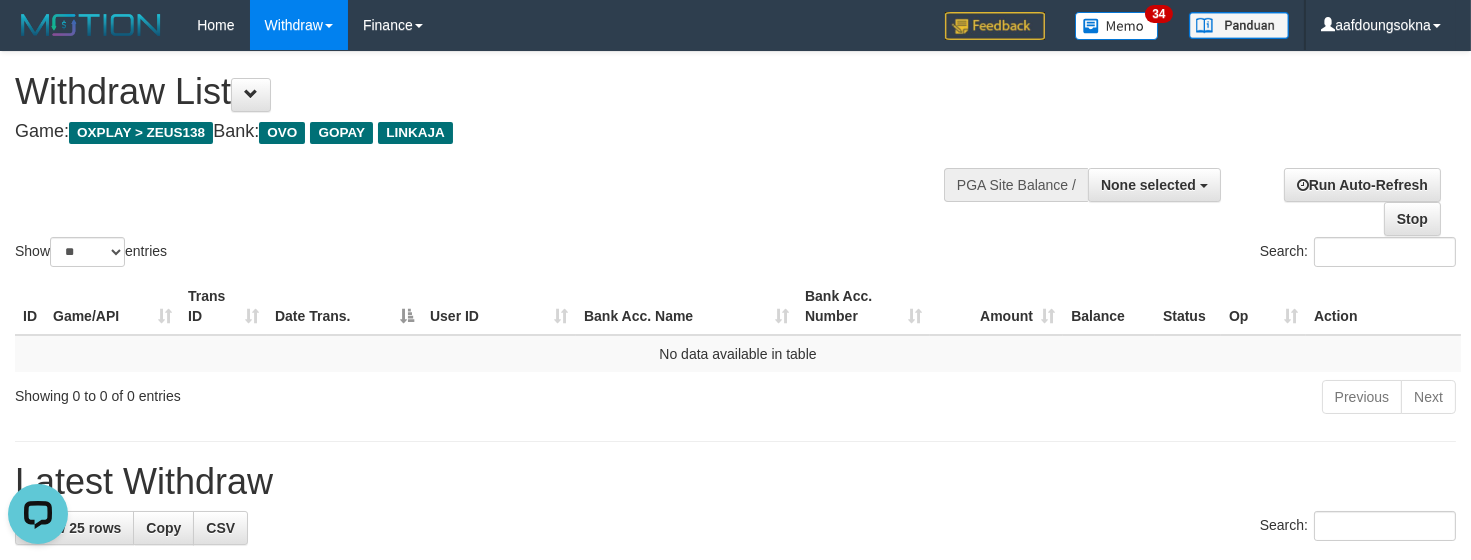 scroll, scrollTop: 0, scrollLeft: 0, axis: both 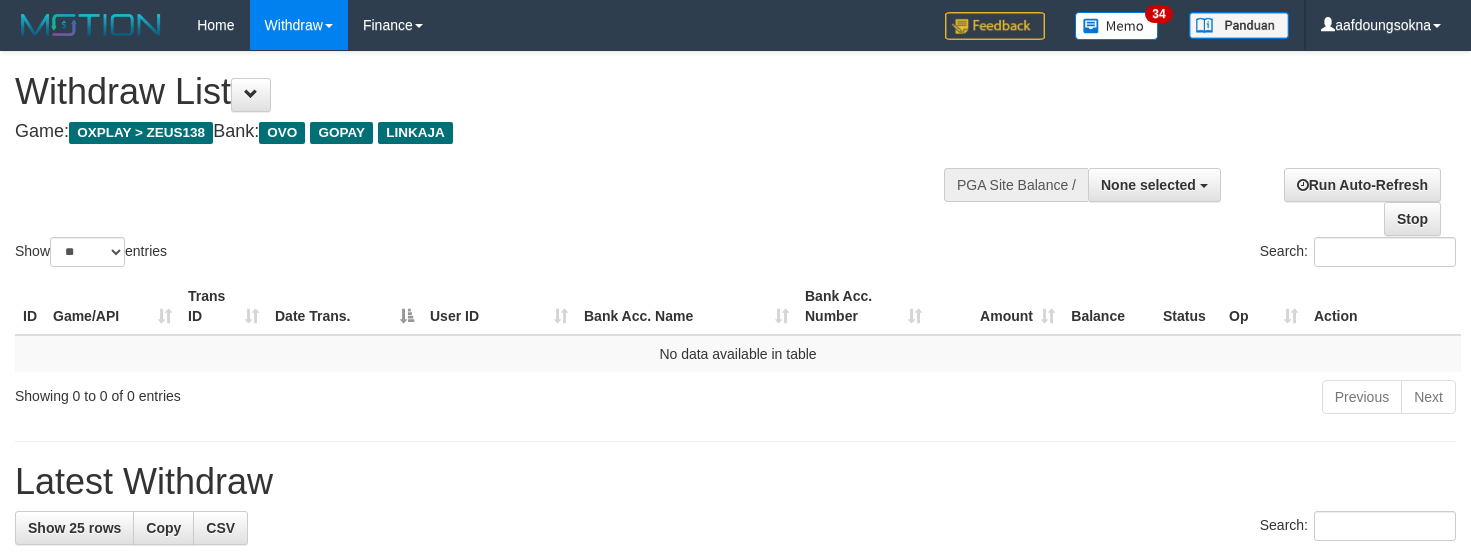 select 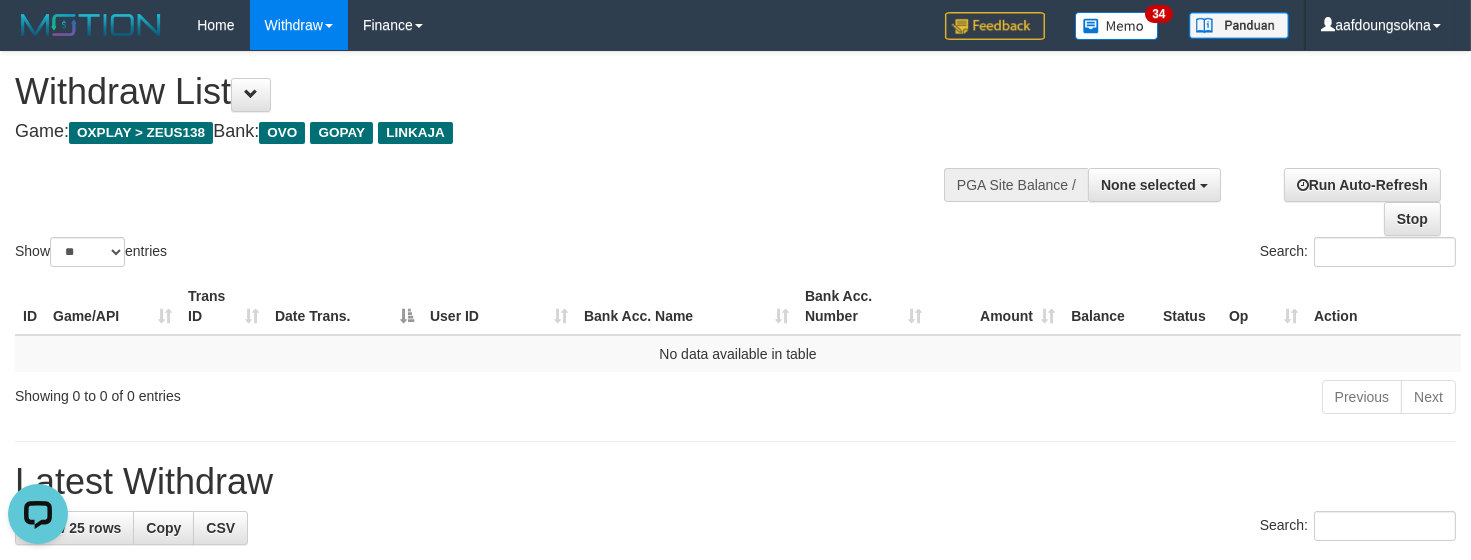 scroll, scrollTop: 0, scrollLeft: 0, axis: both 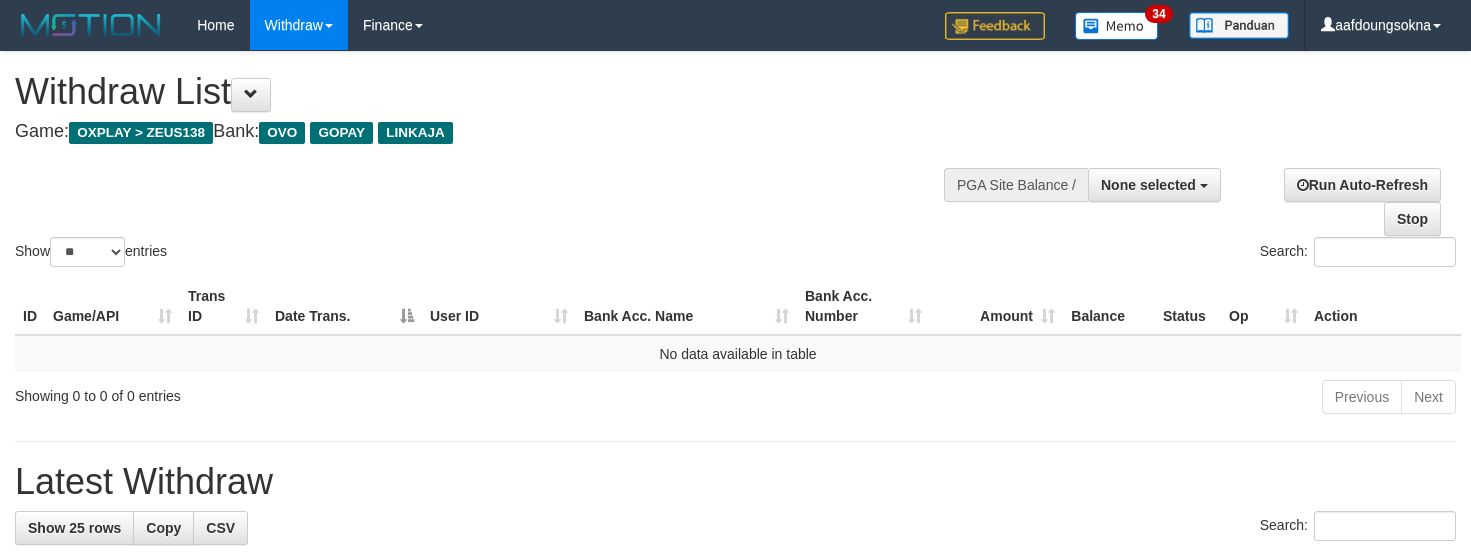select 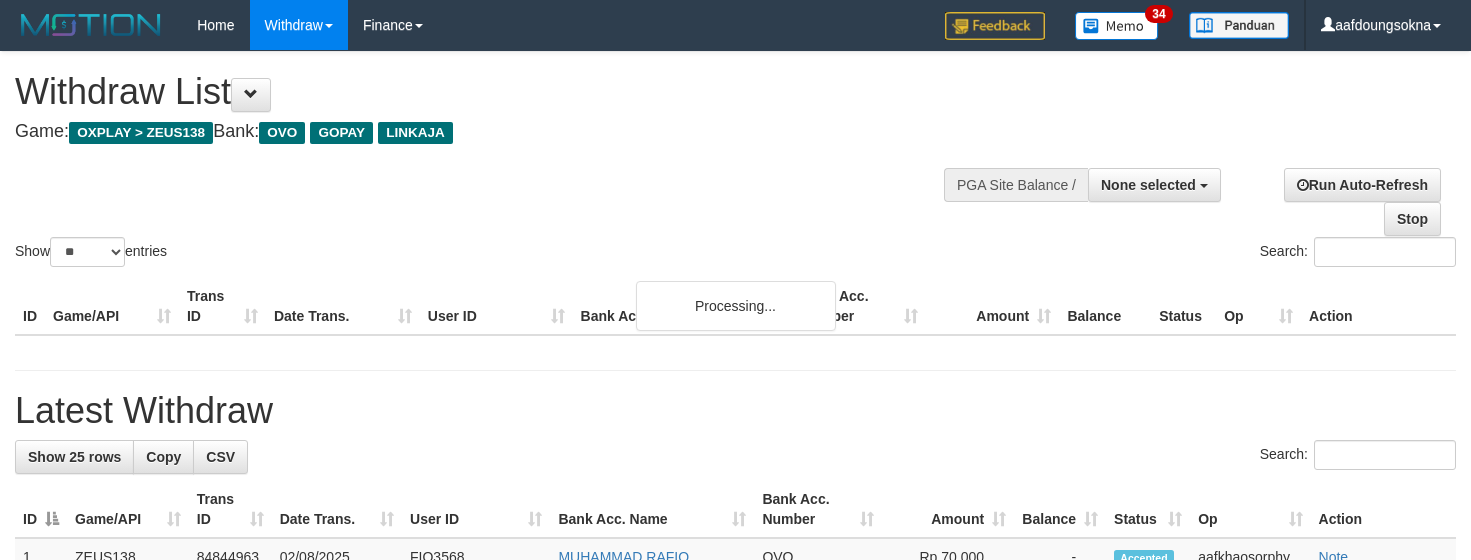 select 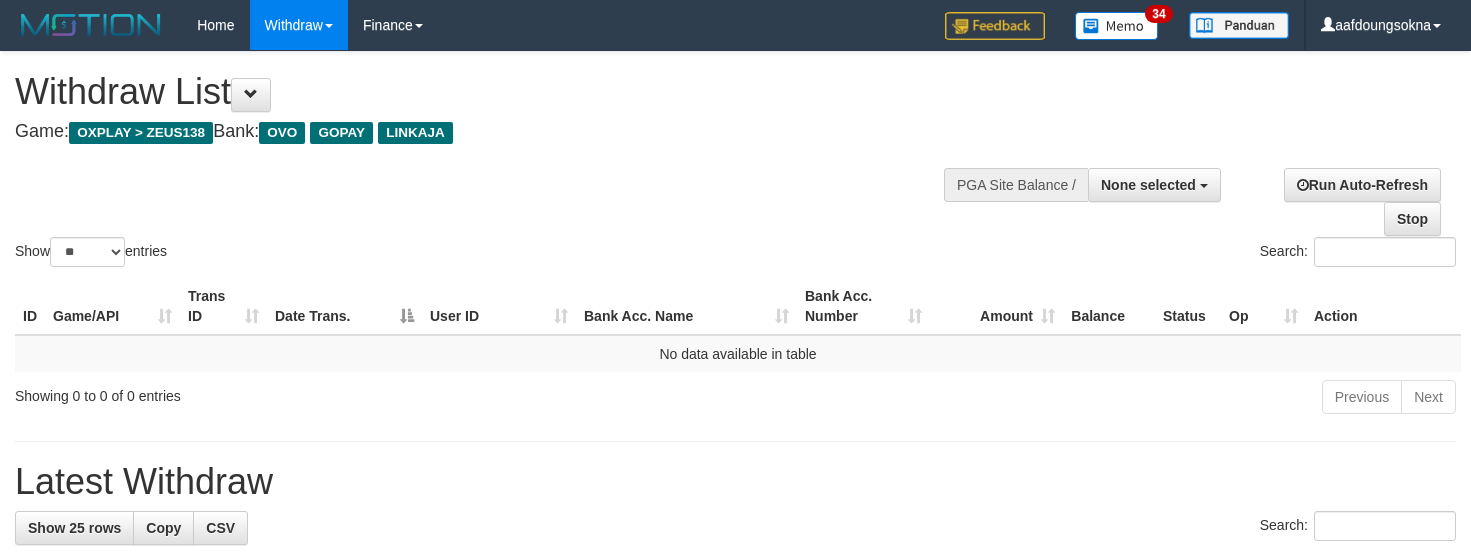 select 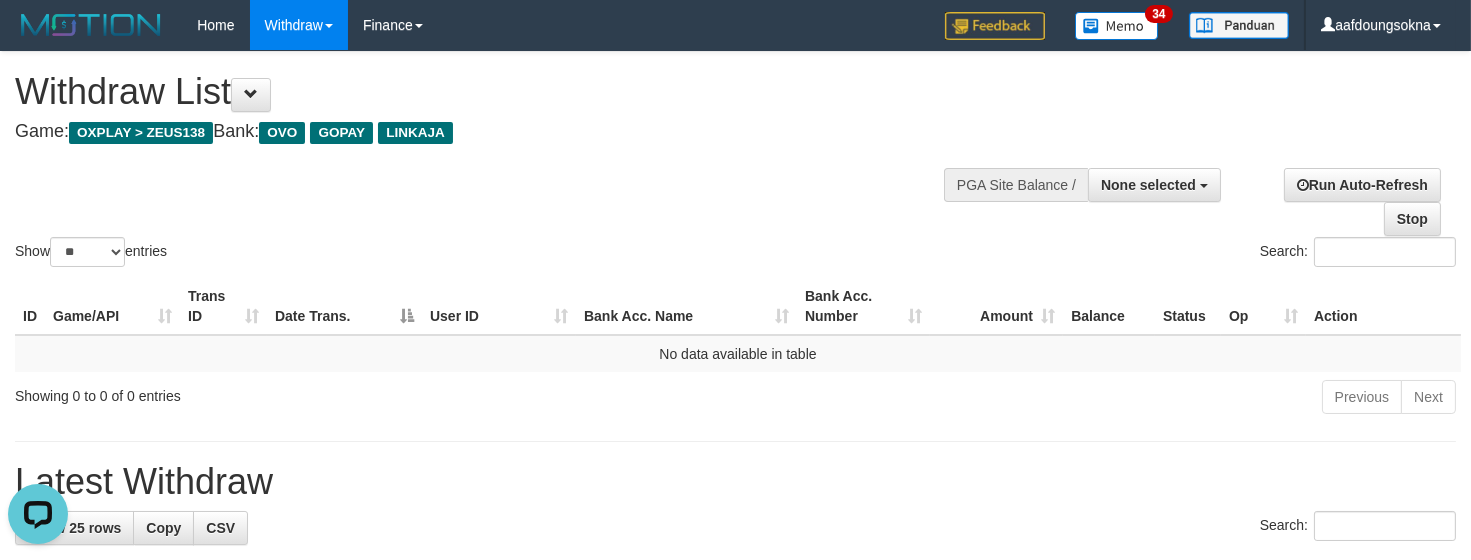 scroll, scrollTop: 0, scrollLeft: 0, axis: both 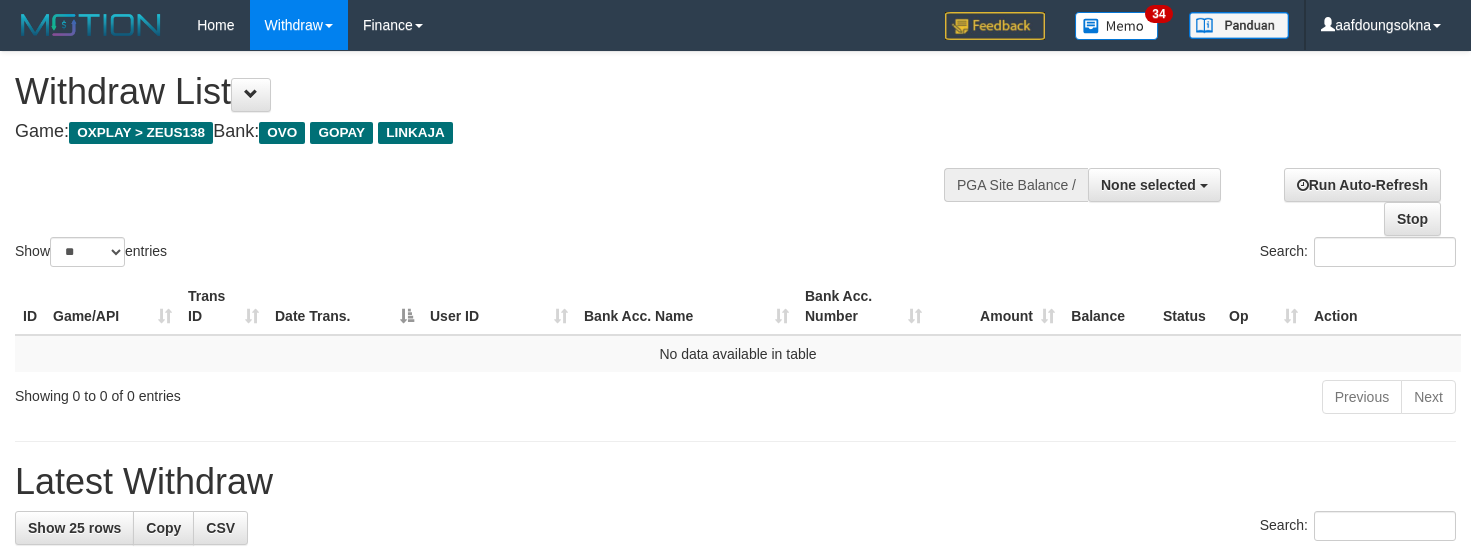 select 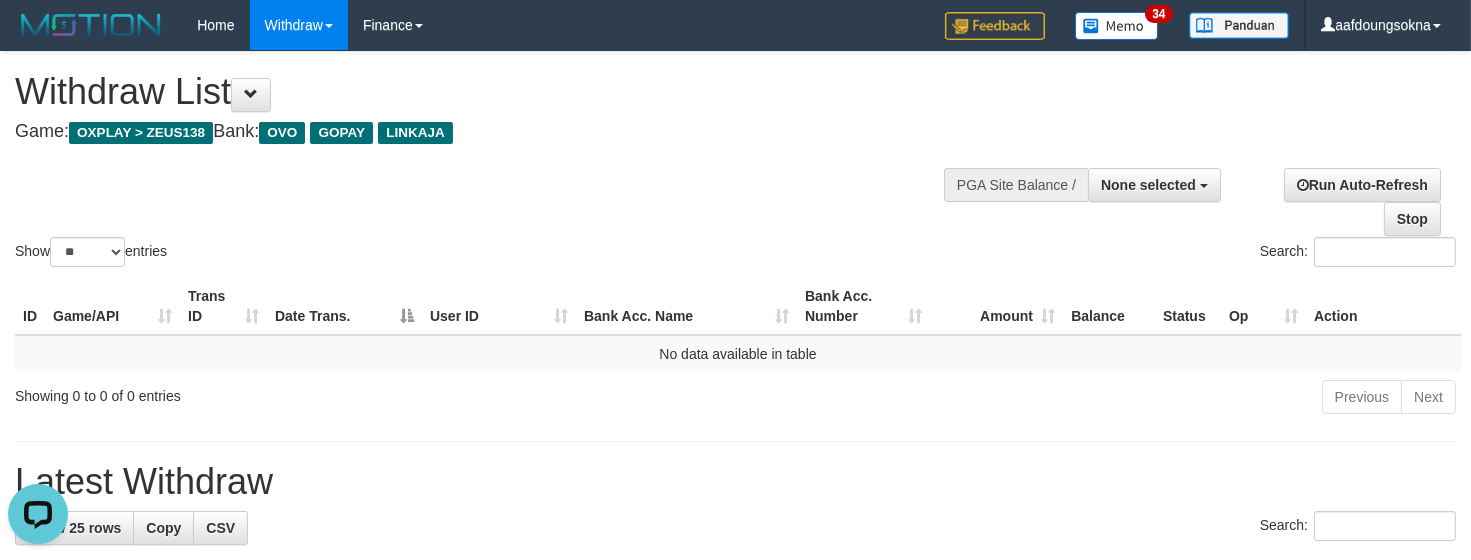 scroll, scrollTop: 0, scrollLeft: 0, axis: both 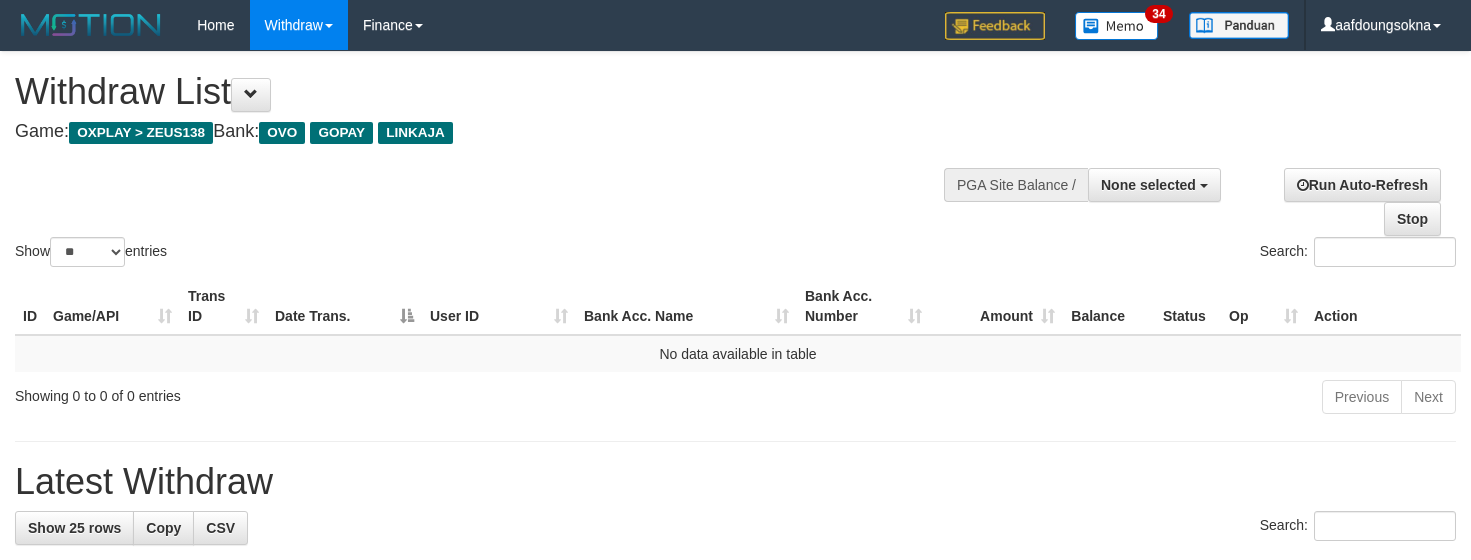 select 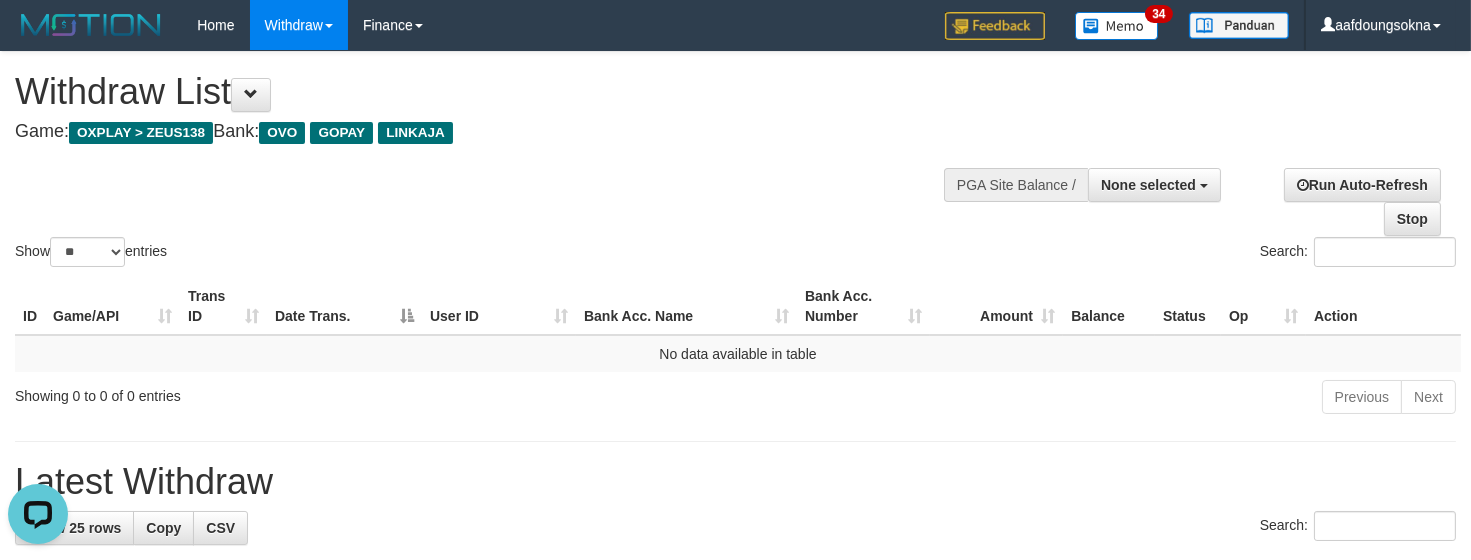 scroll, scrollTop: 0, scrollLeft: 0, axis: both 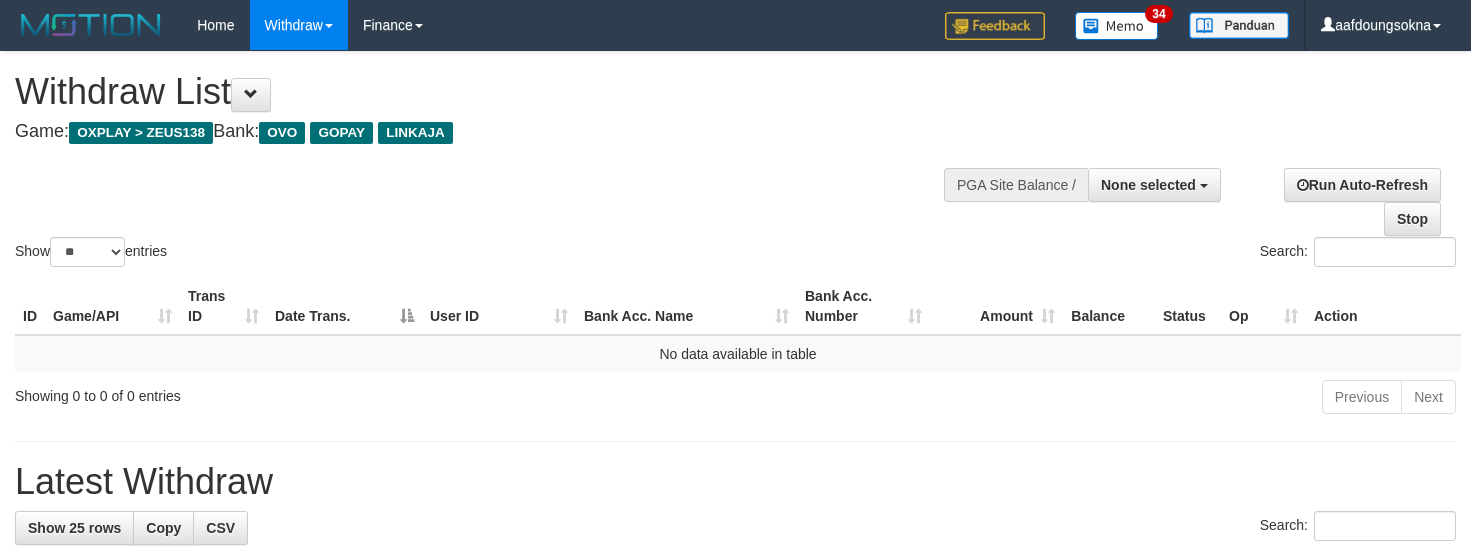 select 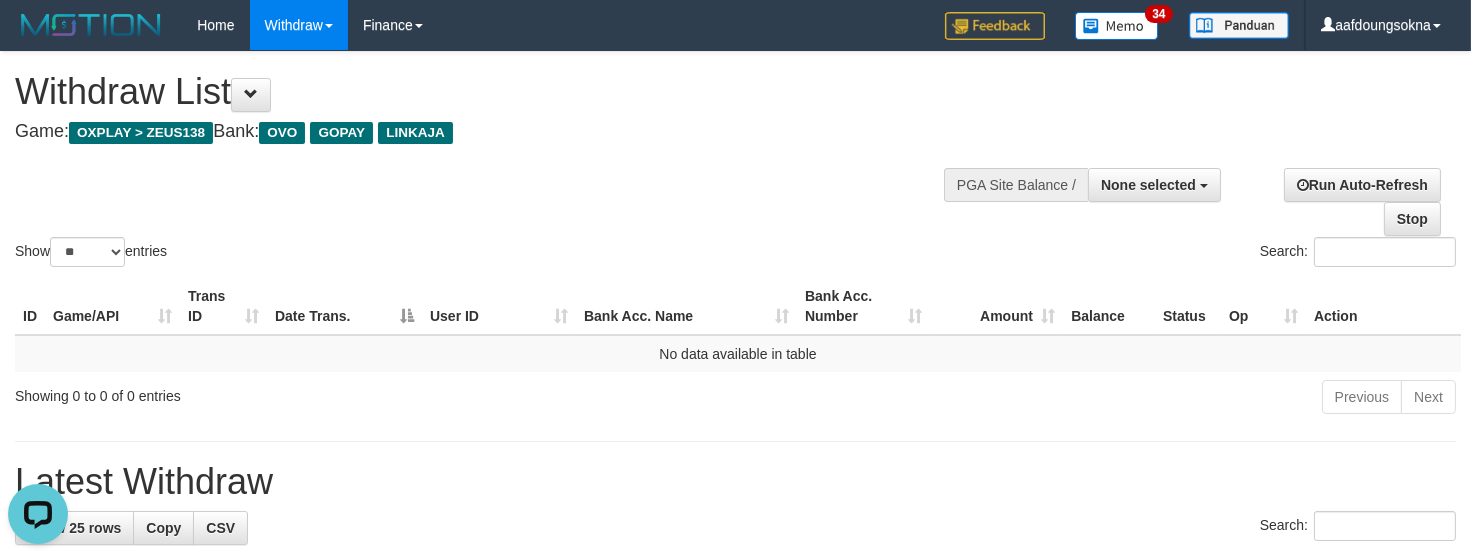 scroll, scrollTop: 0, scrollLeft: 0, axis: both 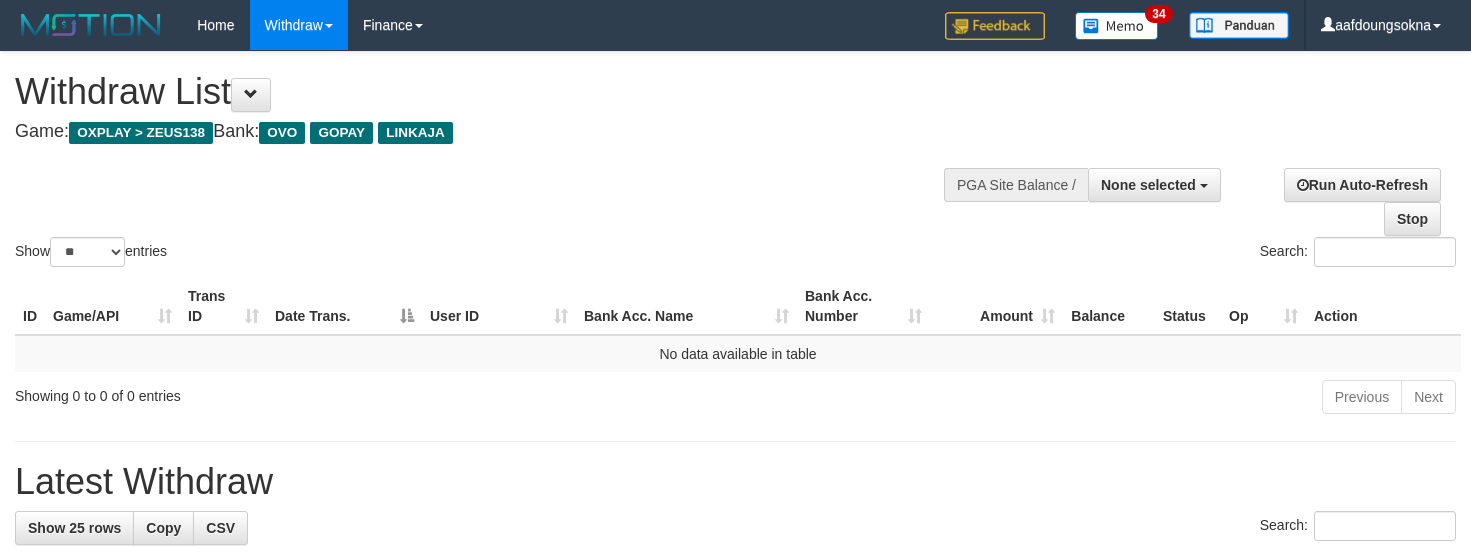 select 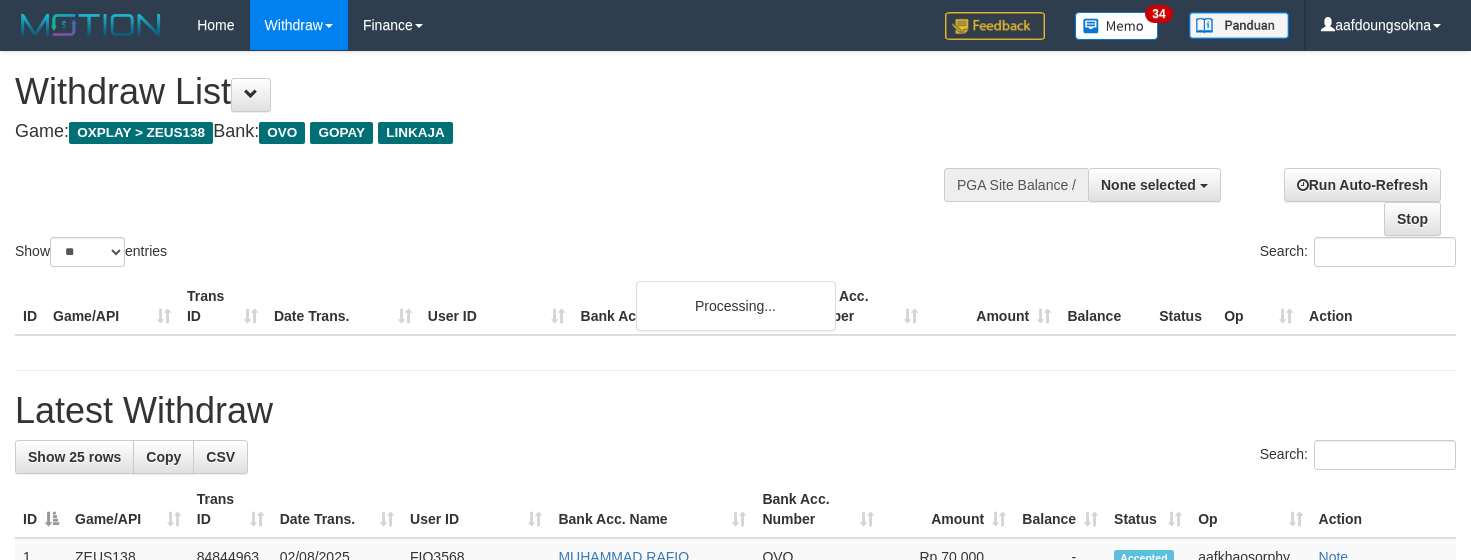 select 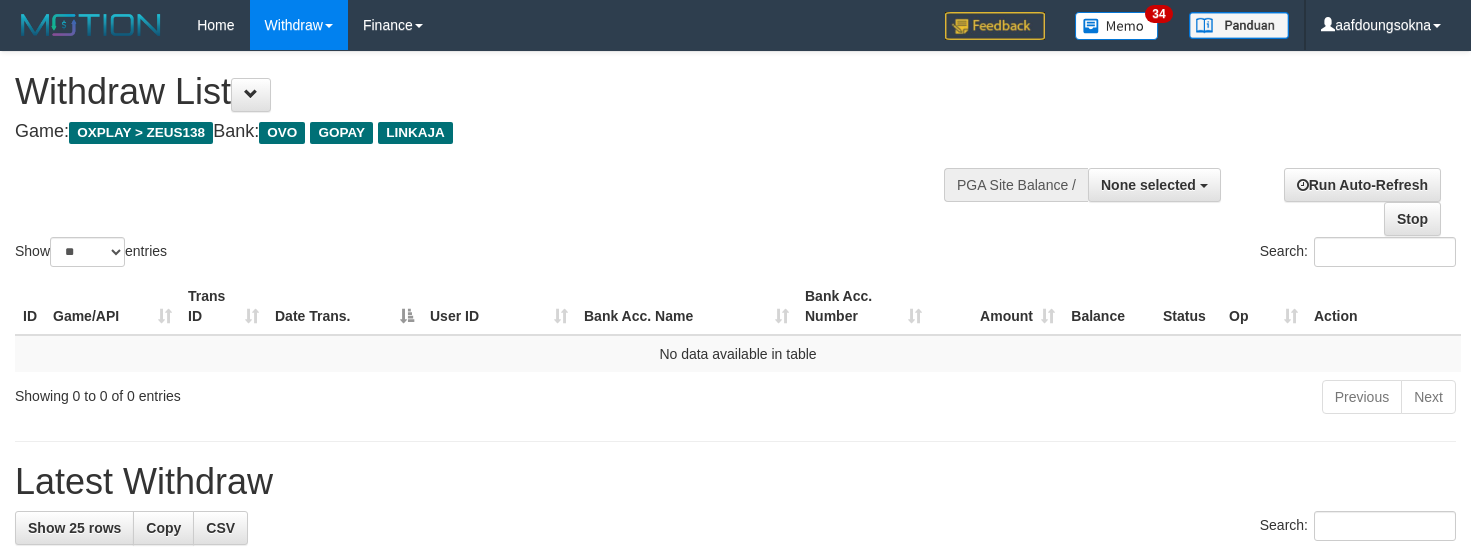 select 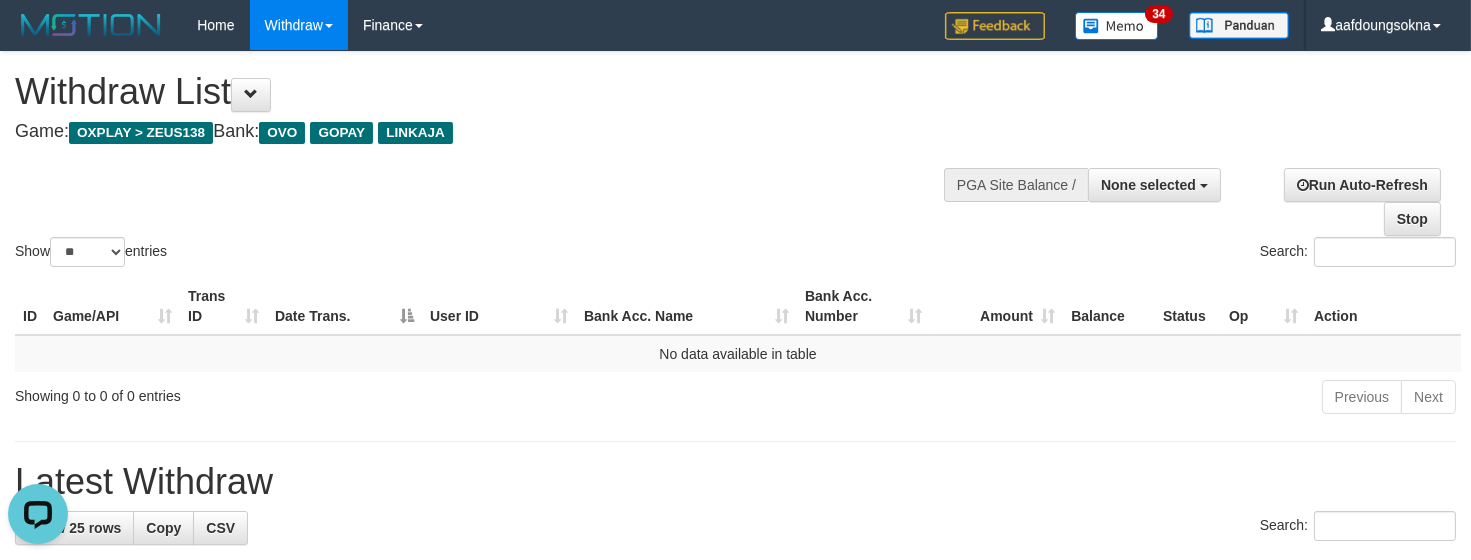 scroll, scrollTop: 0, scrollLeft: 0, axis: both 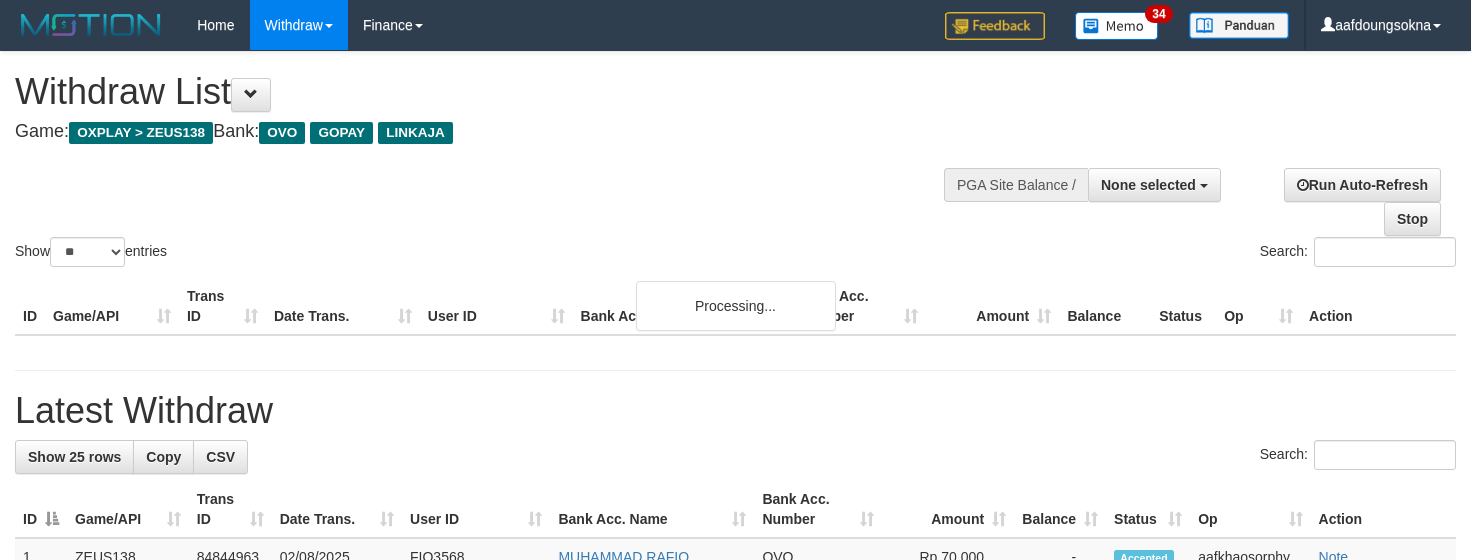 select 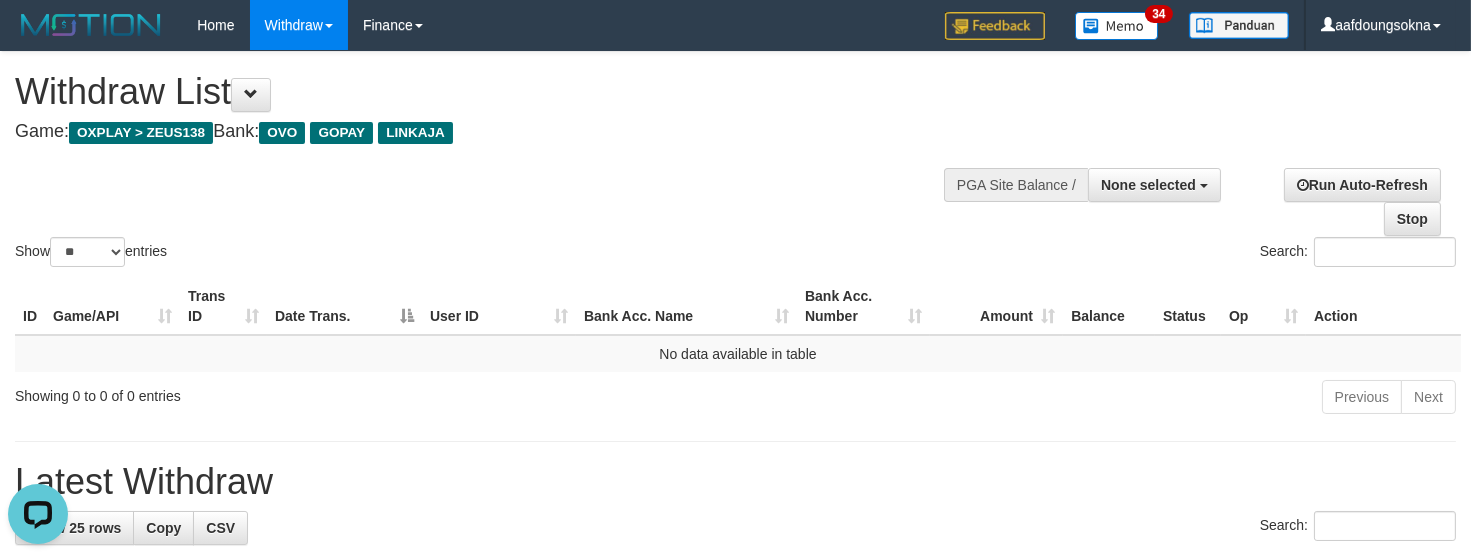 scroll, scrollTop: 0, scrollLeft: 0, axis: both 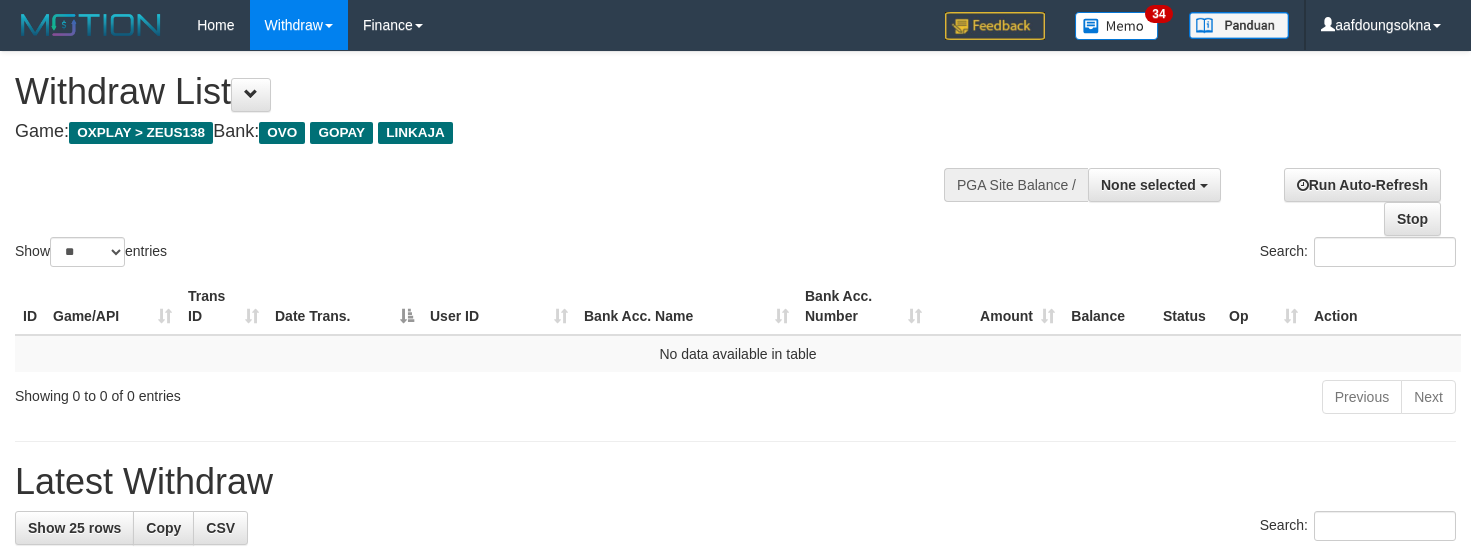select 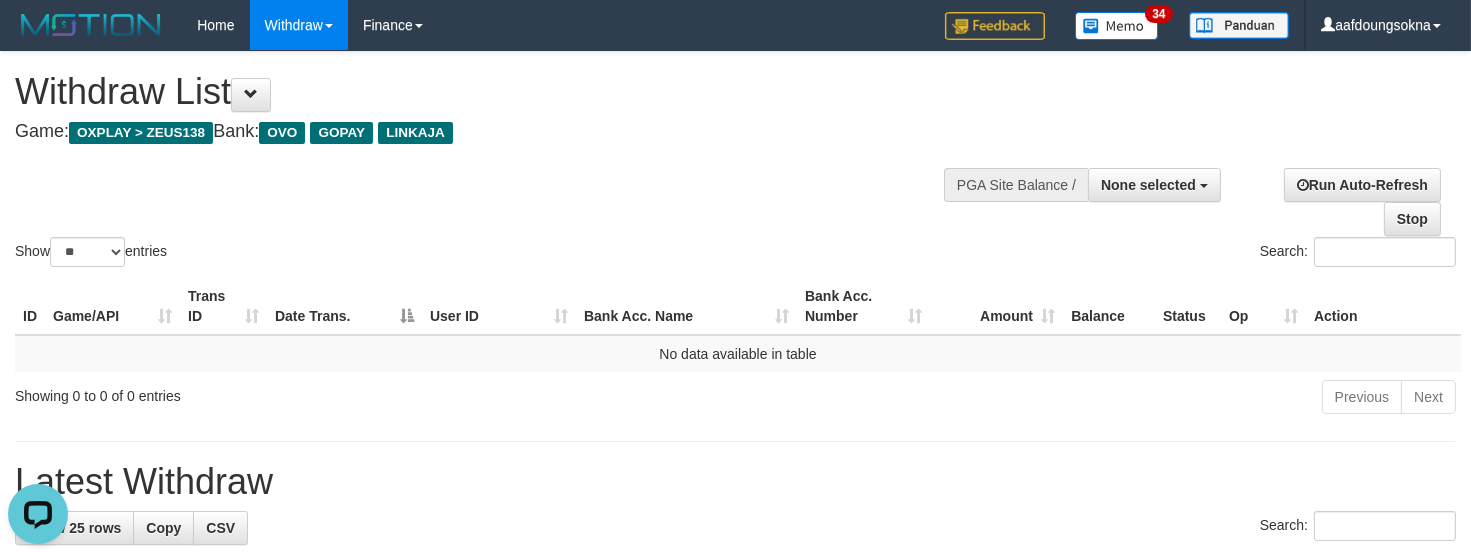 scroll, scrollTop: 0, scrollLeft: 0, axis: both 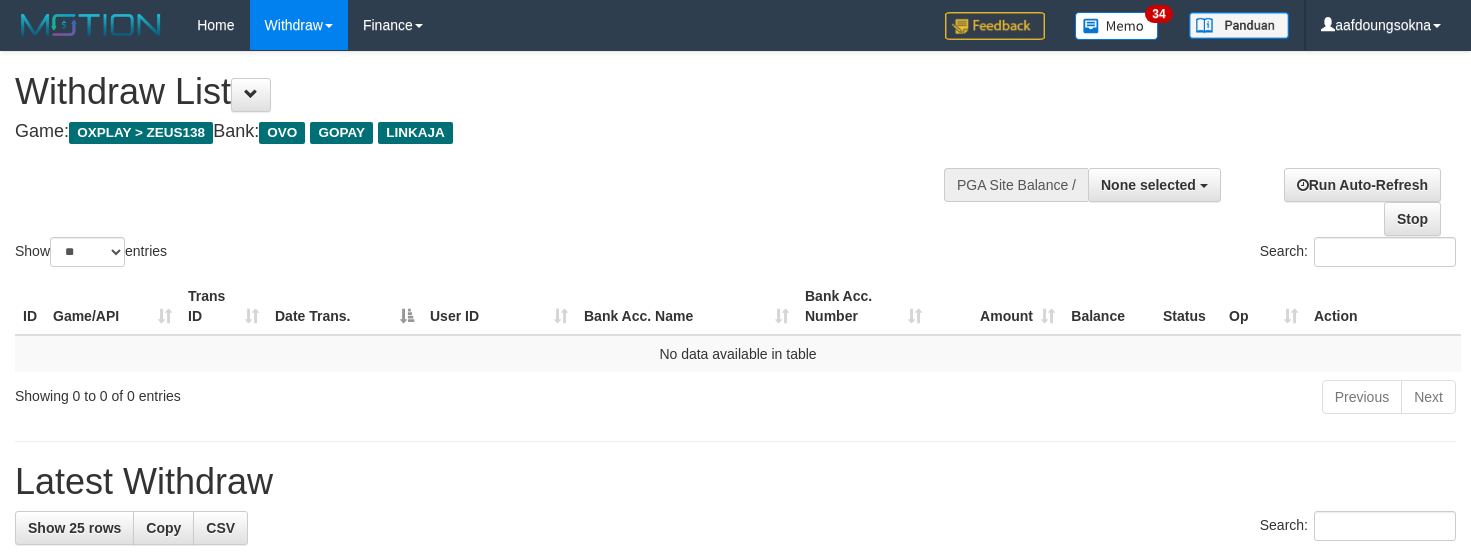 select 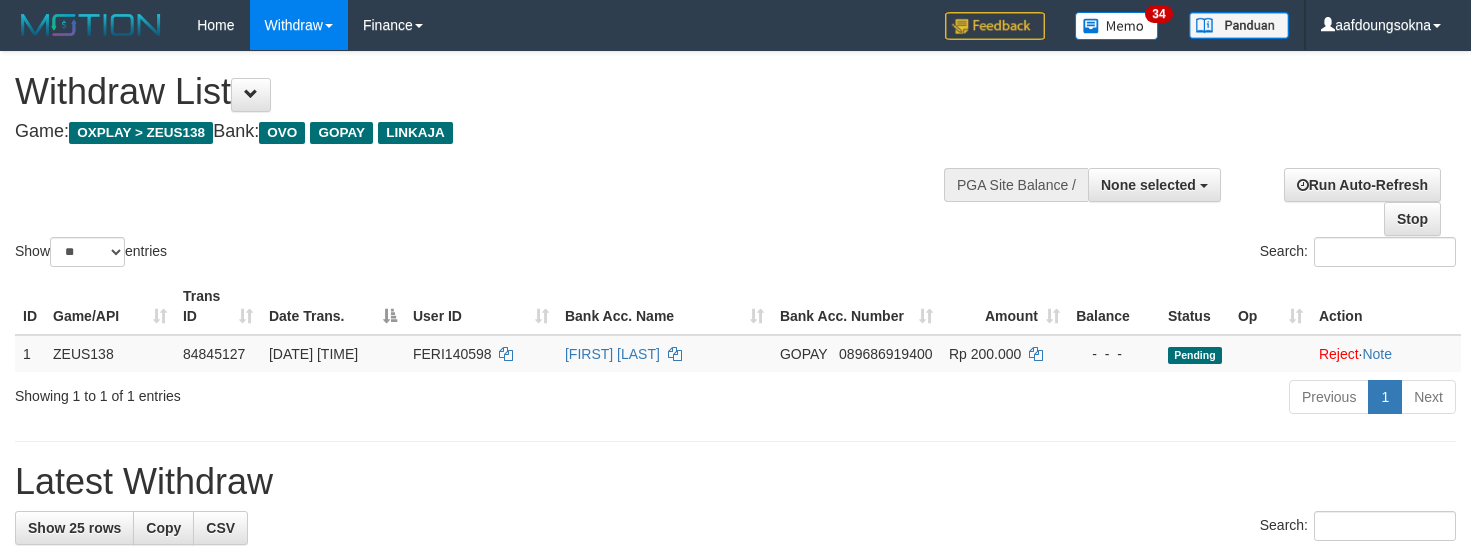 select 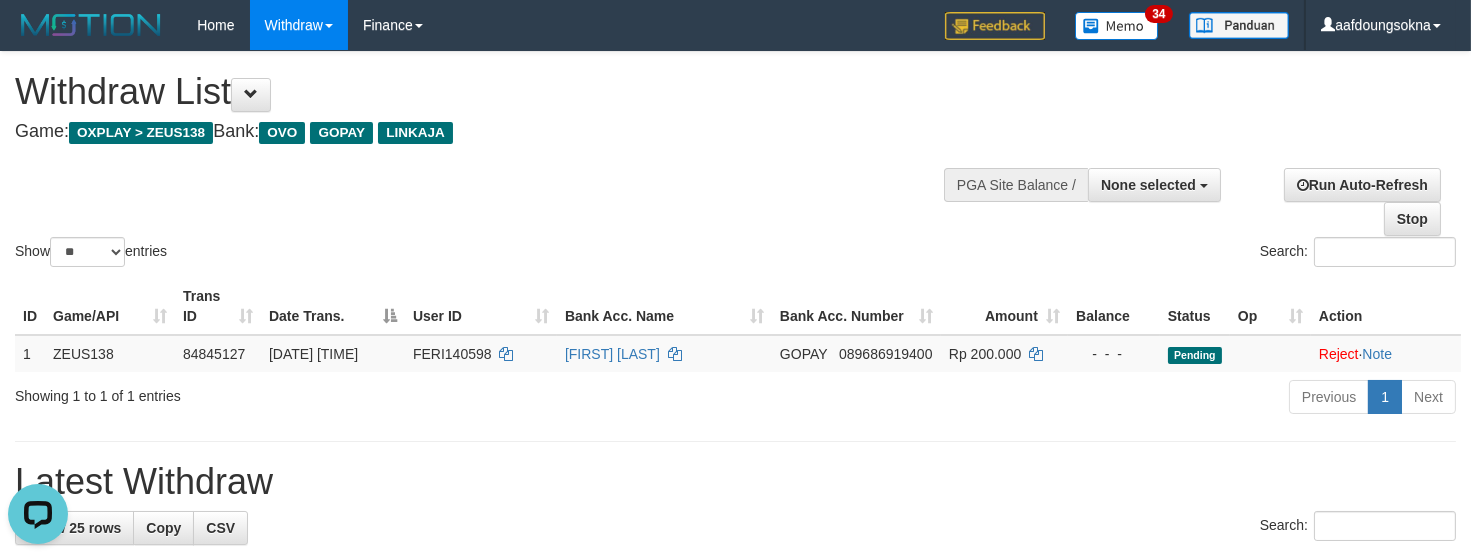 scroll, scrollTop: 0, scrollLeft: 0, axis: both 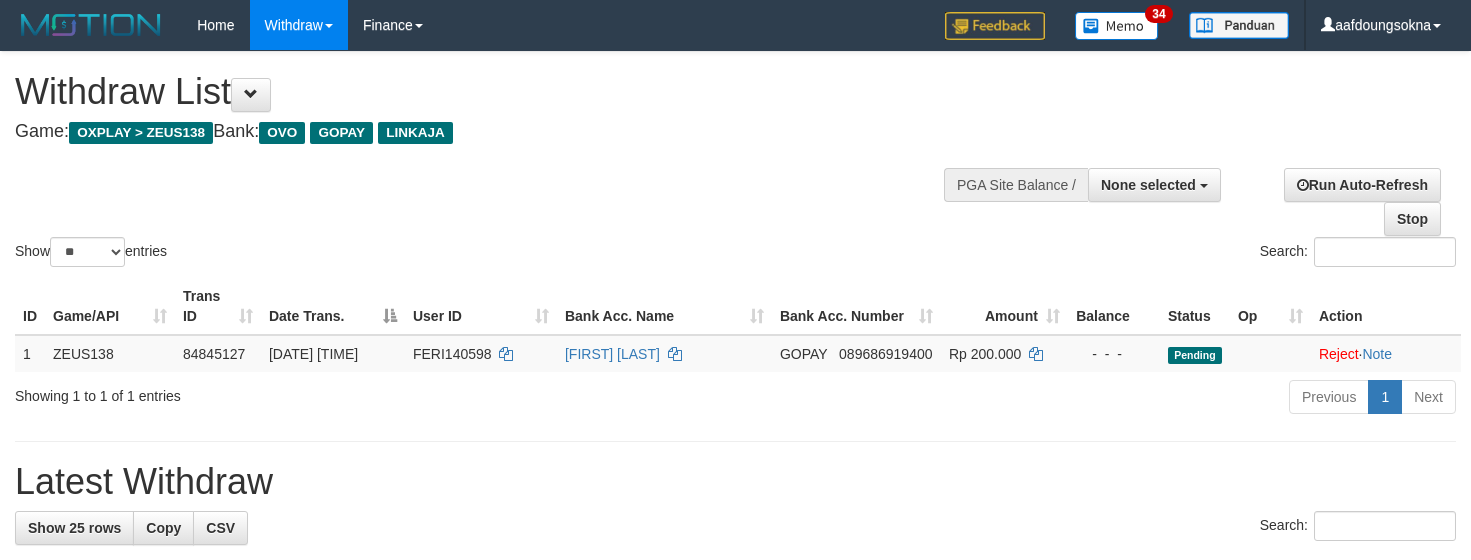 select 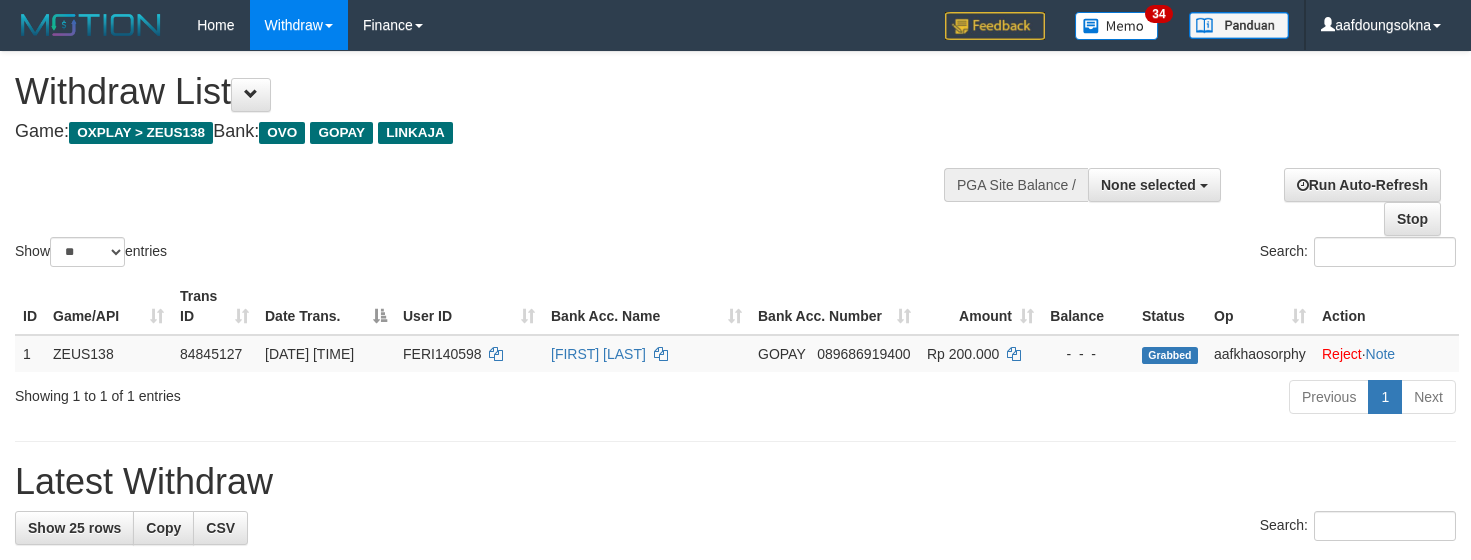 select 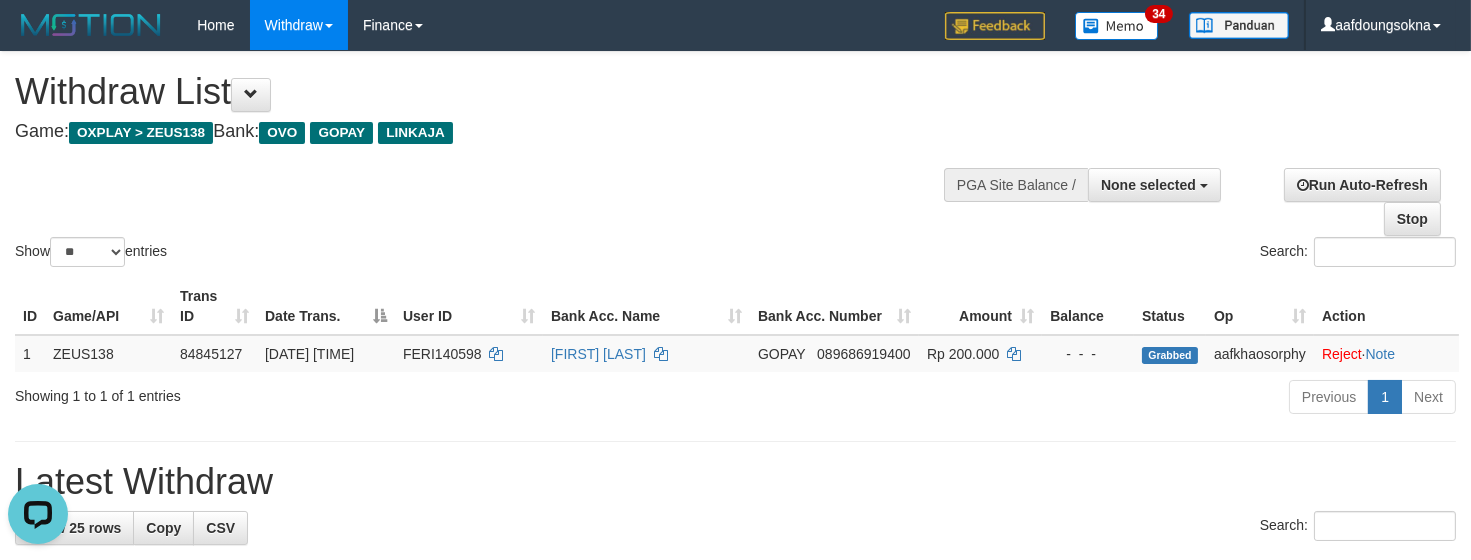 scroll, scrollTop: 0, scrollLeft: 0, axis: both 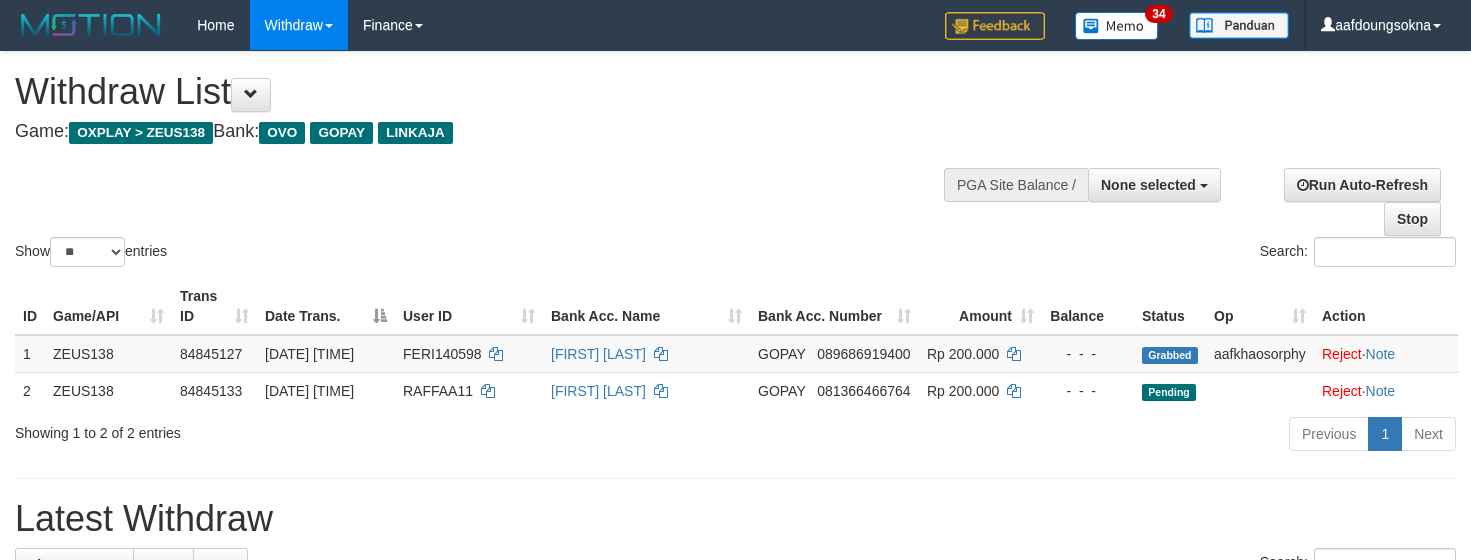 select 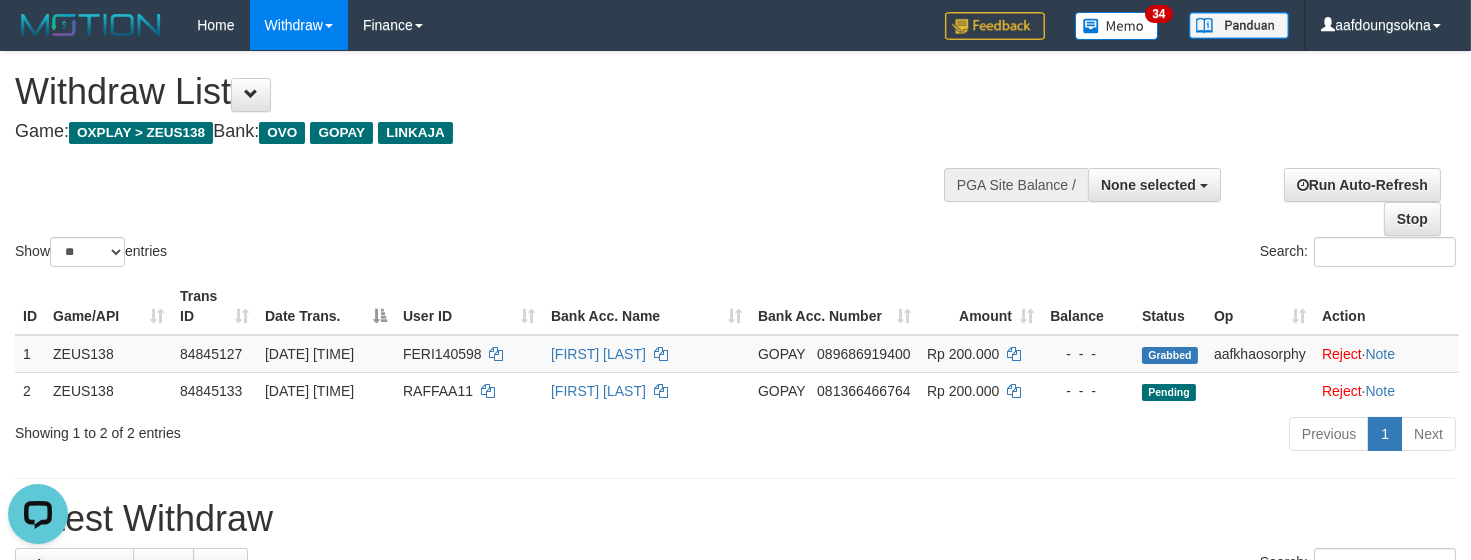 scroll, scrollTop: 0, scrollLeft: 0, axis: both 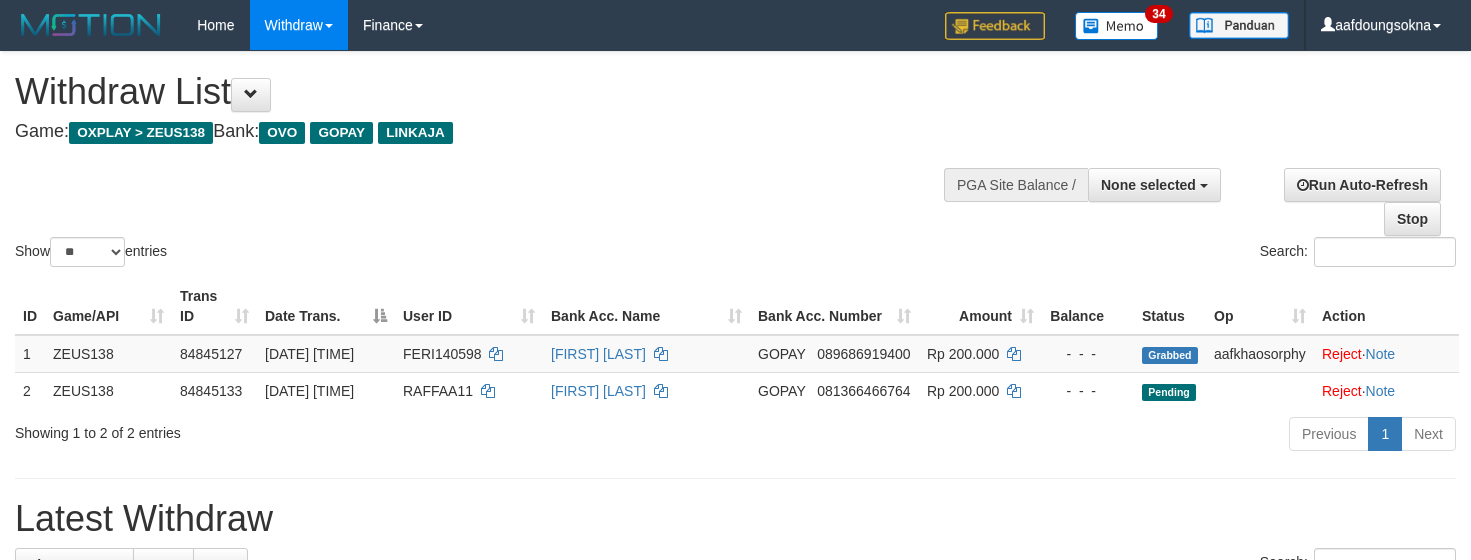 select 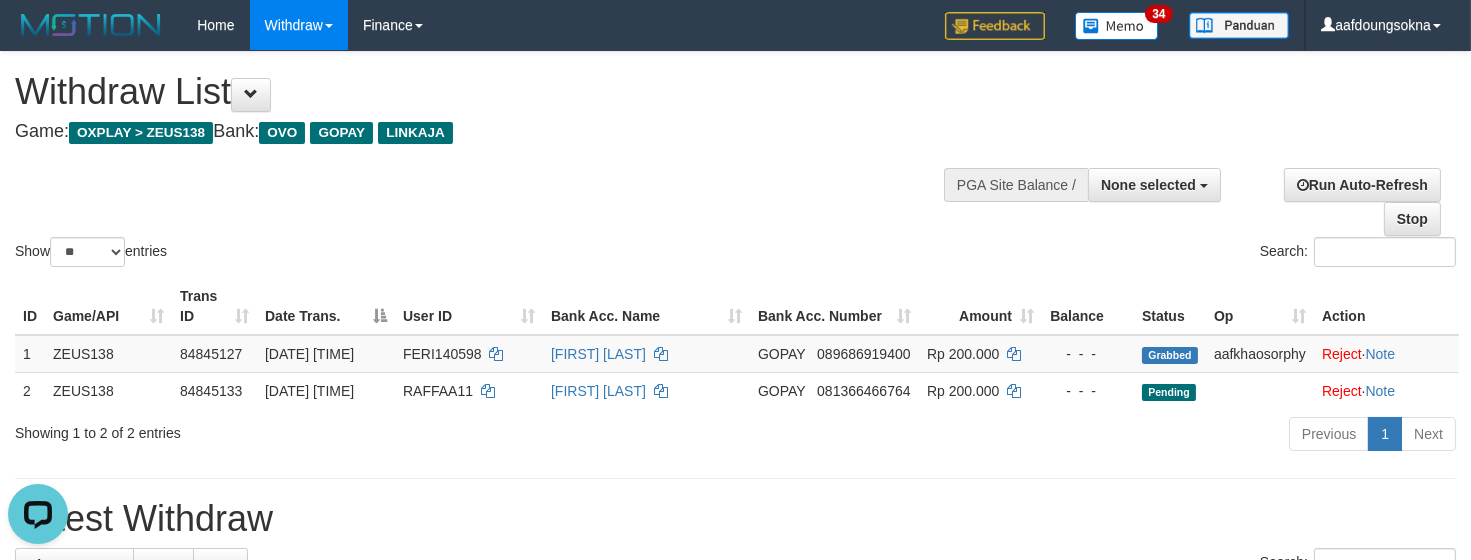 scroll, scrollTop: 0, scrollLeft: 0, axis: both 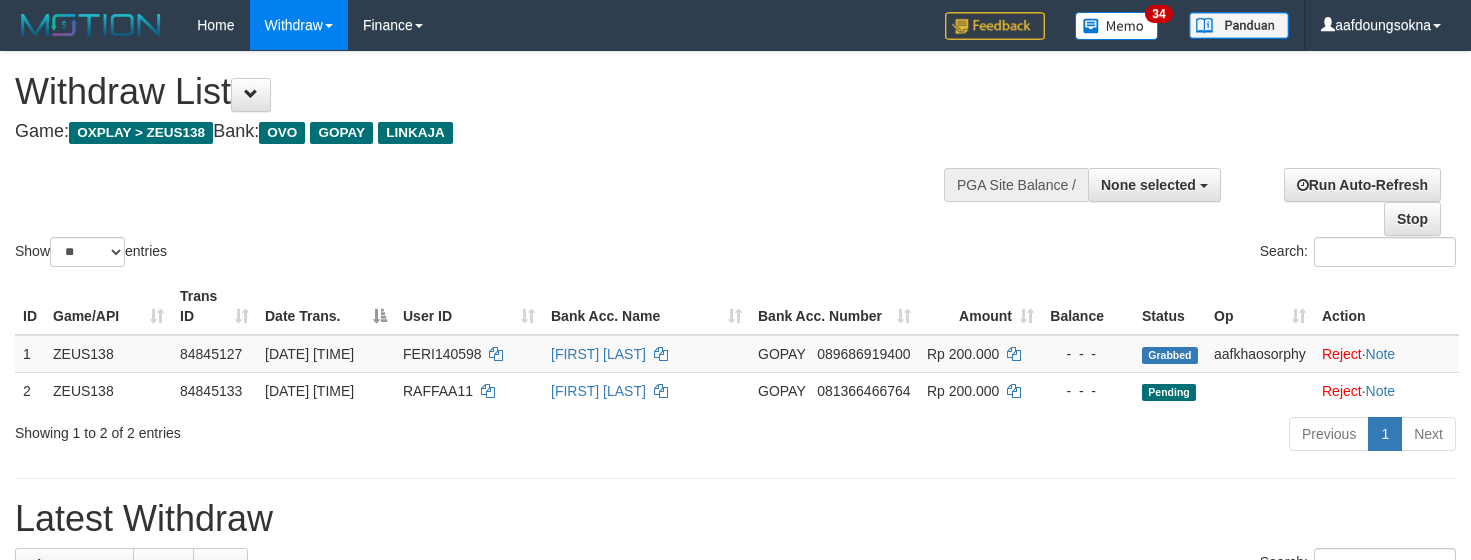 select 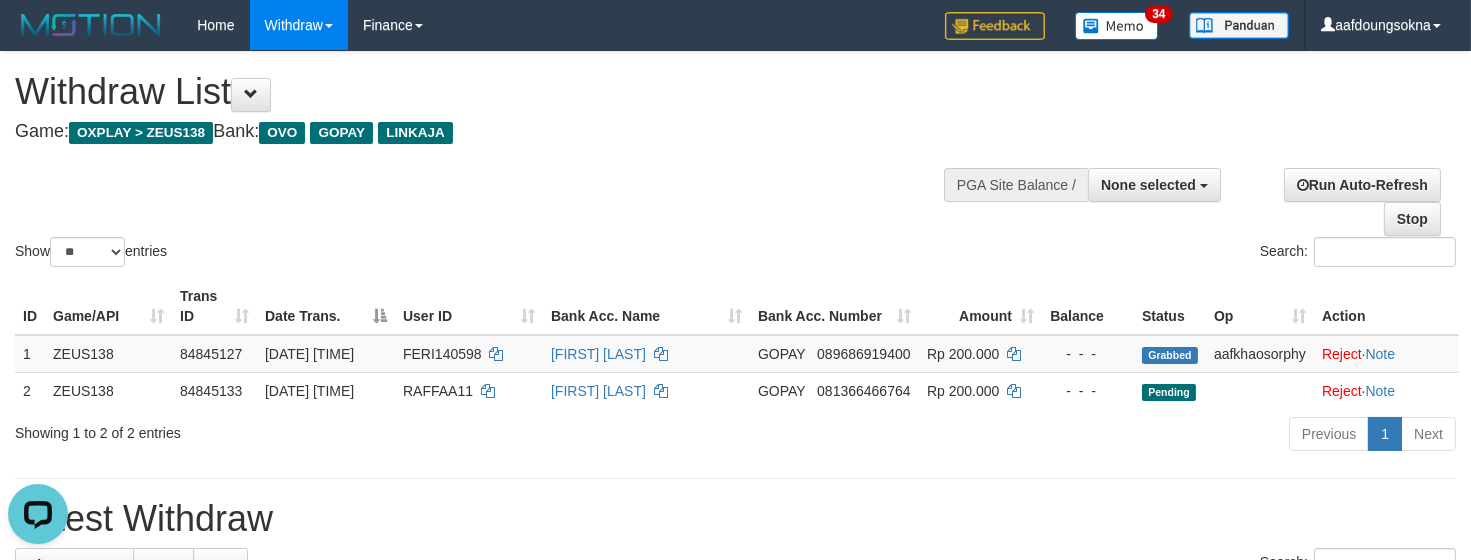 scroll, scrollTop: 0, scrollLeft: 0, axis: both 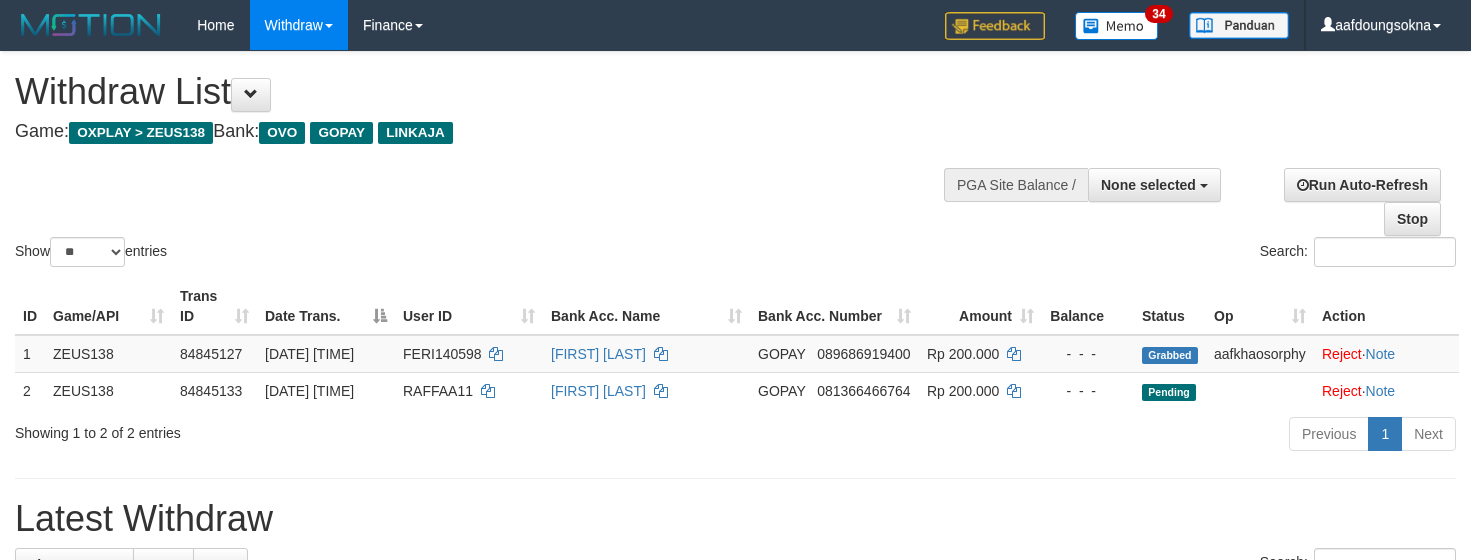 select 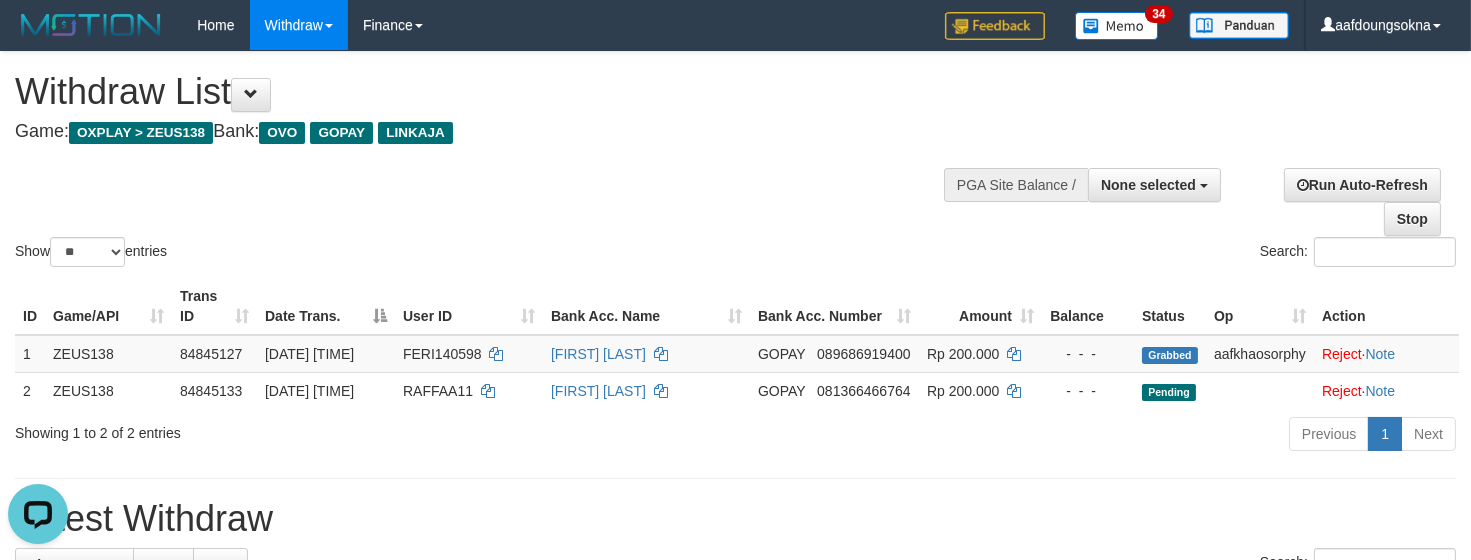 scroll, scrollTop: 0, scrollLeft: 0, axis: both 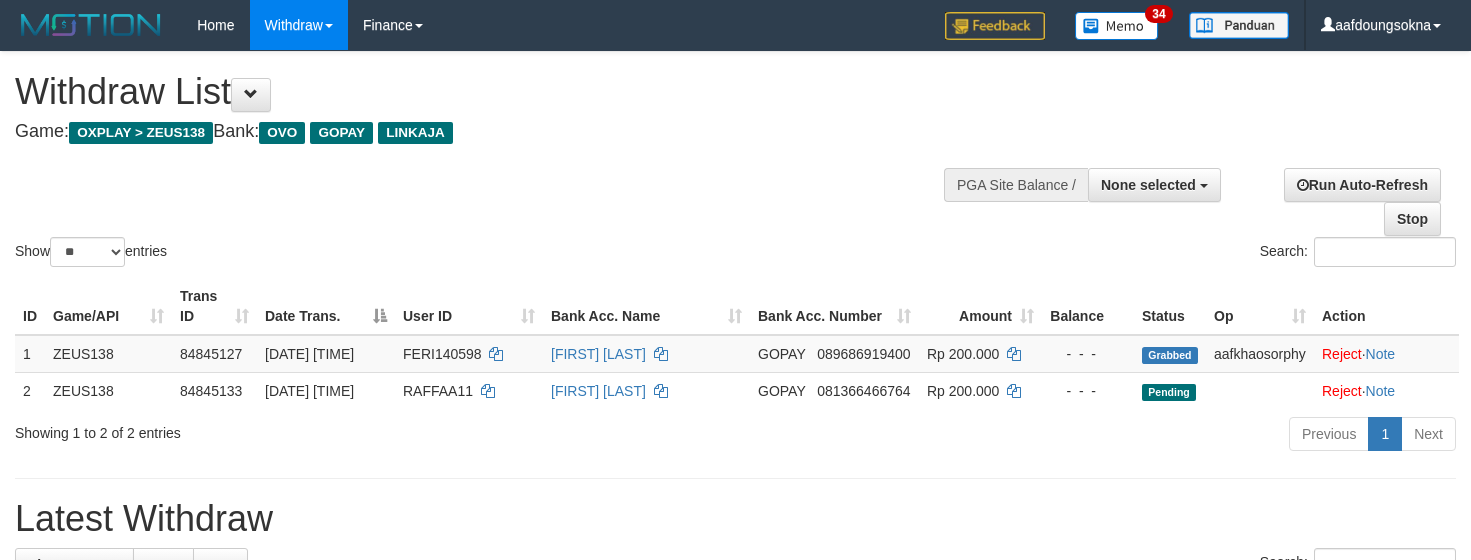 select 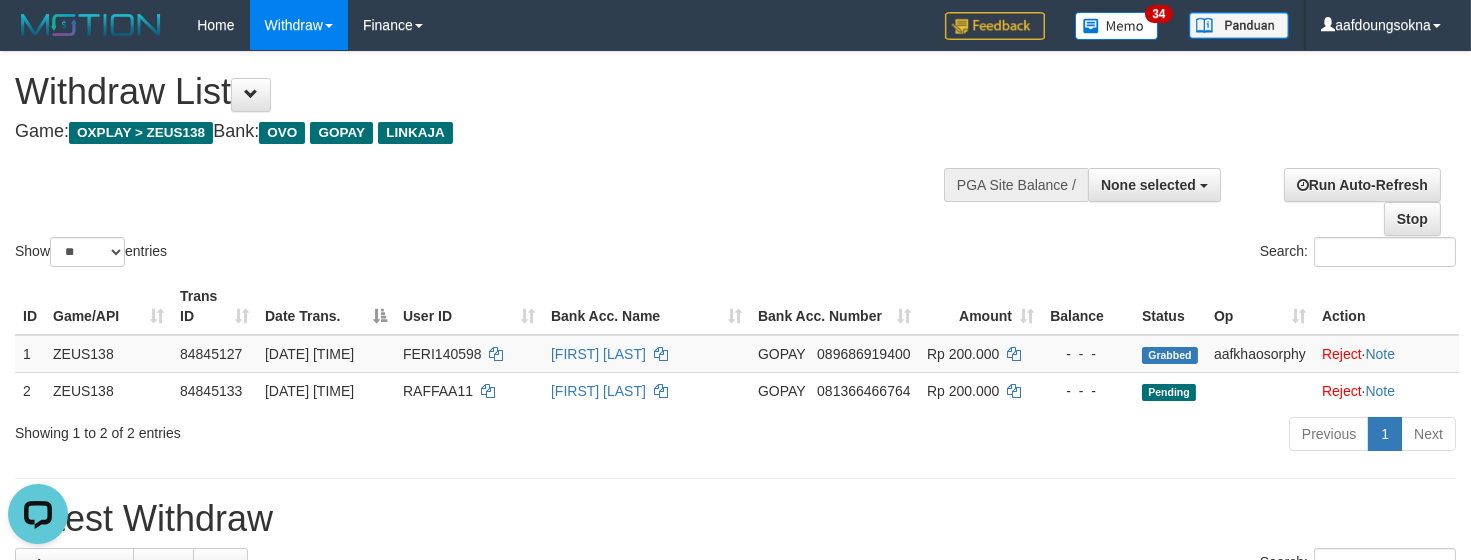 scroll, scrollTop: 0, scrollLeft: 0, axis: both 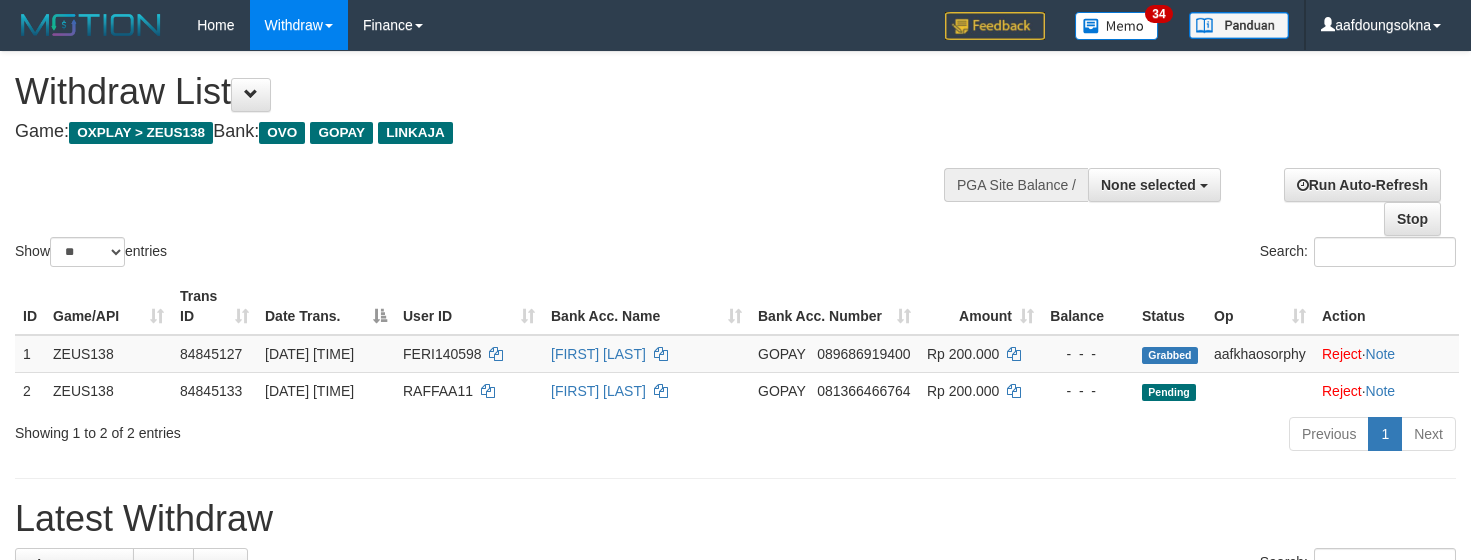 select 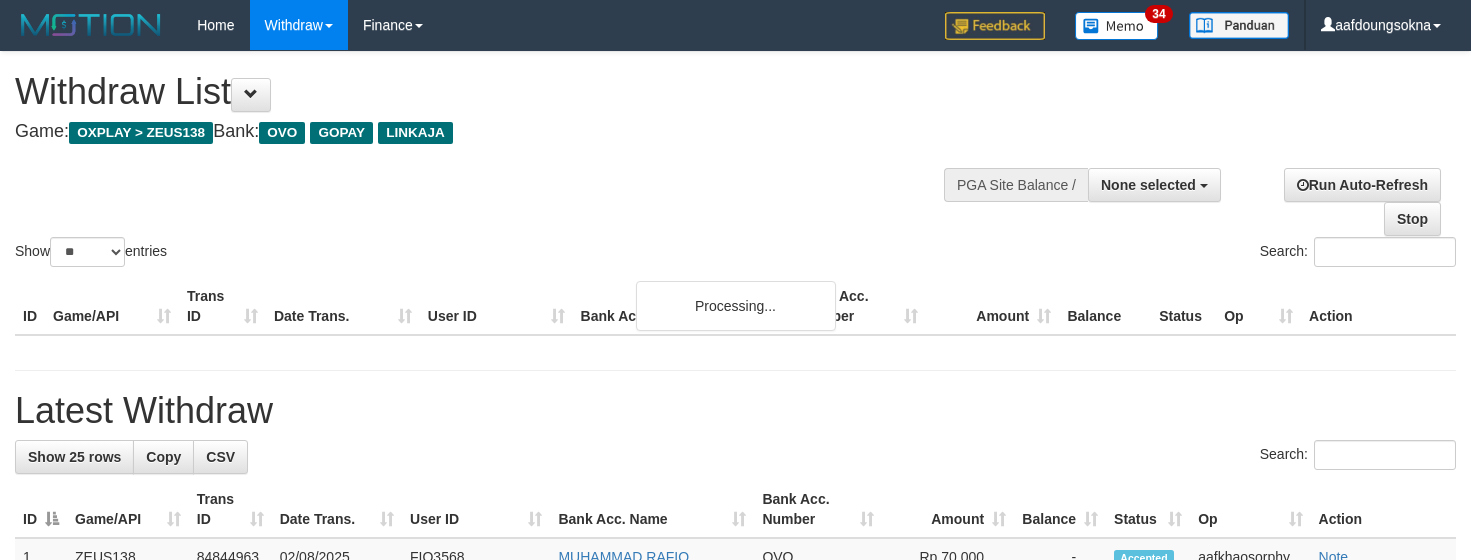 select 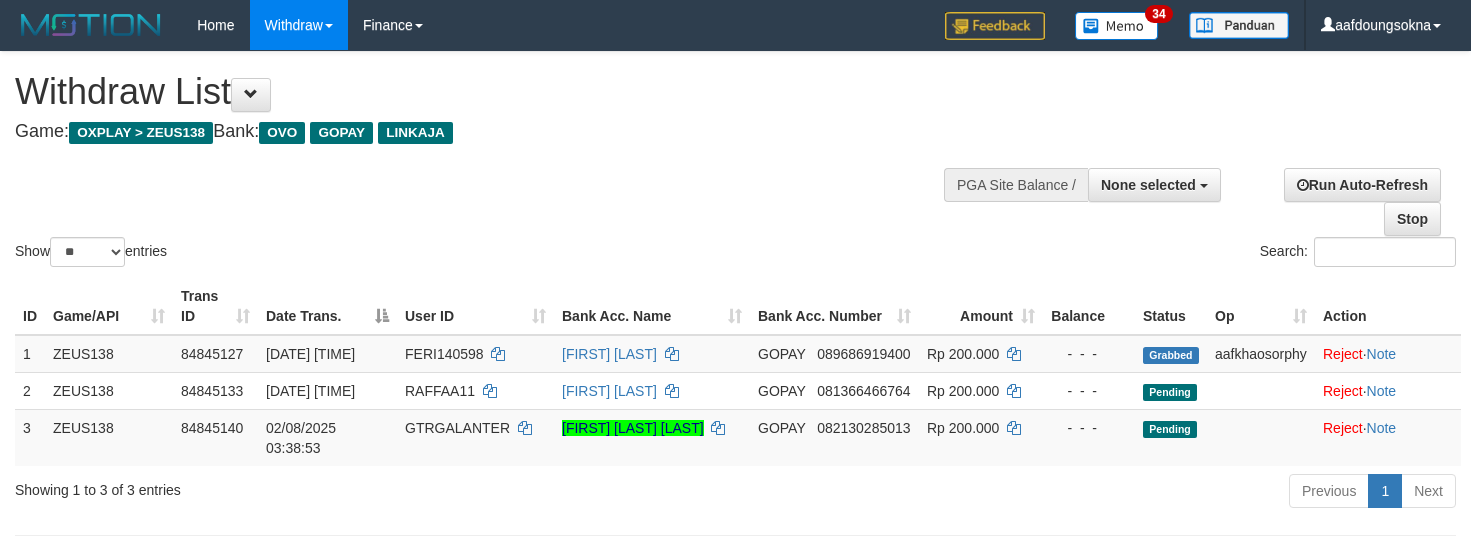 select 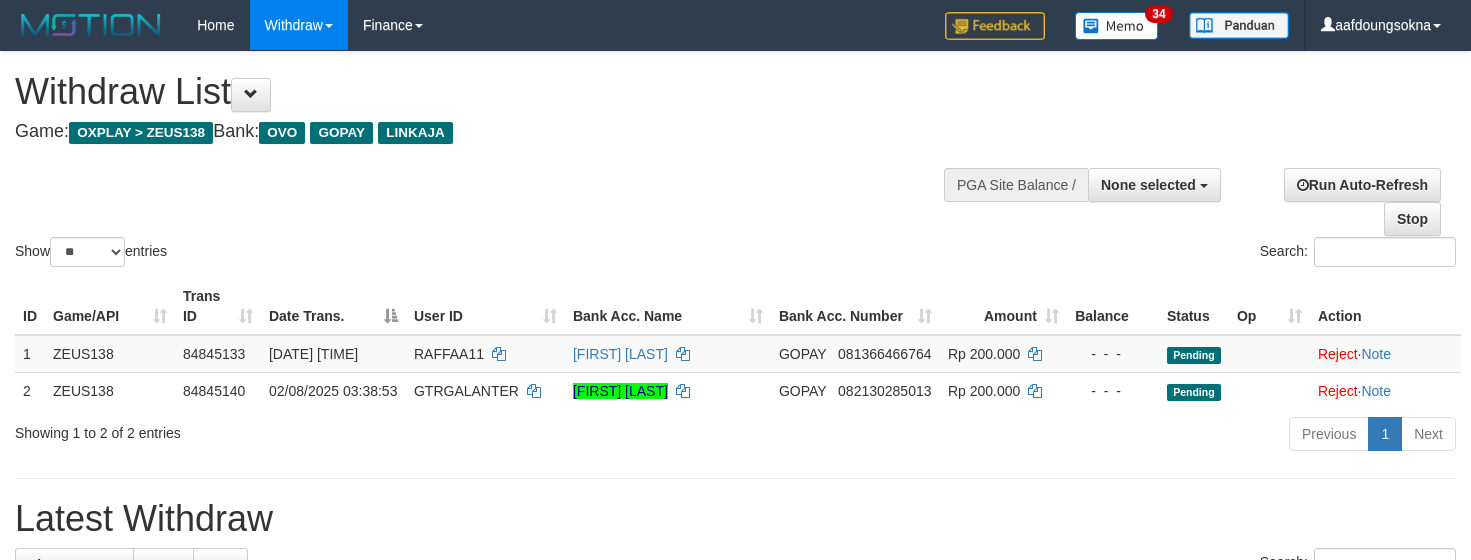 select 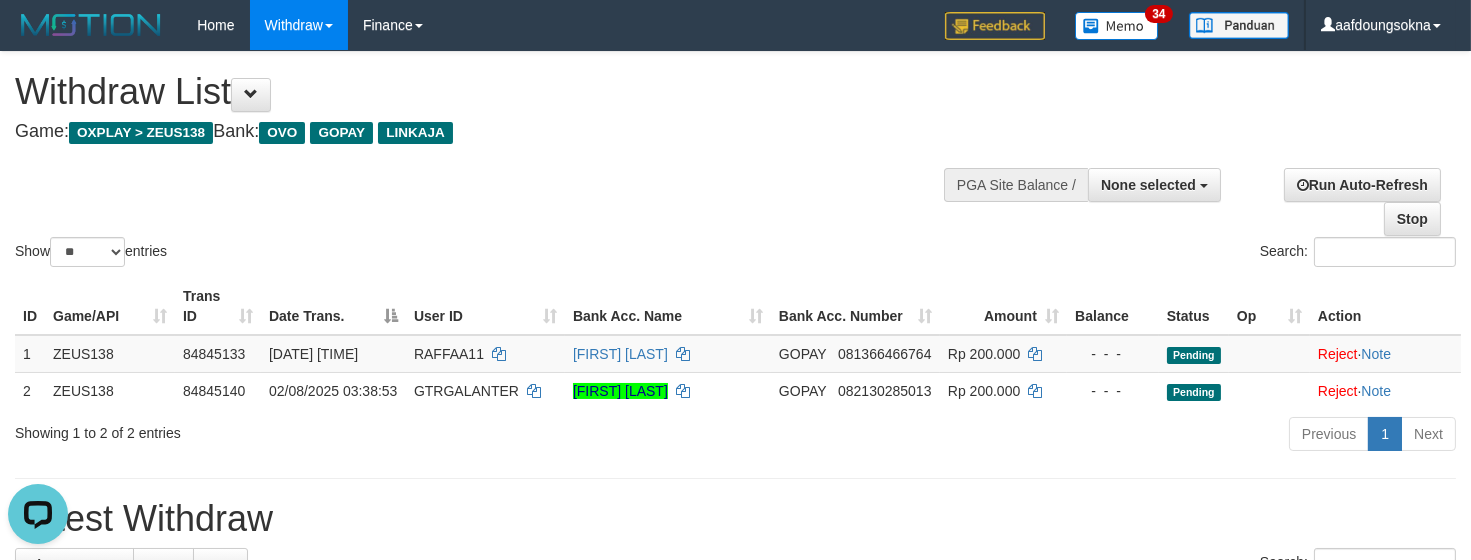 scroll, scrollTop: 0, scrollLeft: 0, axis: both 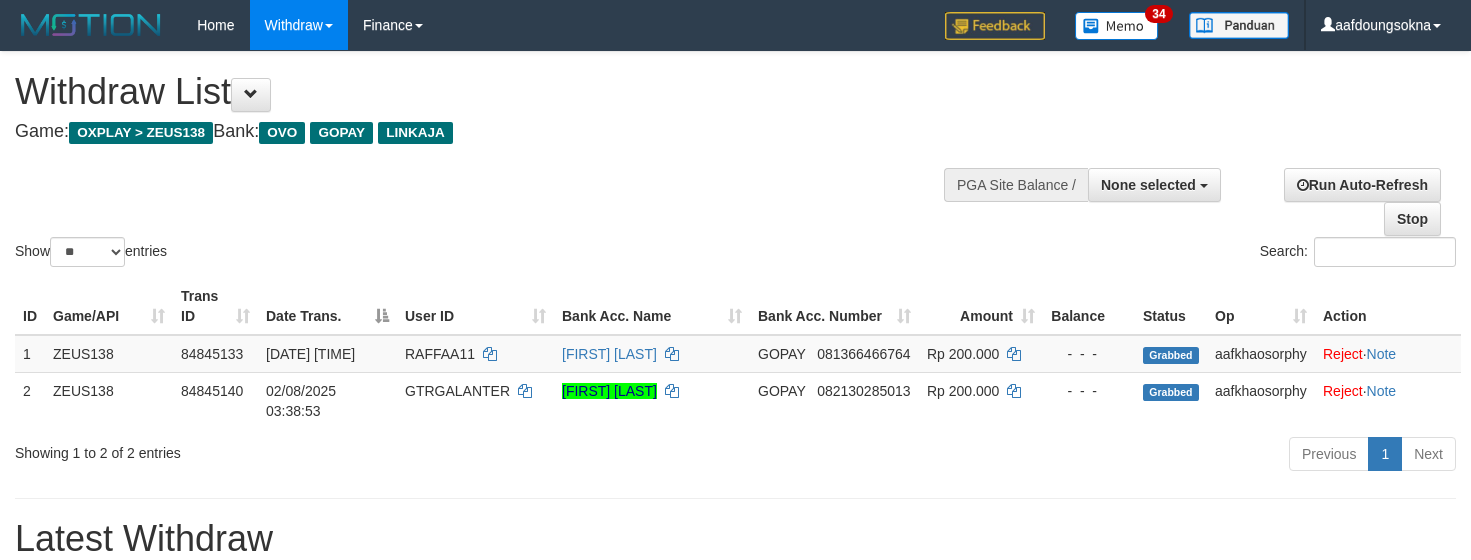 select 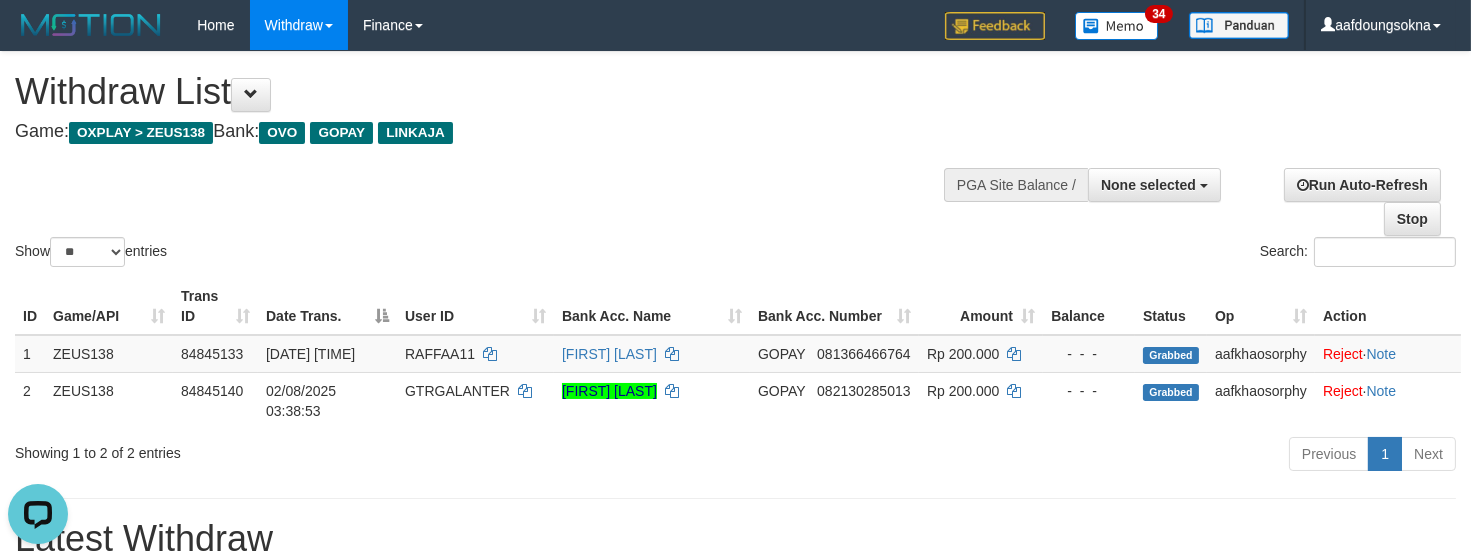 scroll, scrollTop: 0, scrollLeft: 0, axis: both 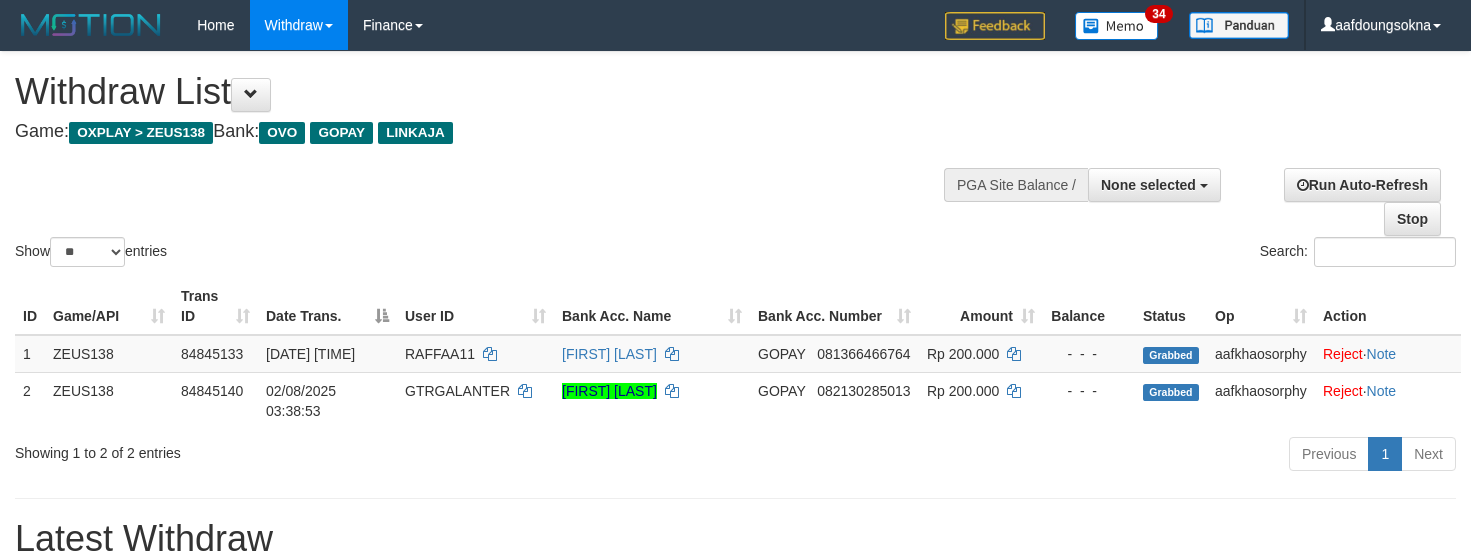select 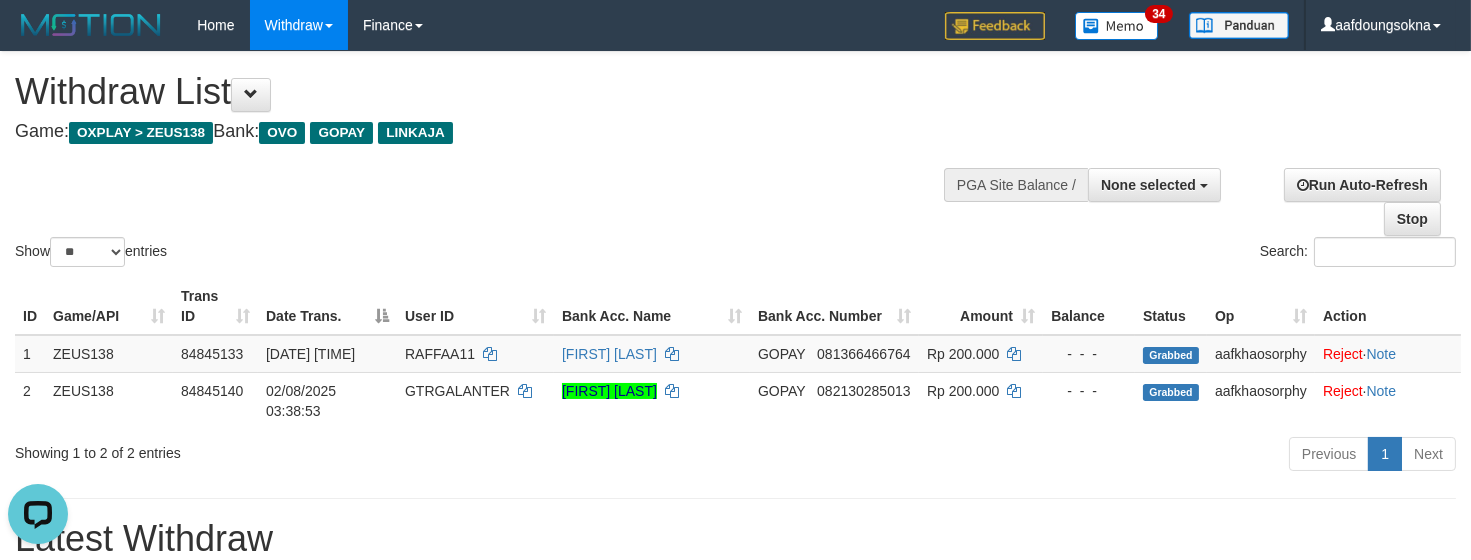 scroll, scrollTop: 0, scrollLeft: 0, axis: both 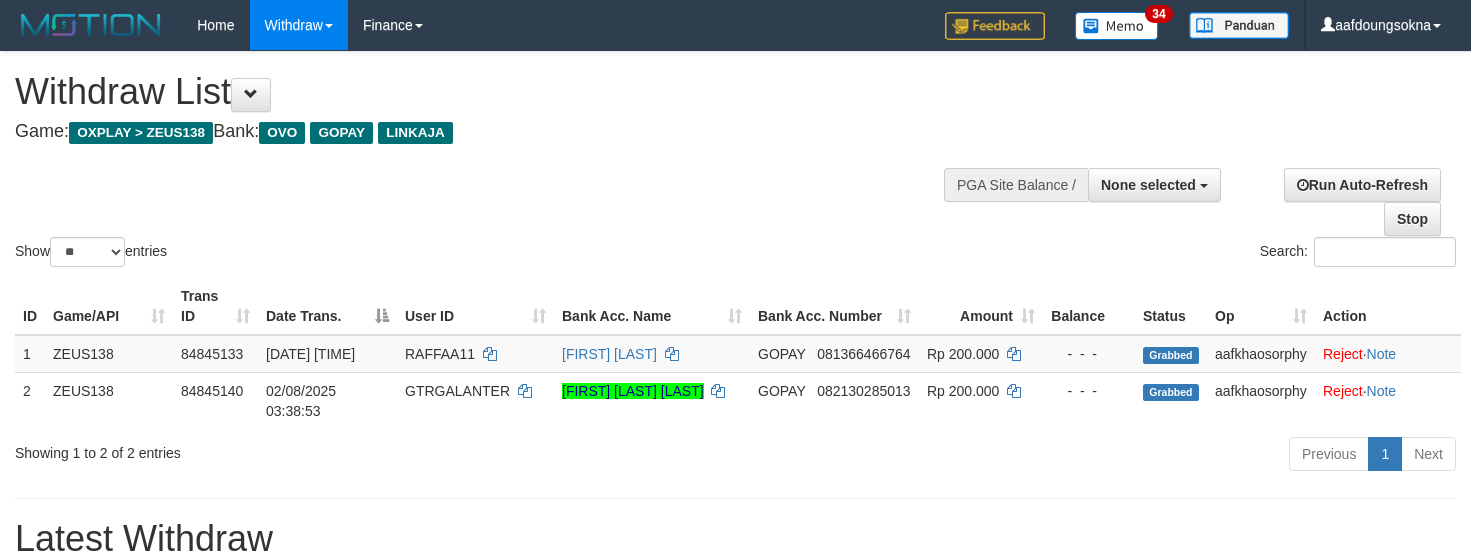 select 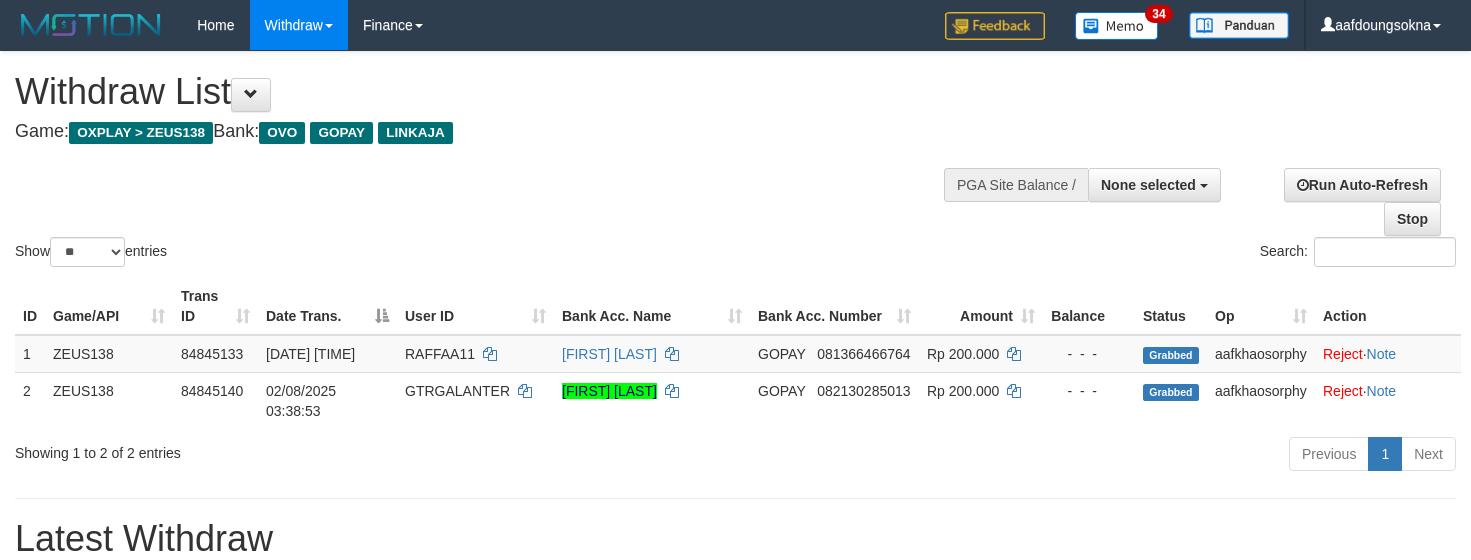 select 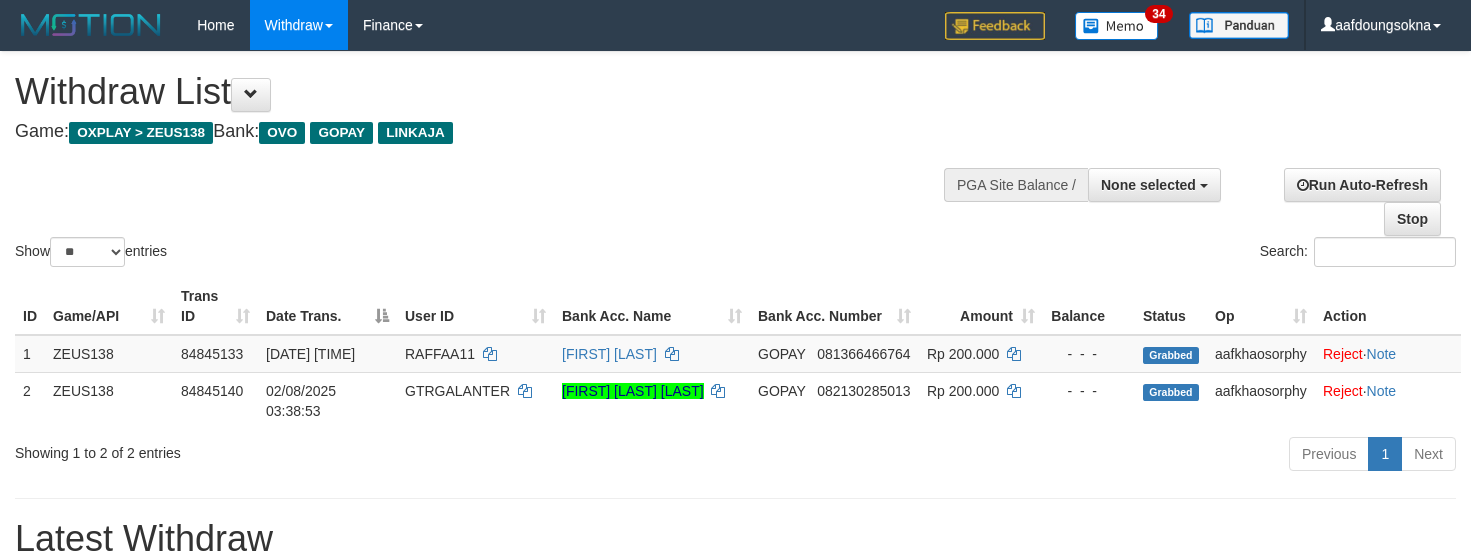 select 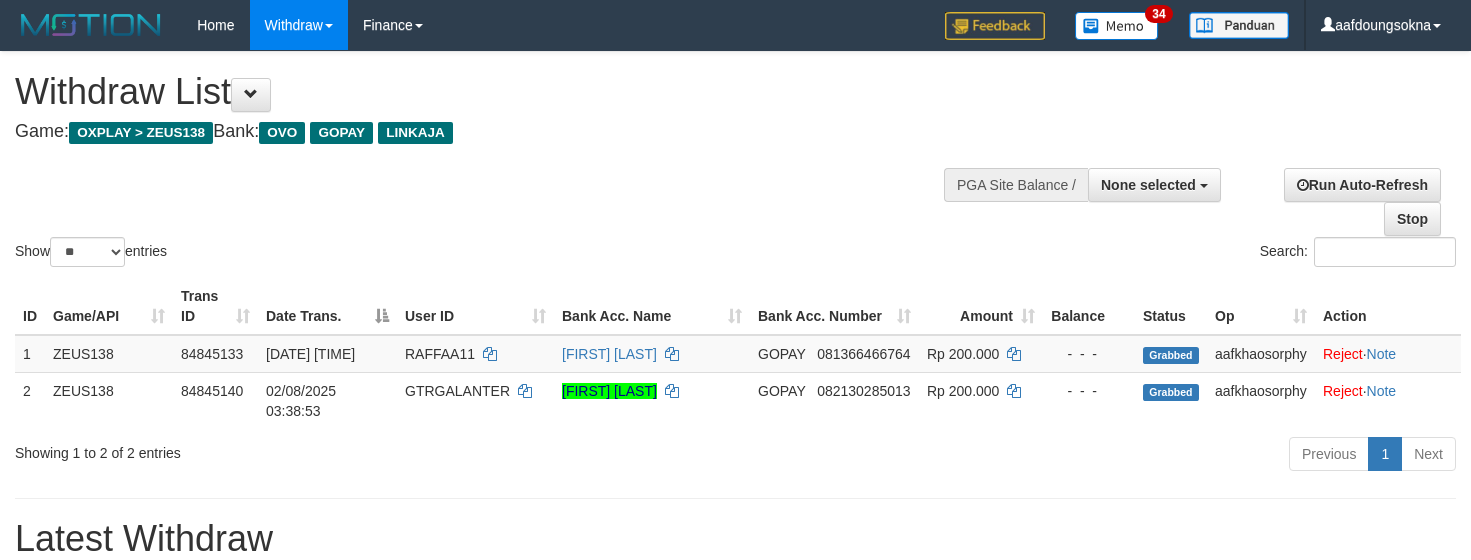 select 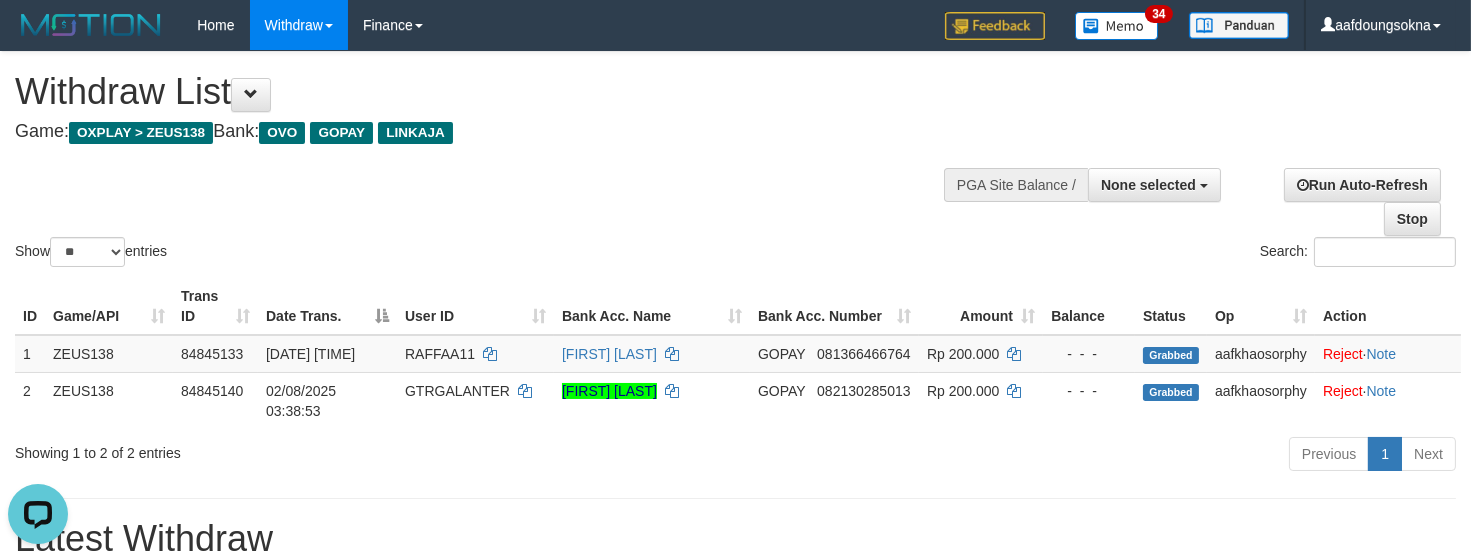 scroll, scrollTop: 0, scrollLeft: 0, axis: both 